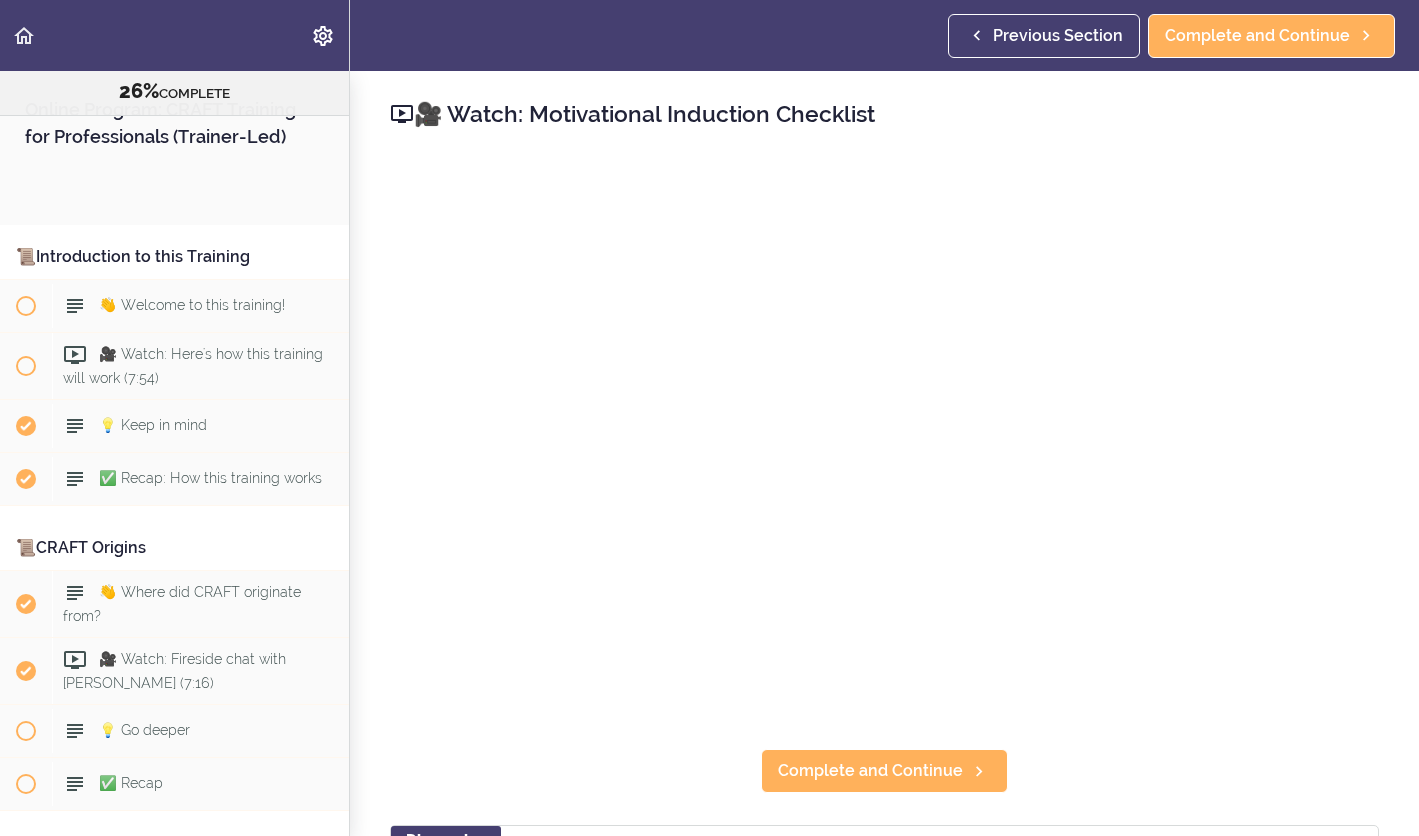 scroll, scrollTop: 0, scrollLeft: 0, axis: both 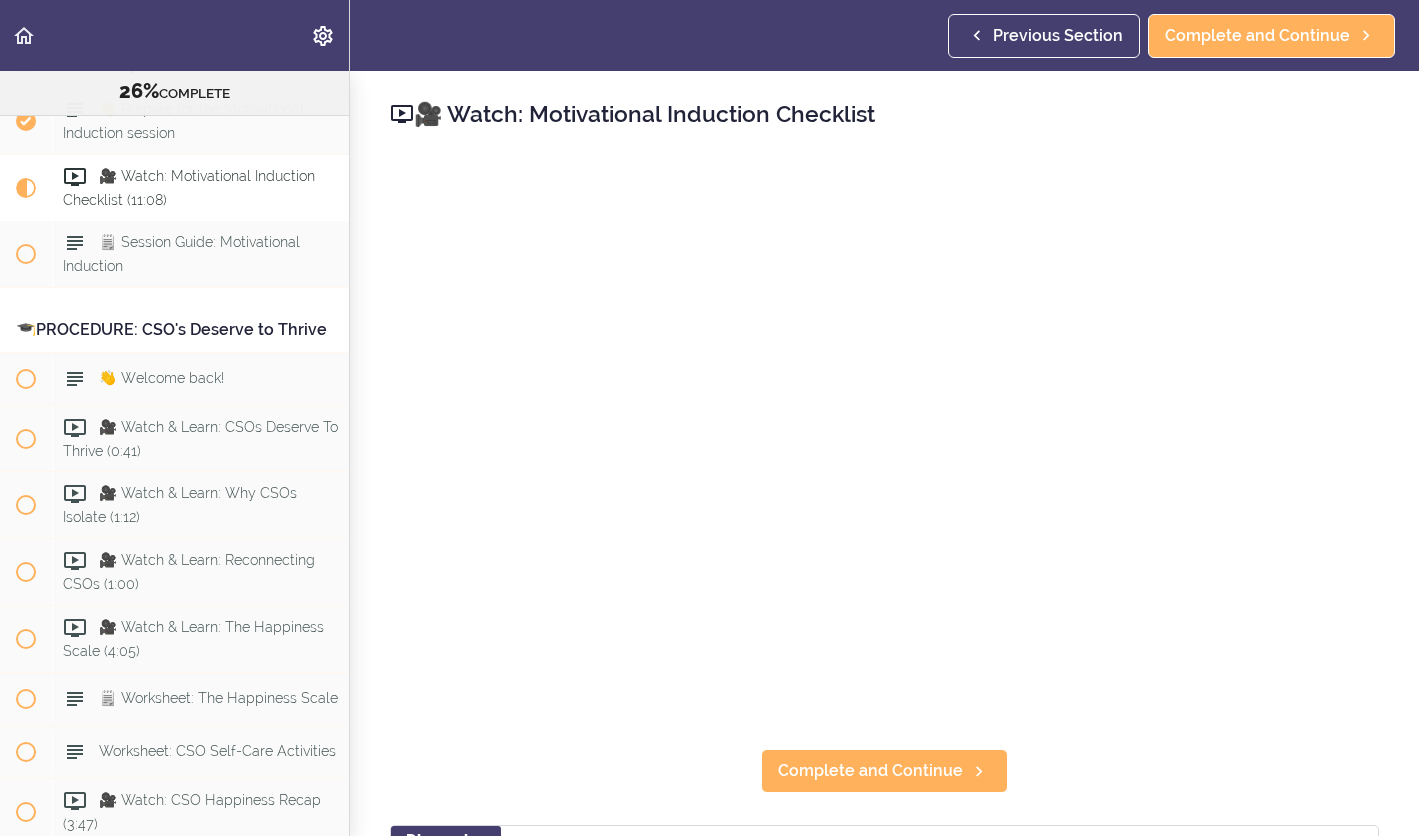 click on "🎥 Watch: Motivational Induction Checklist" at bounding box center (884, 114) 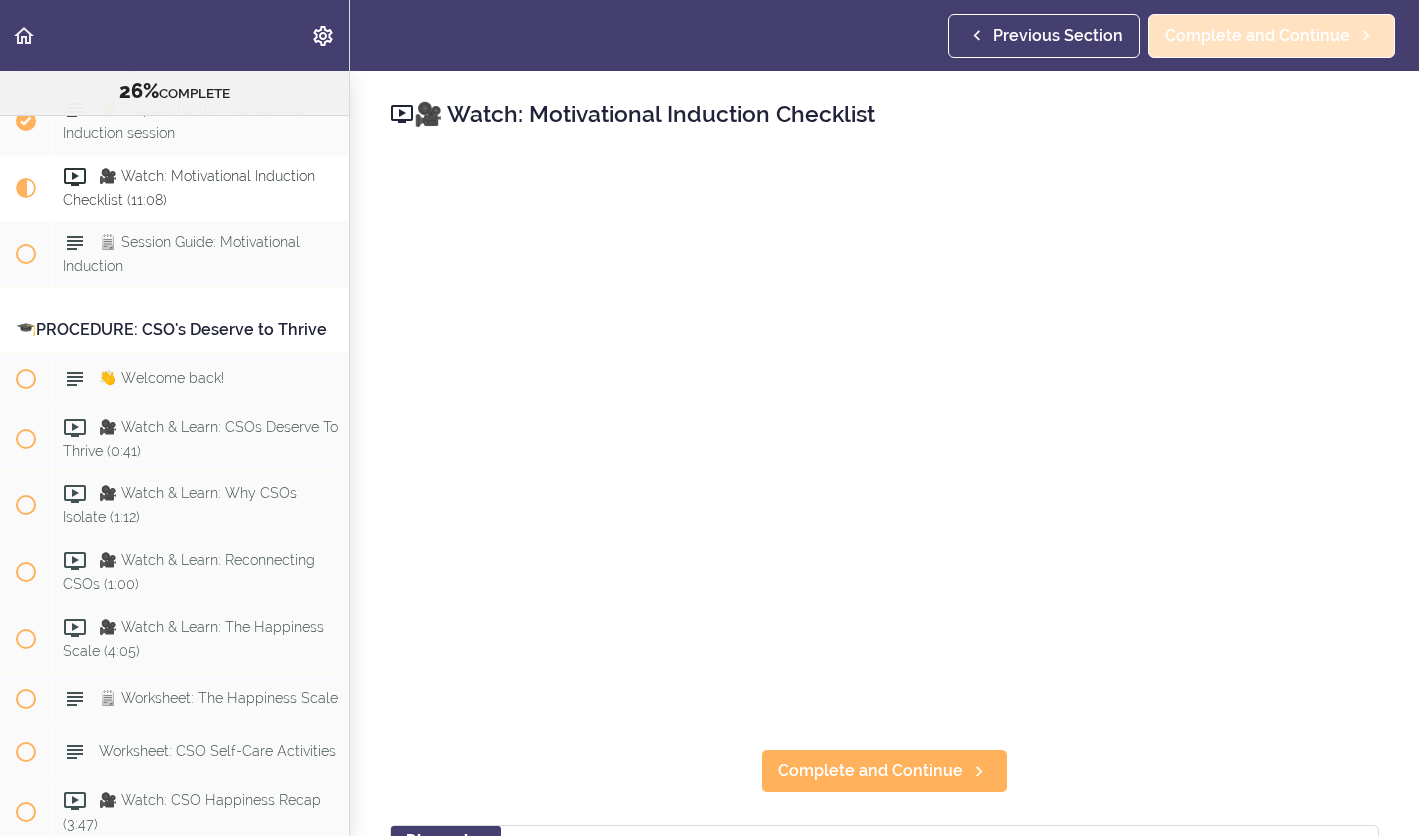 click on "Complete and Continue" at bounding box center (1257, 36) 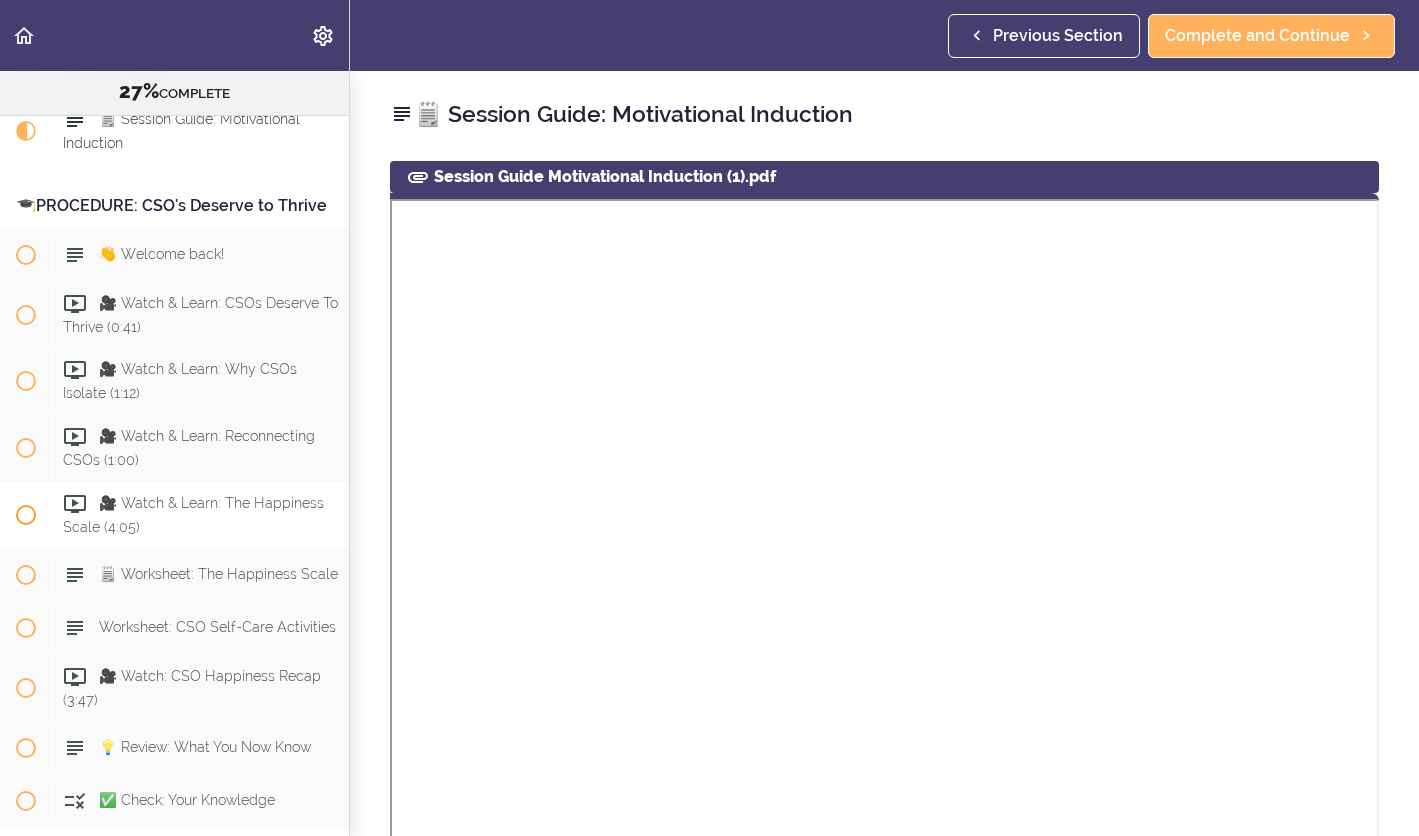 scroll, scrollTop: 3958, scrollLeft: 0, axis: vertical 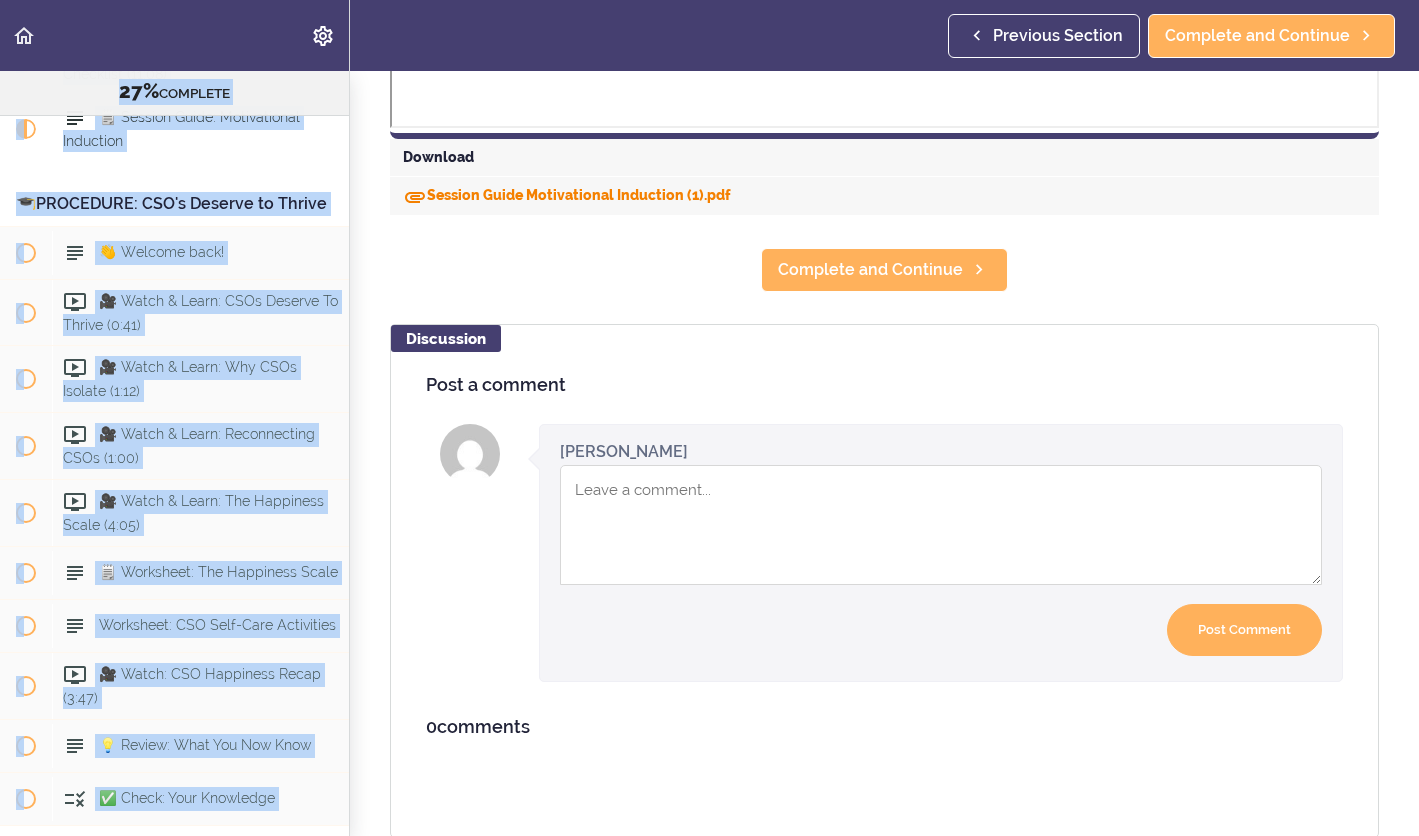 click on "Session Guide Motivational Induction (1).pdf" at bounding box center (567, 195) 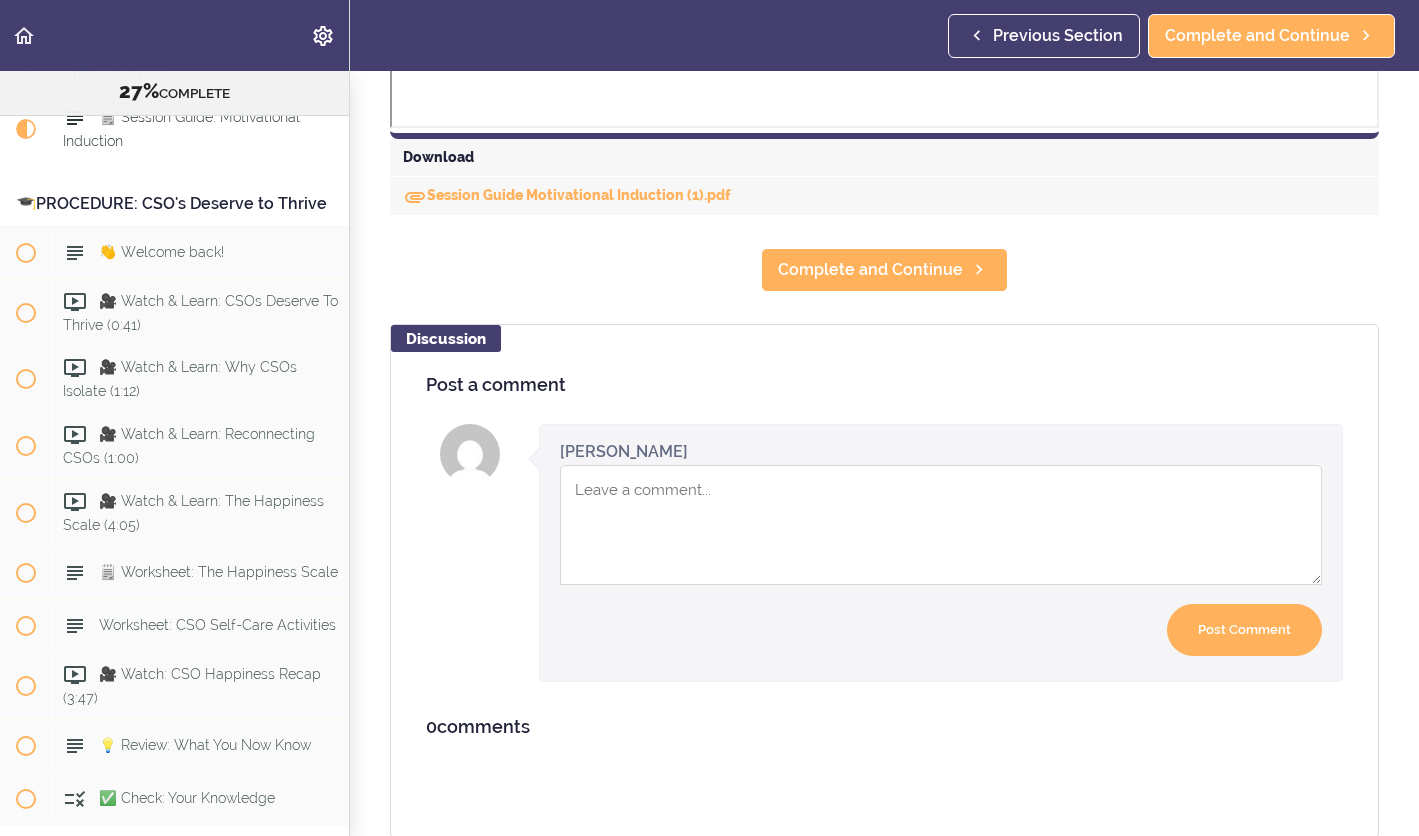 click at bounding box center [941, 525] 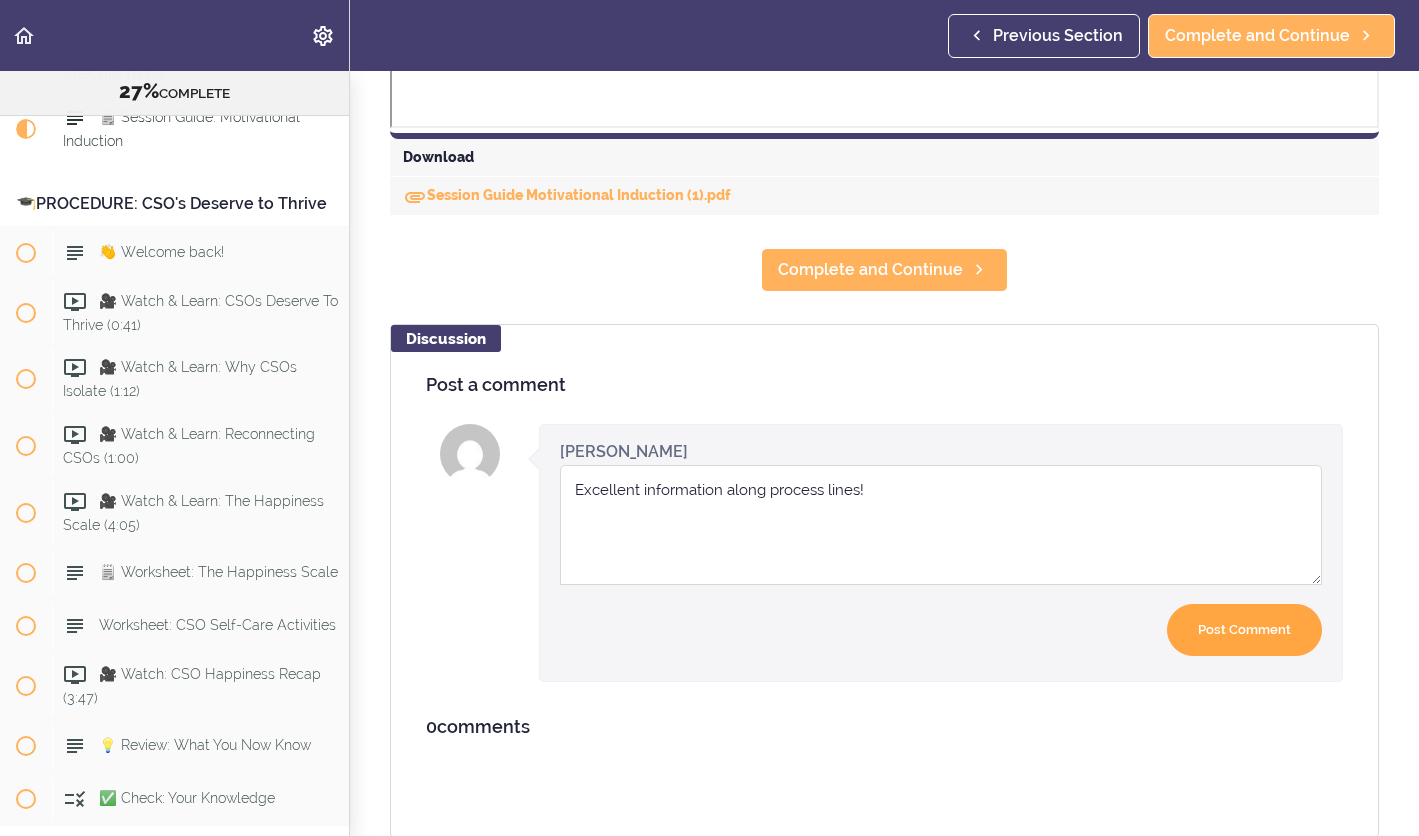 type on "Excellent information along process lines!" 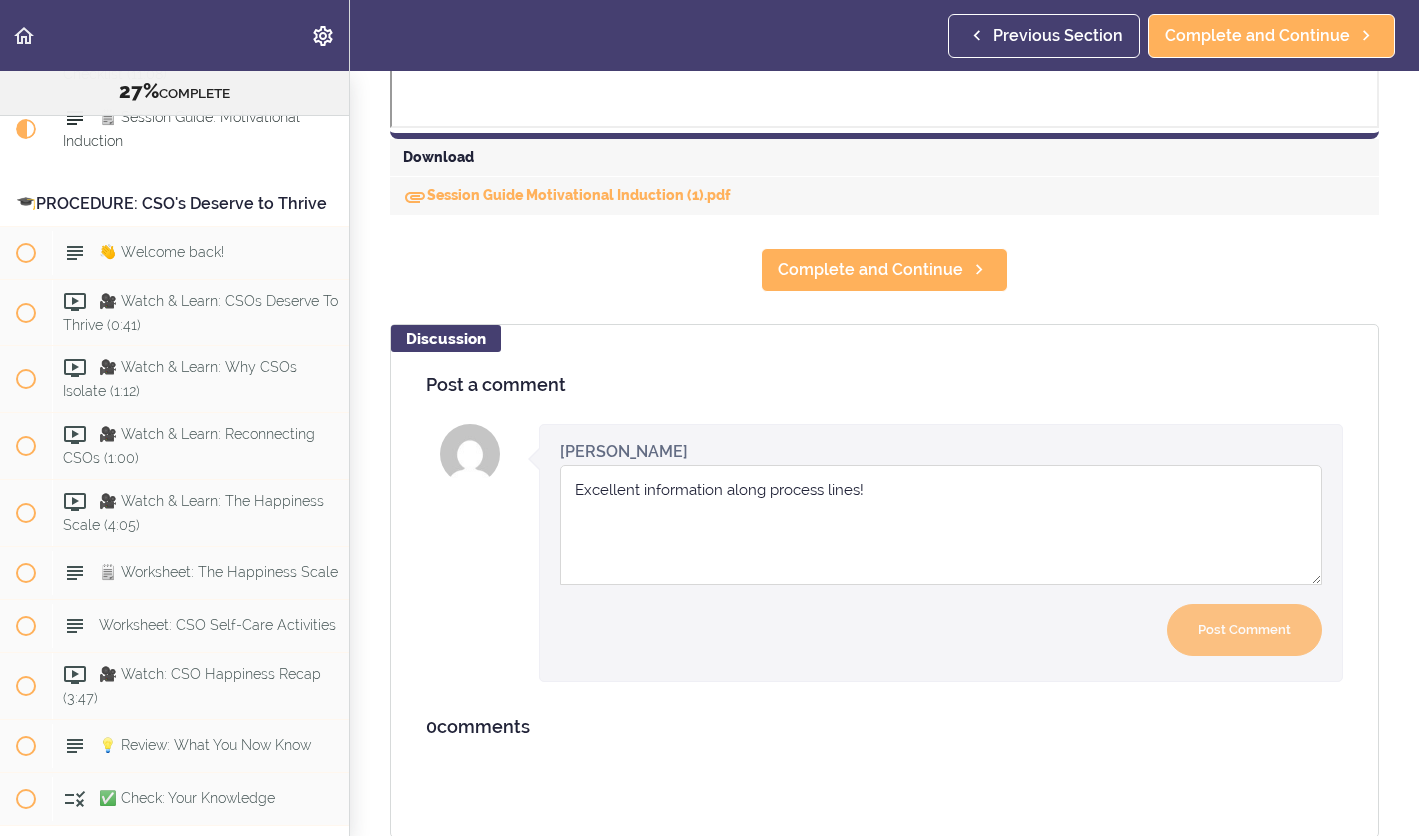 type 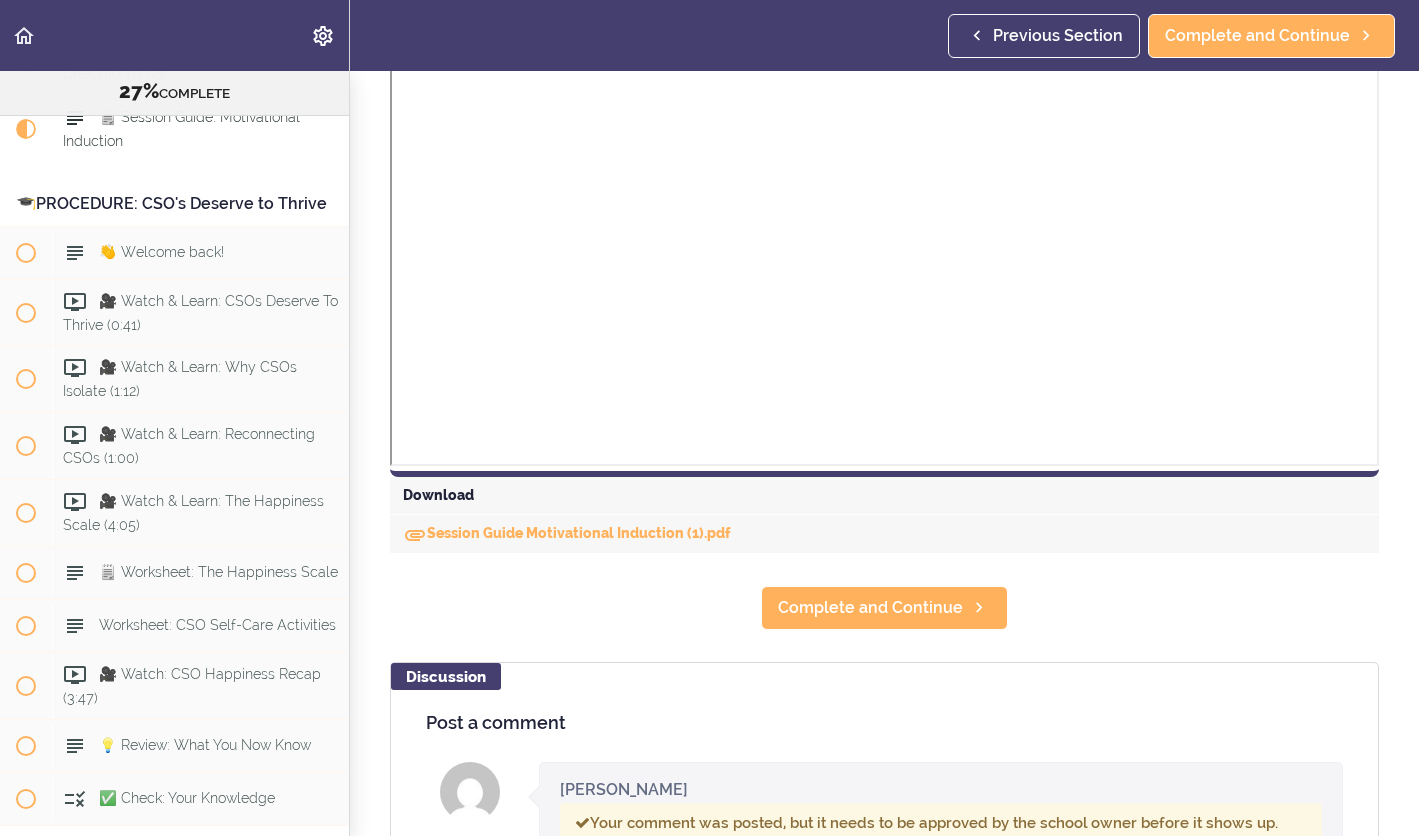 scroll, scrollTop: 630, scrollLeft: 0, axis: vertical 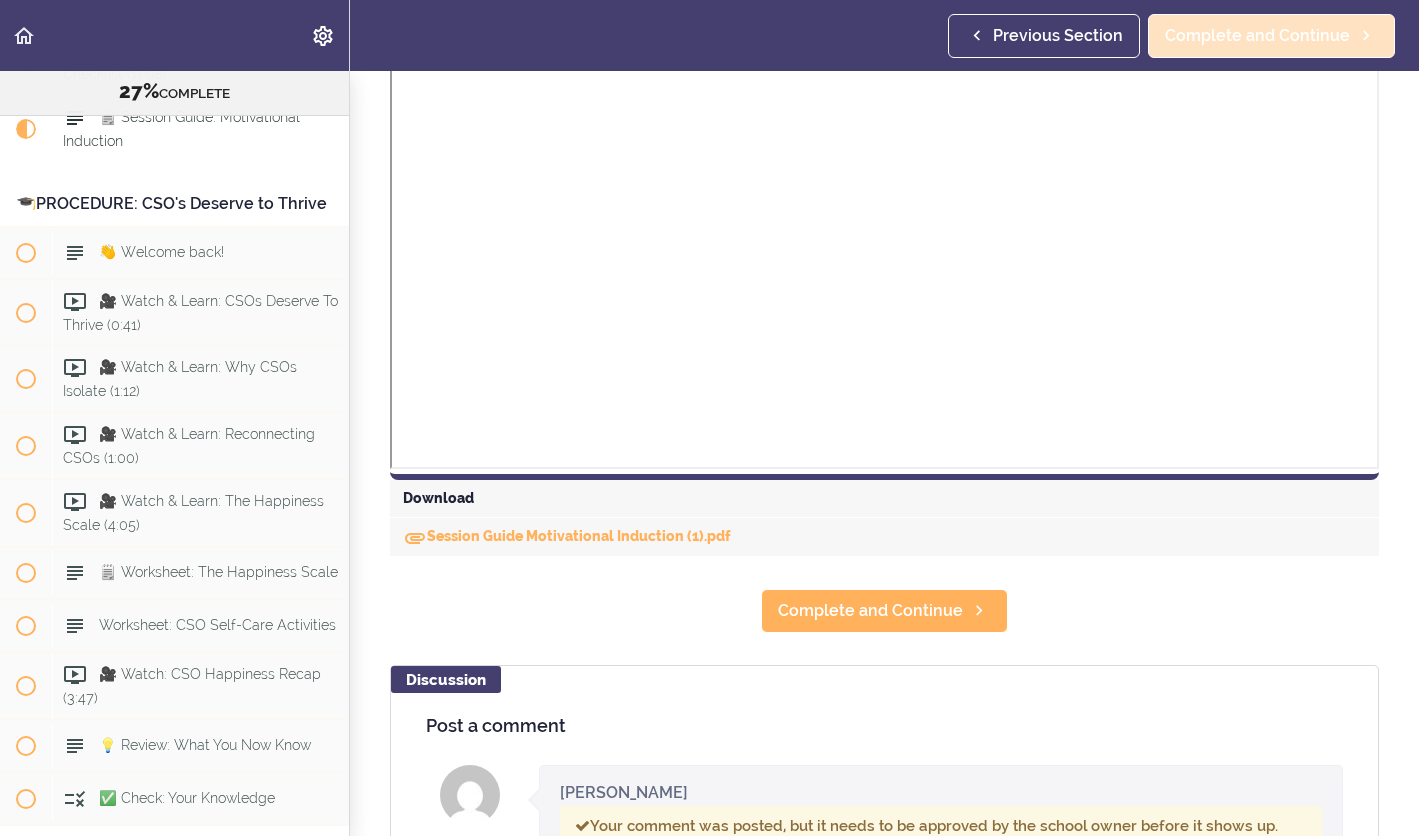 click on "Complete and Continue" at bounding box center [1257, 36] 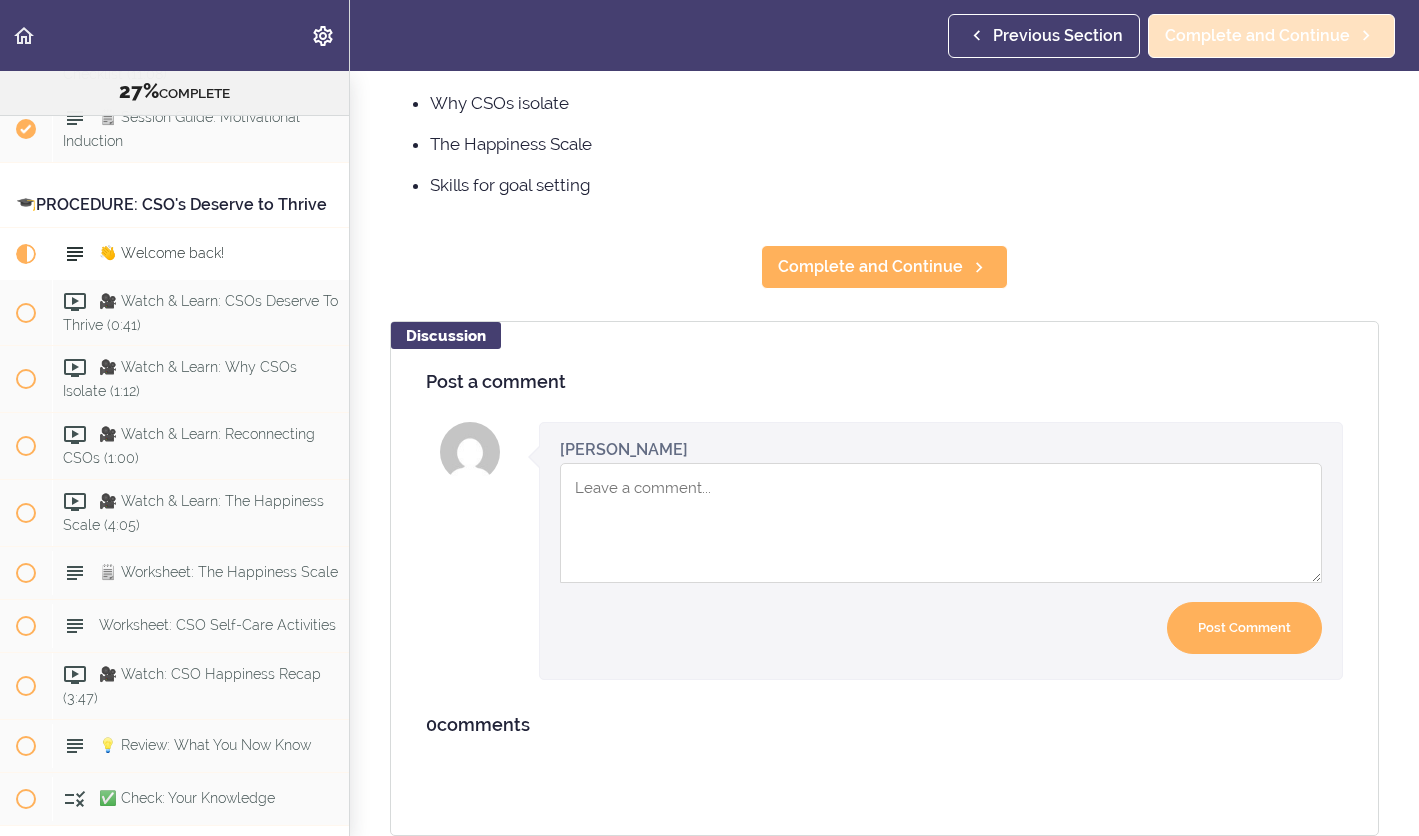 scroll, scrollTop: 0, scrollLeft: 0, axis: both 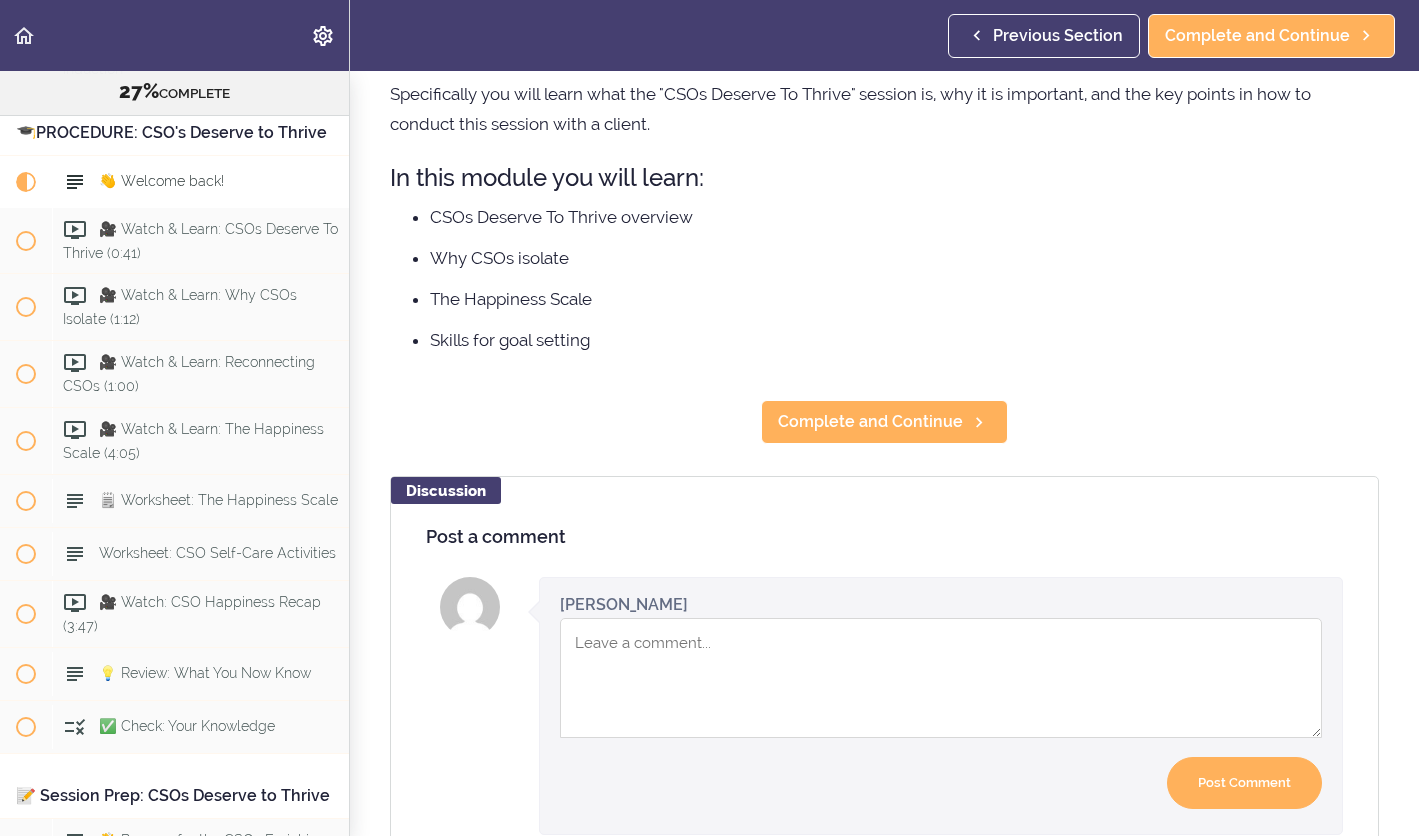 click at bounding box center [941, 678] 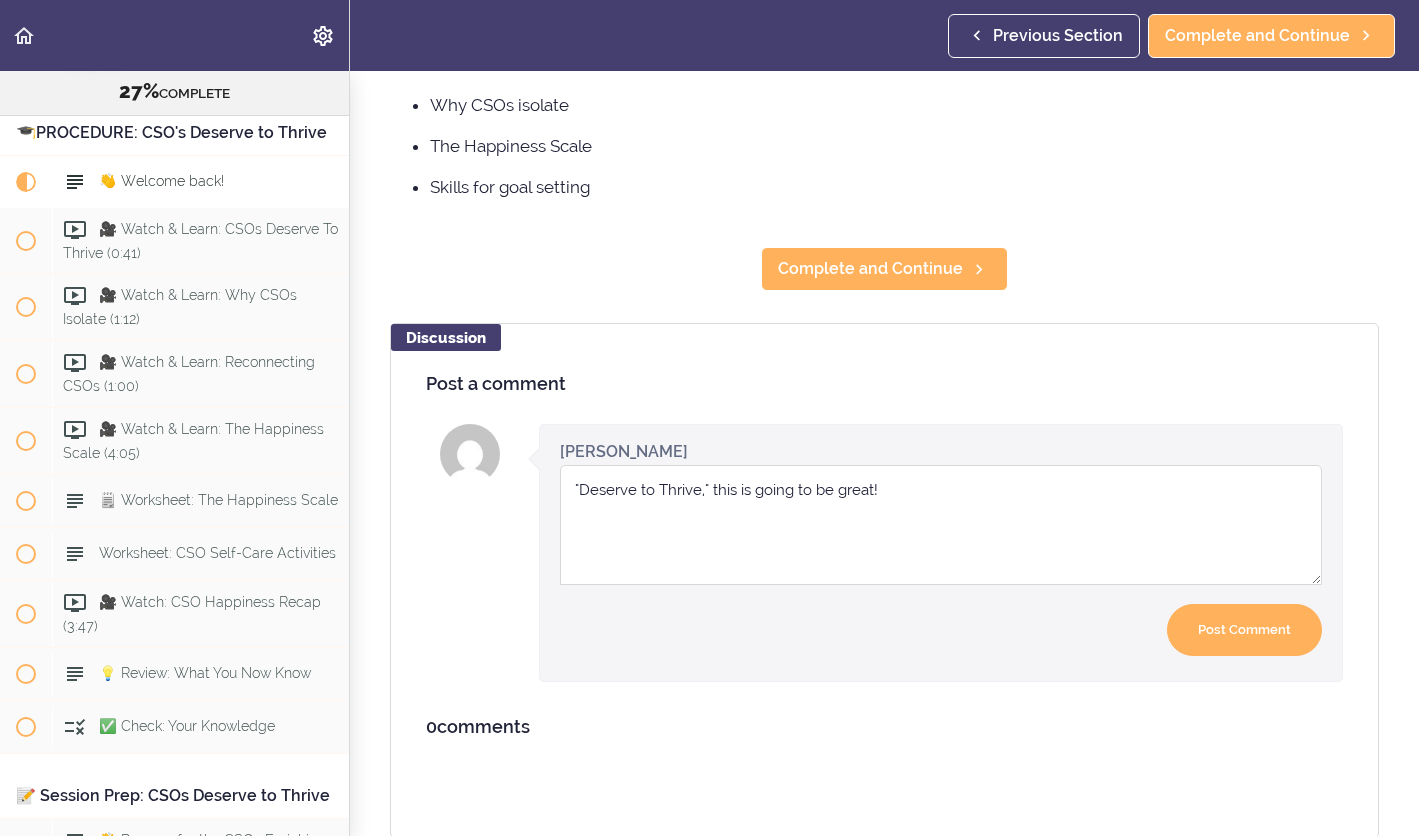 scroll, scrollTop: 353, scrollLeft: 0, axis: vertical 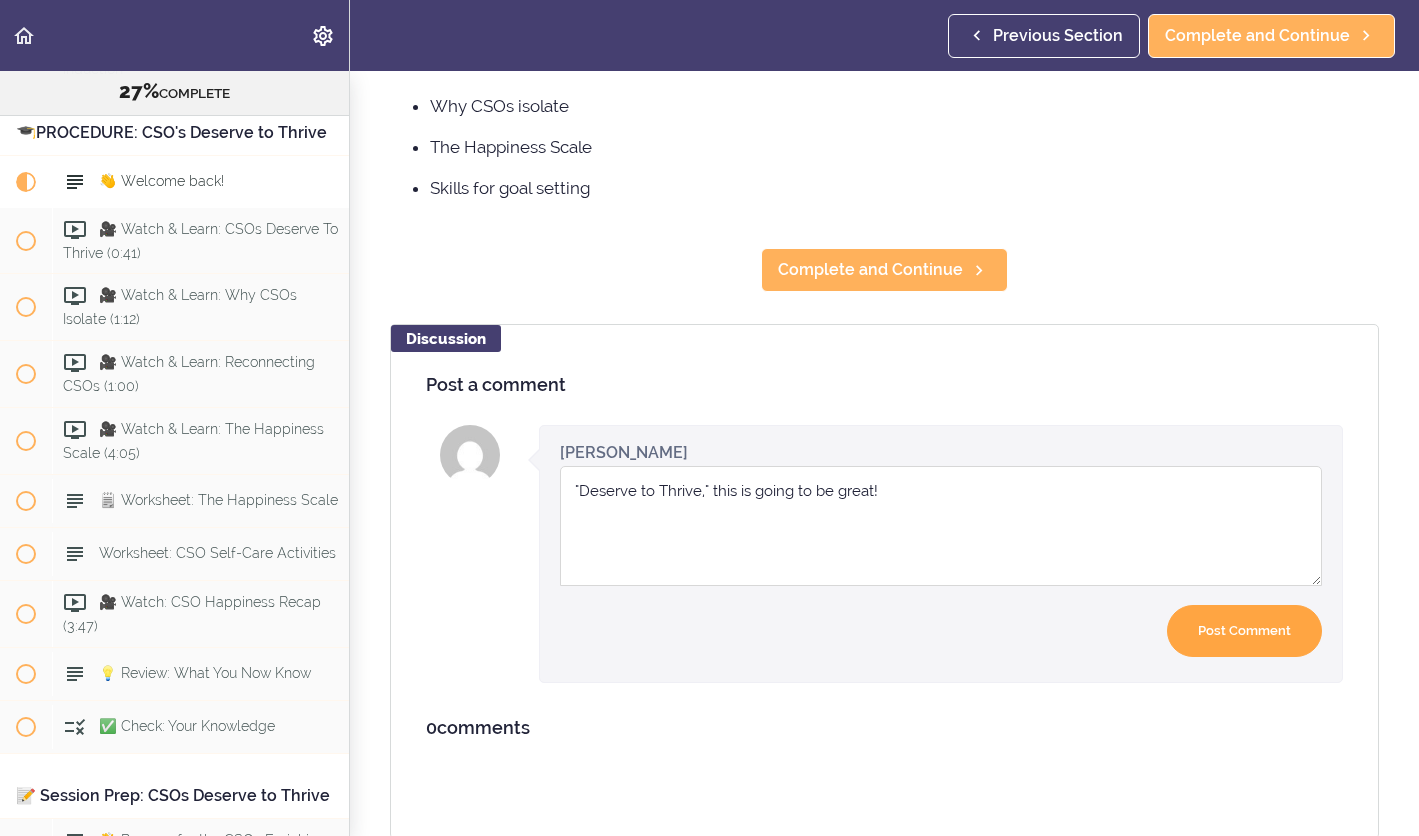 type on ""Deserve to Thrive," this is going to be great!" 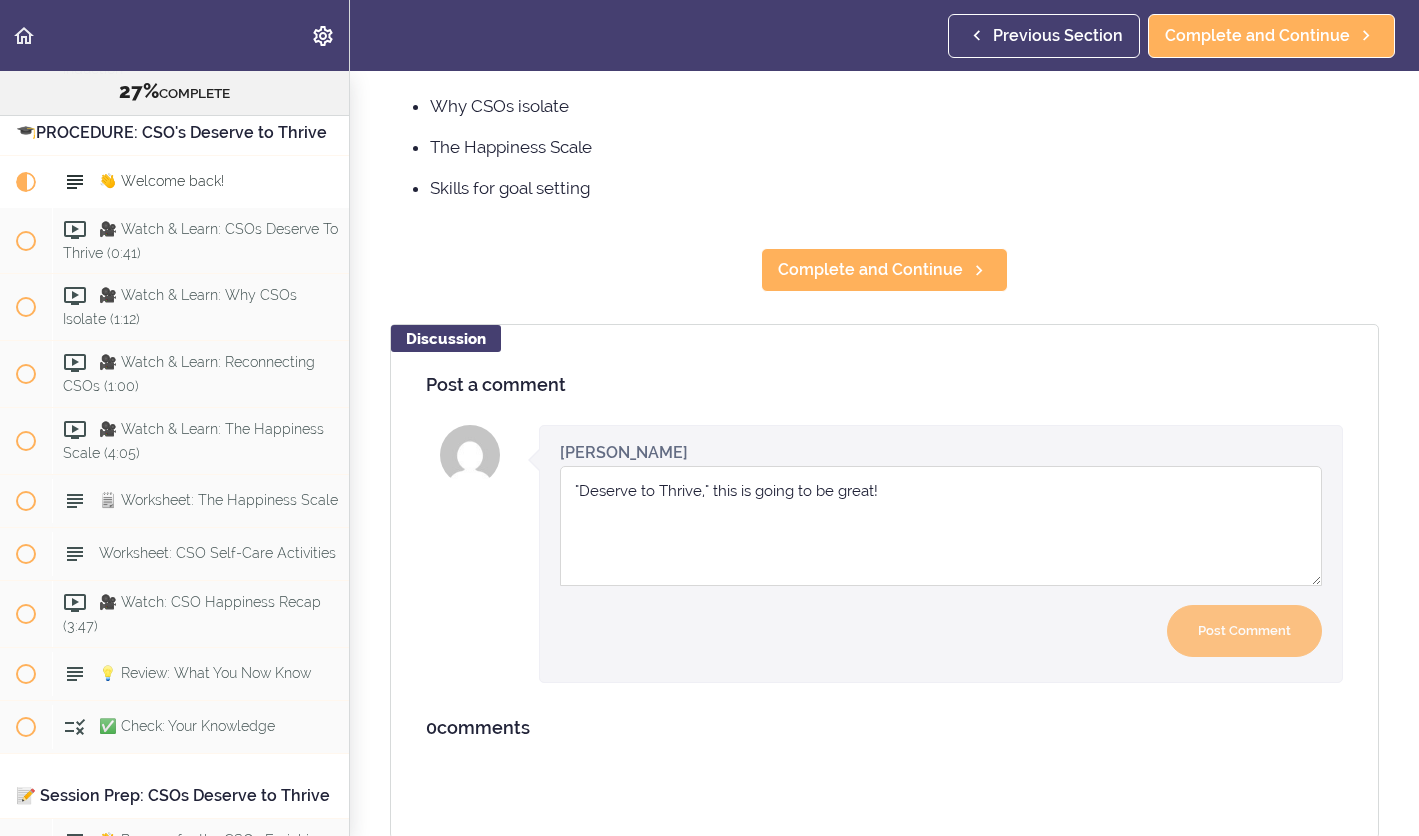 type 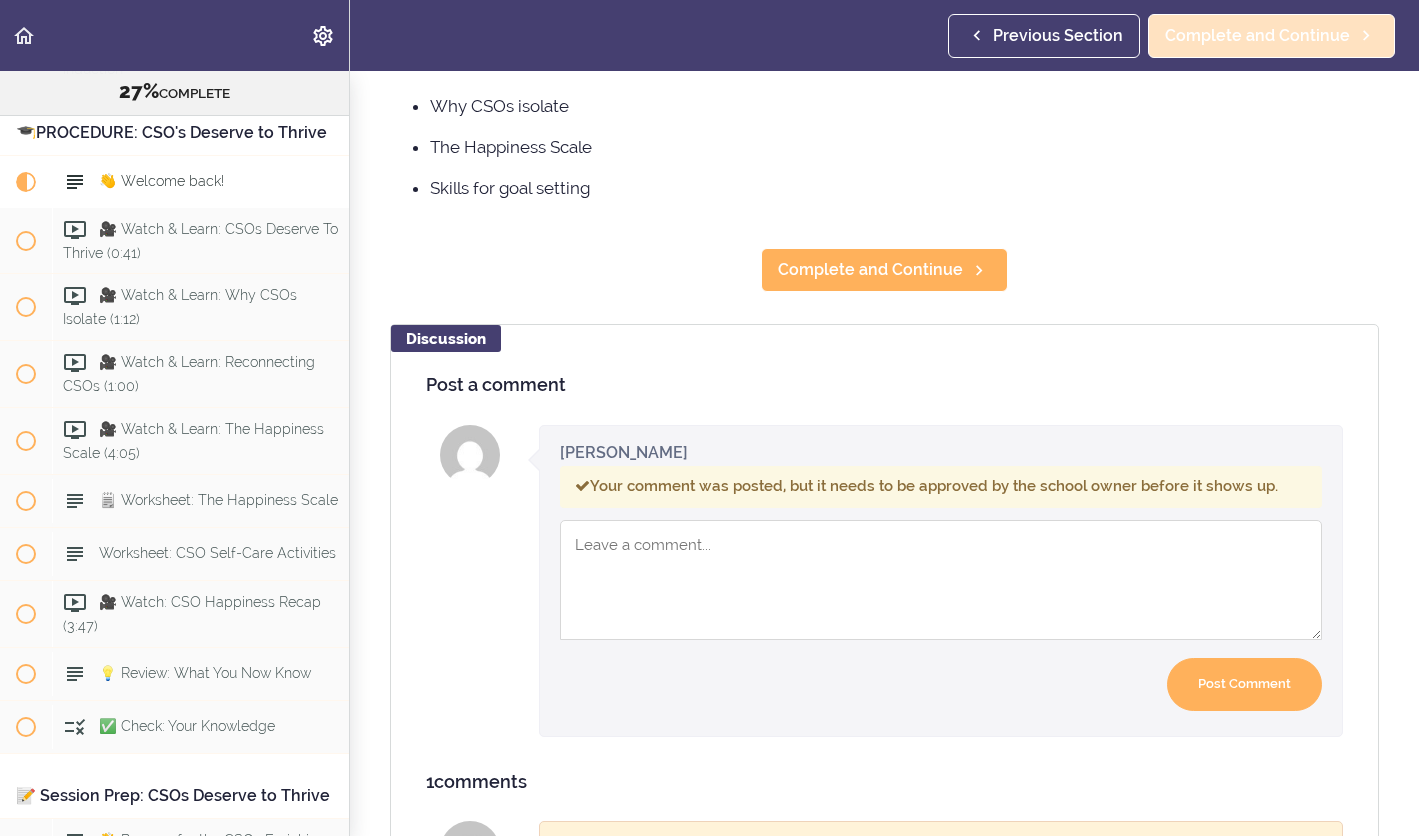 click on "Complete and Continue" at bounding box center (1257, 36) 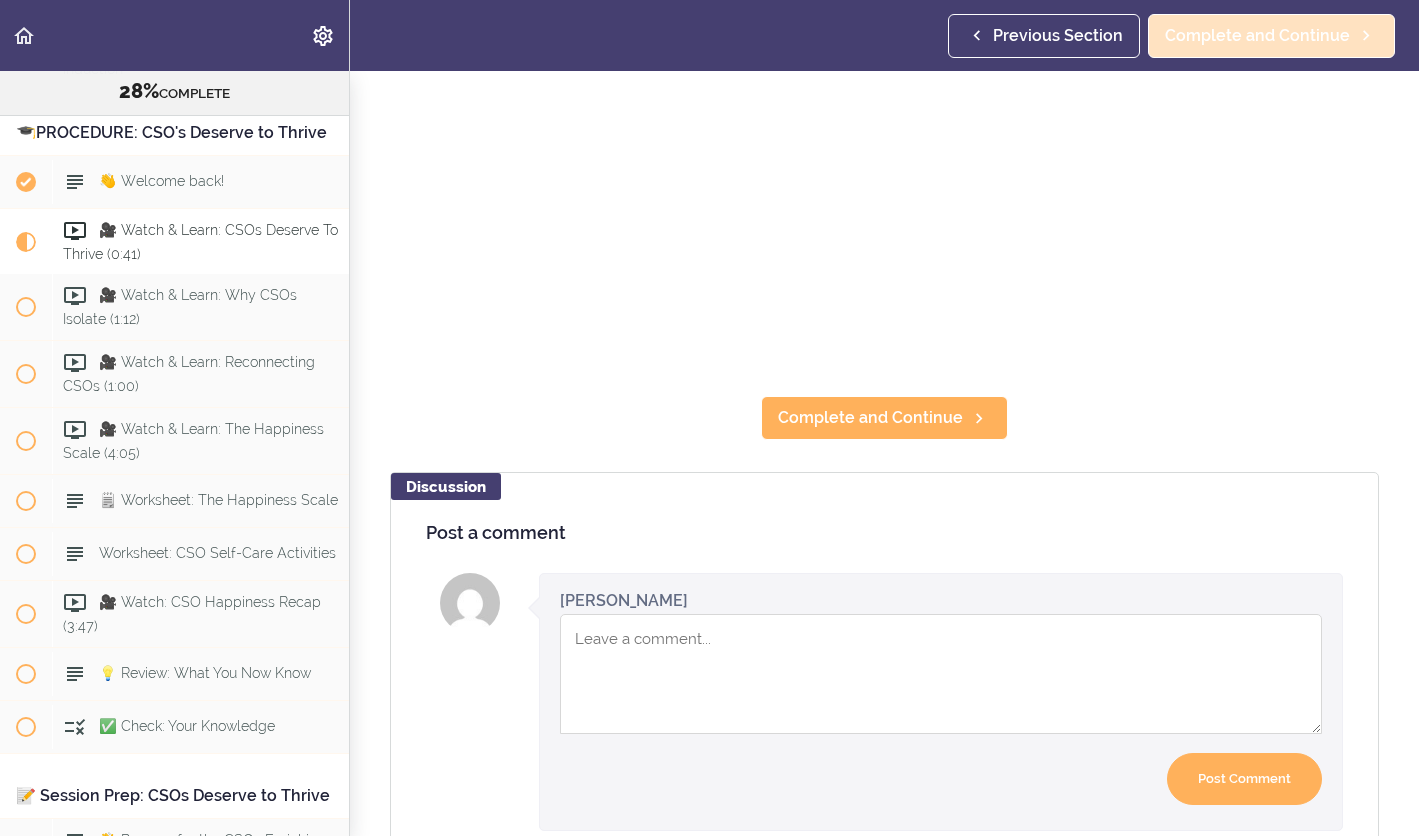 scroll, scrollTop: 0, scrollLeft: 0, axis: both 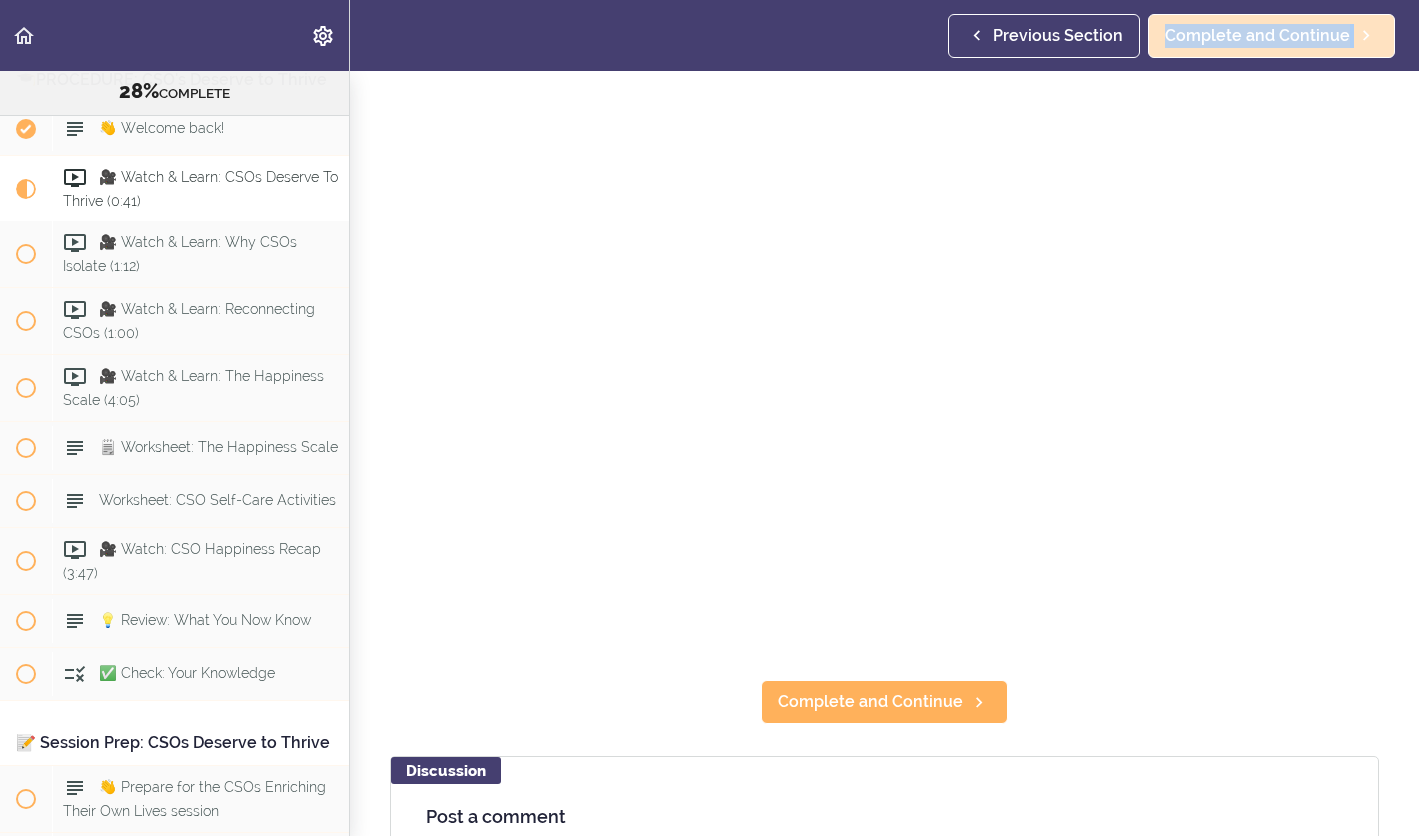 click 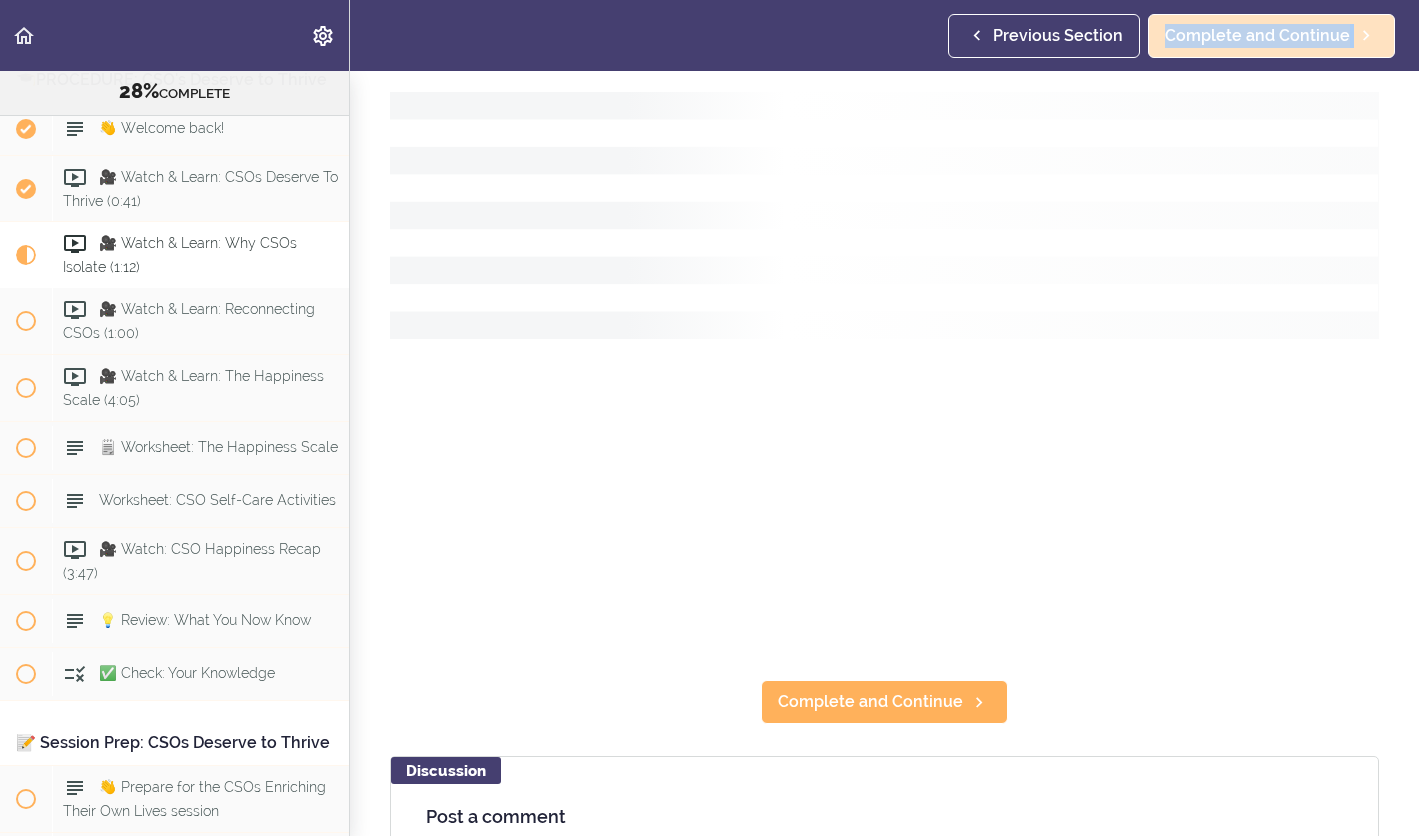 scroll, scrollTop: 0, scrollLeft: 0, axis: both 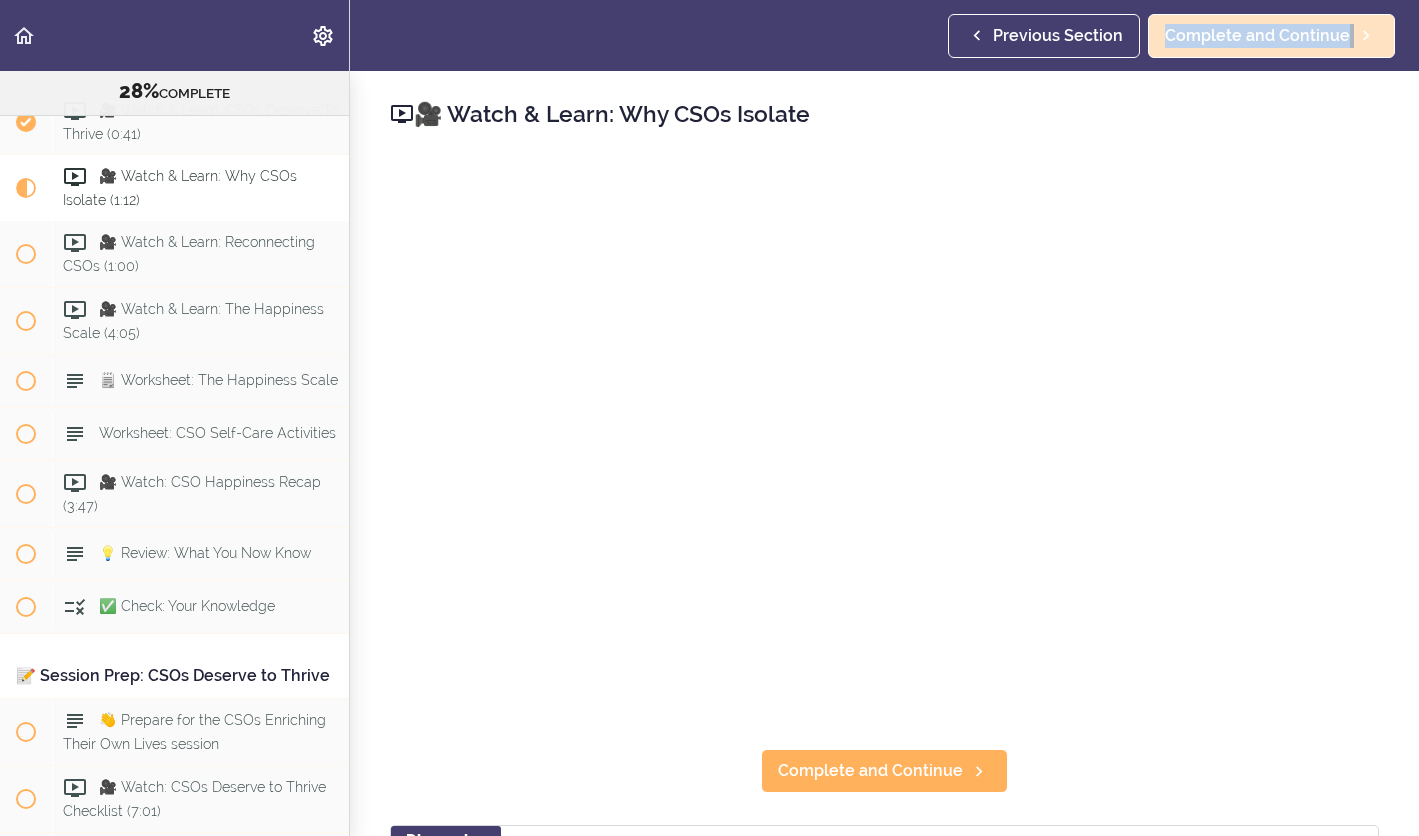 click 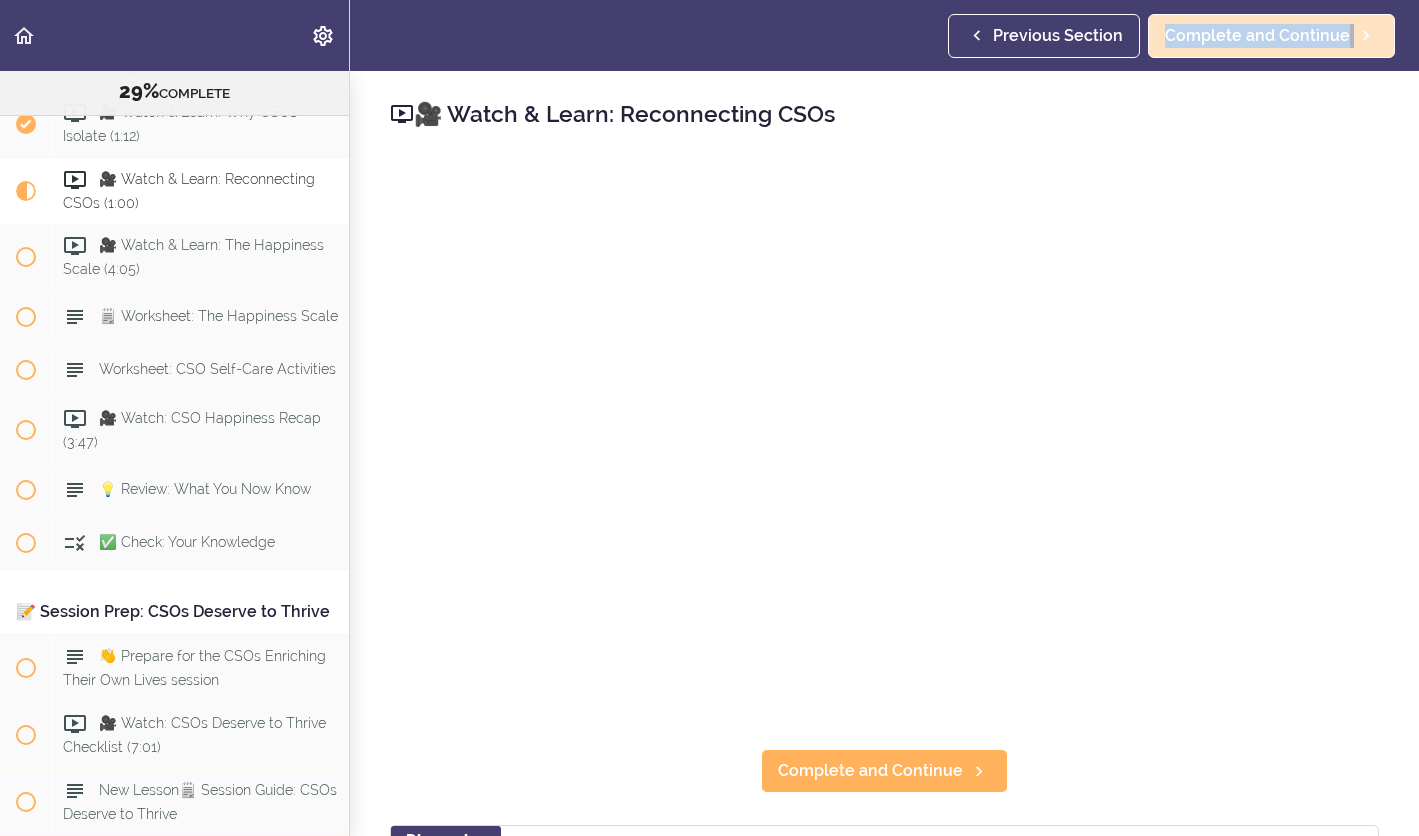 scroll, scrollTop: 4217, scrollLeft: 0, axis: vertical 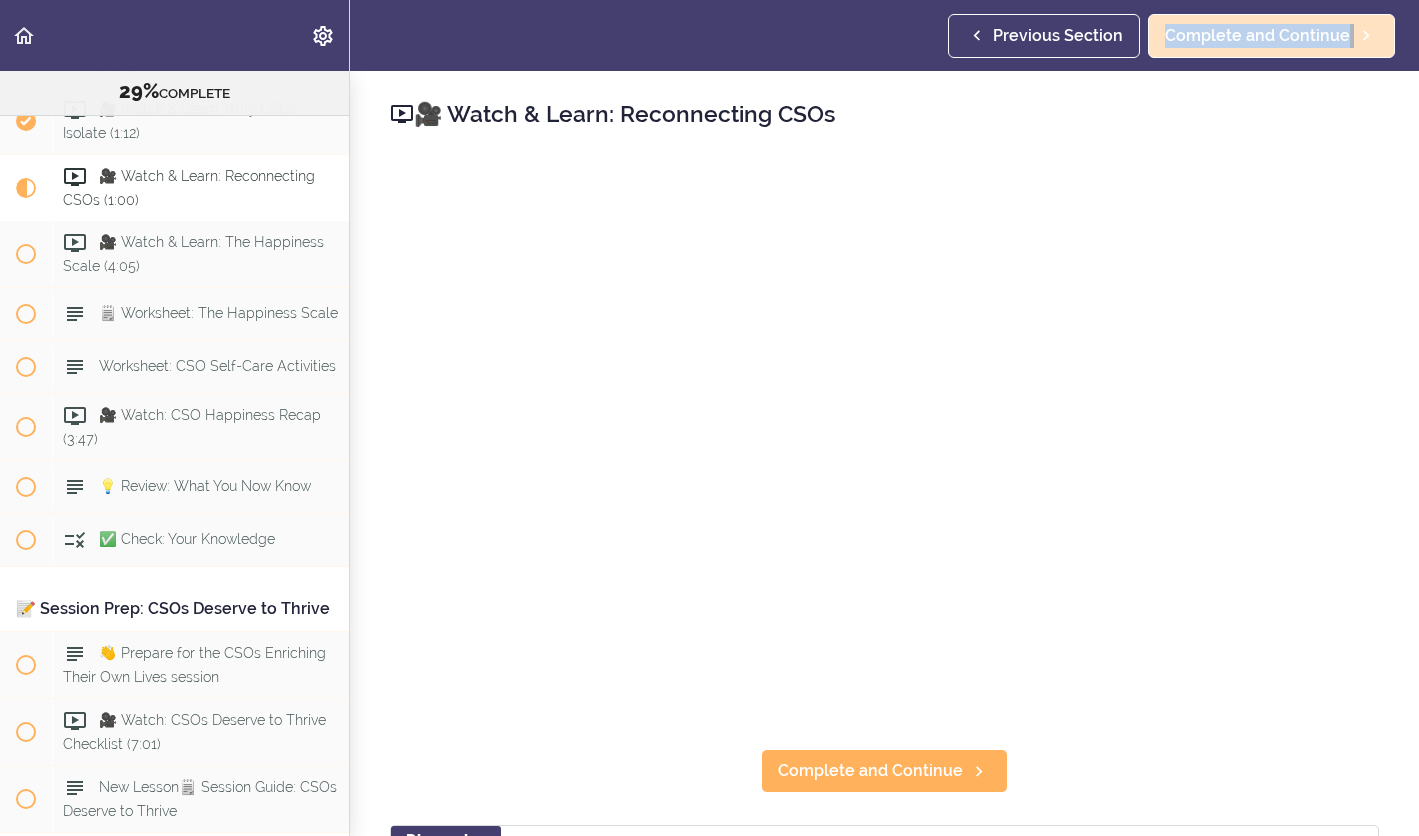 click 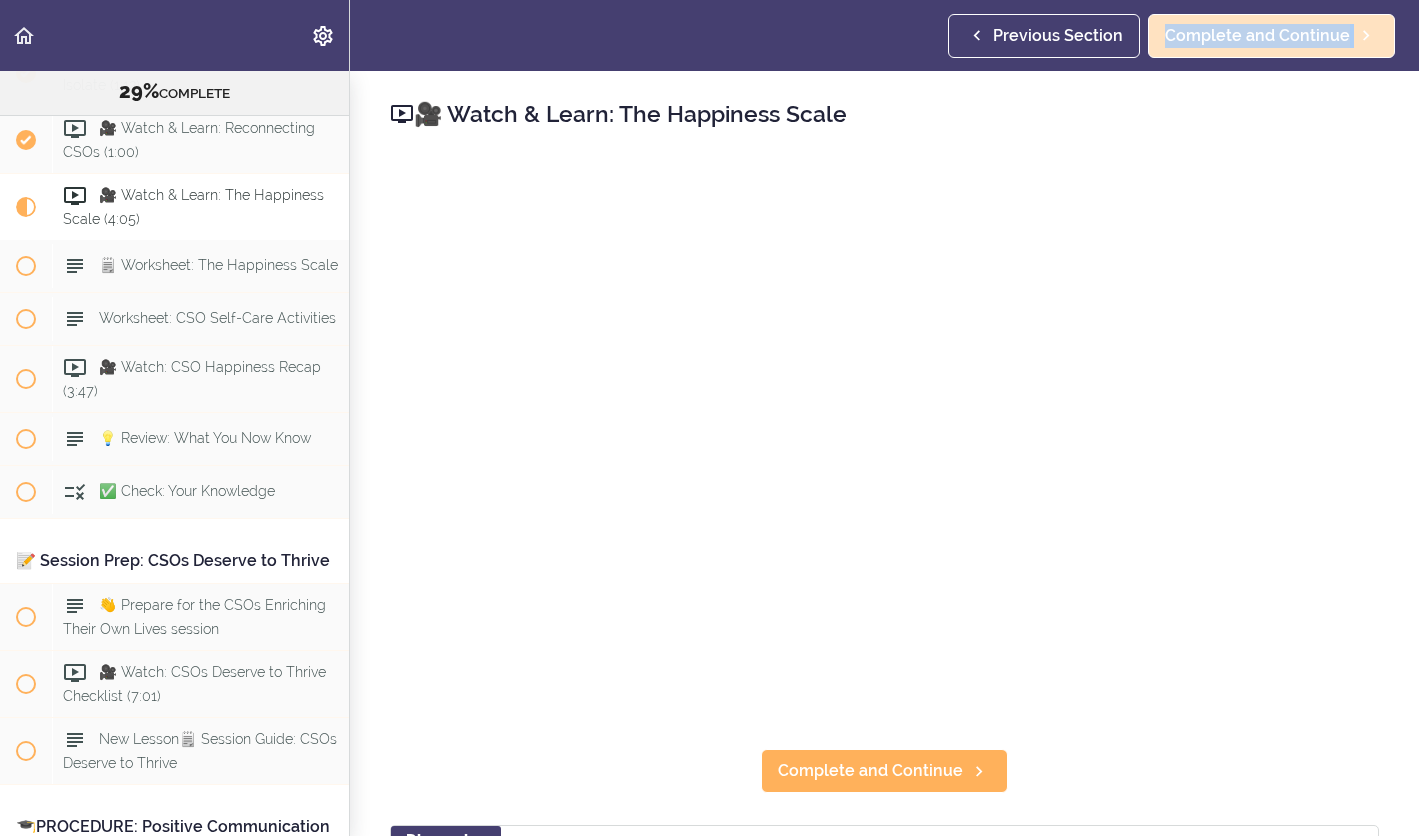 scroll, scrollTop: 4283, scrollLeft: 0, axis: vertical 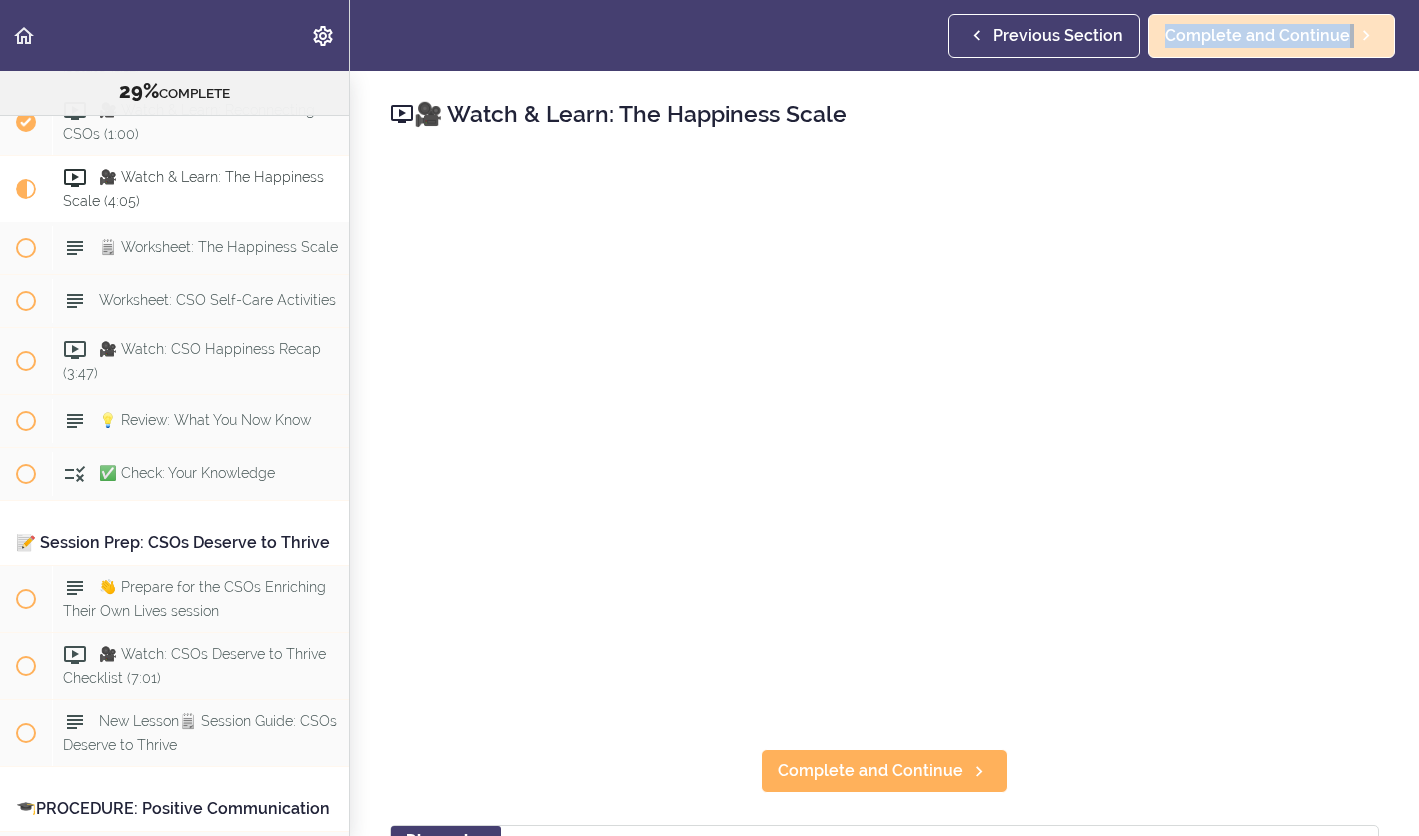 click 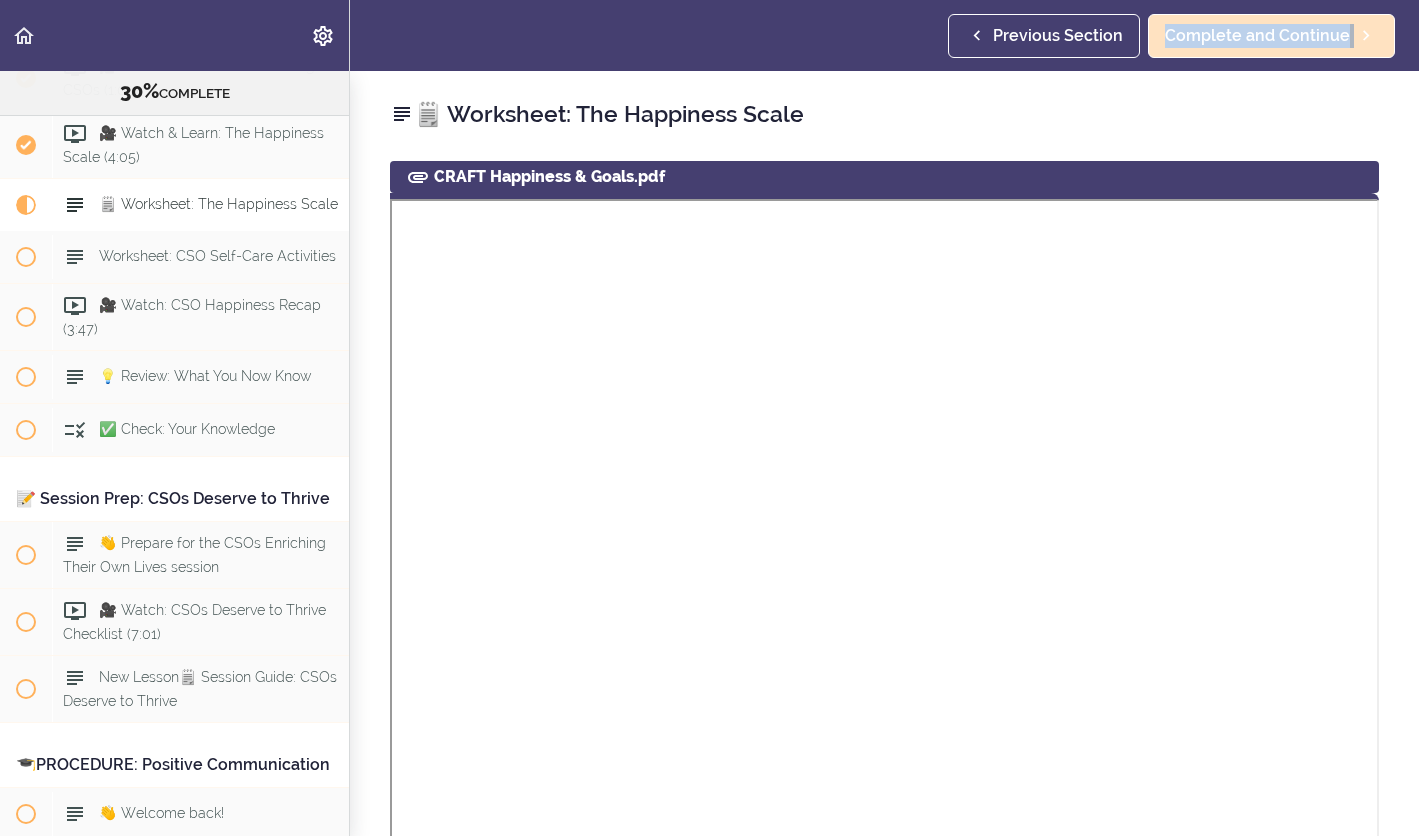 scroll, scrollTop: 4350, scrollLeft: 0, axis: vertical 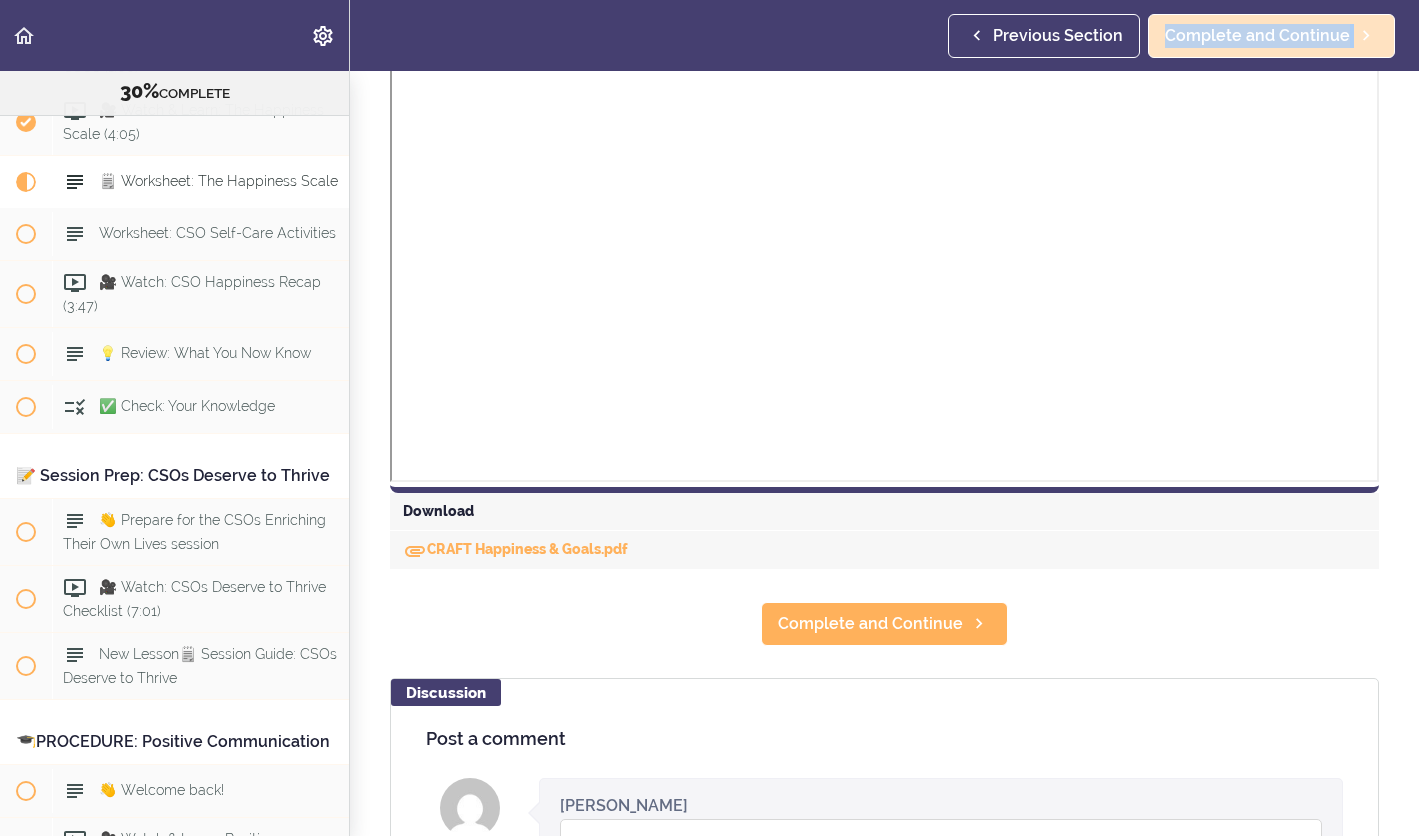 click 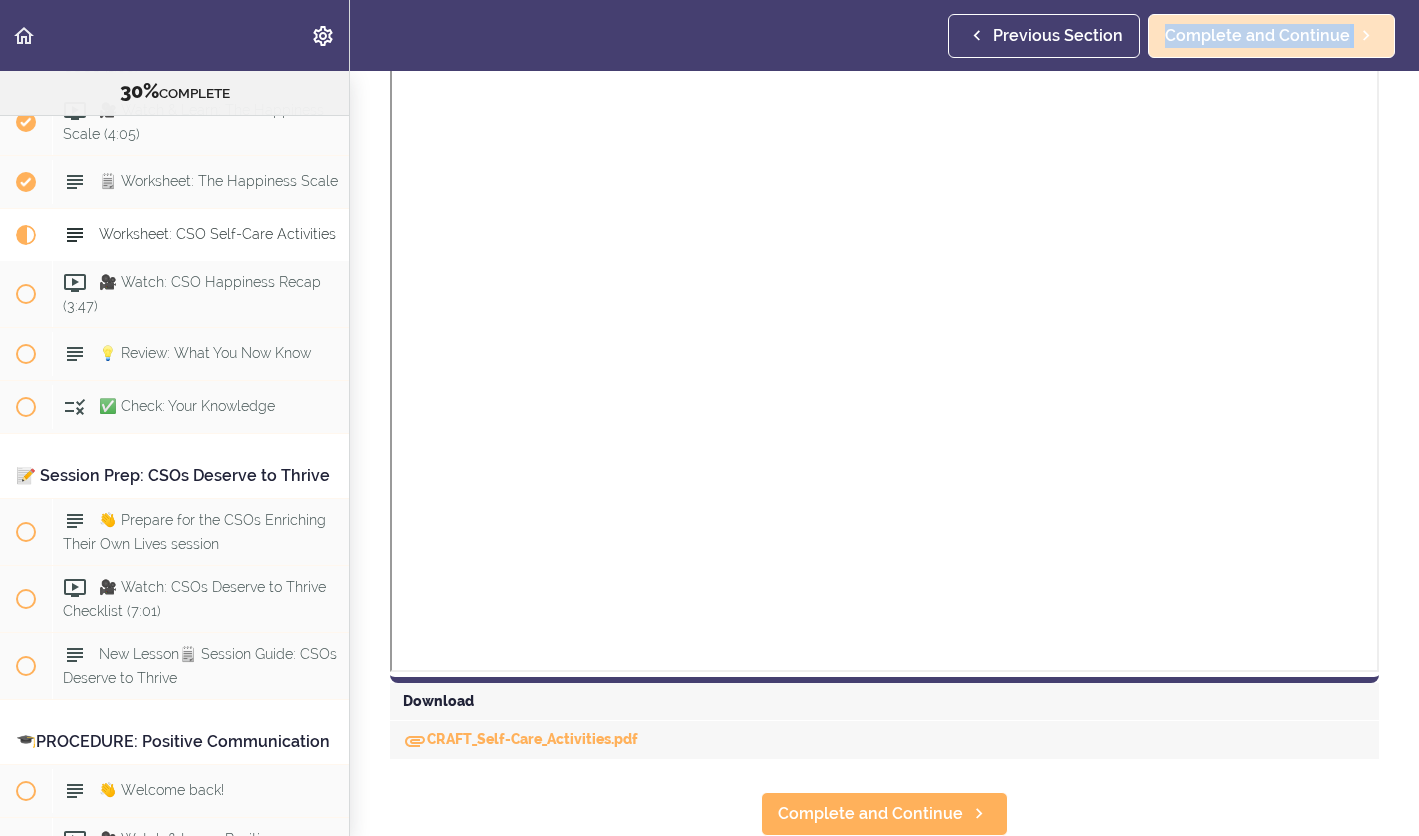 scroll, scrollTop: 0, scrollLeft: 0, axis: both 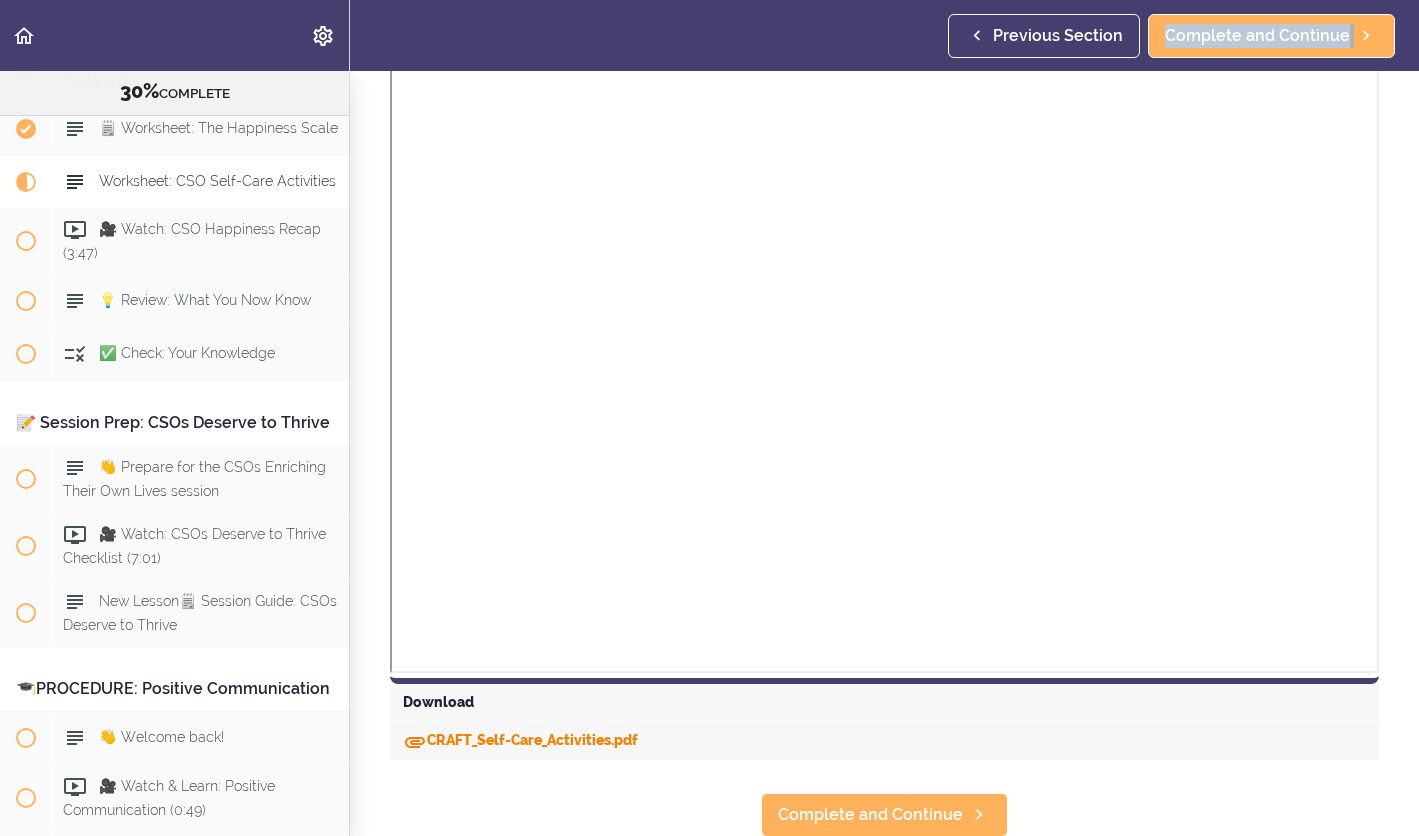 click on "CRAFT_Self-Care_Activities.pdf" at bounding box center [520, 740] 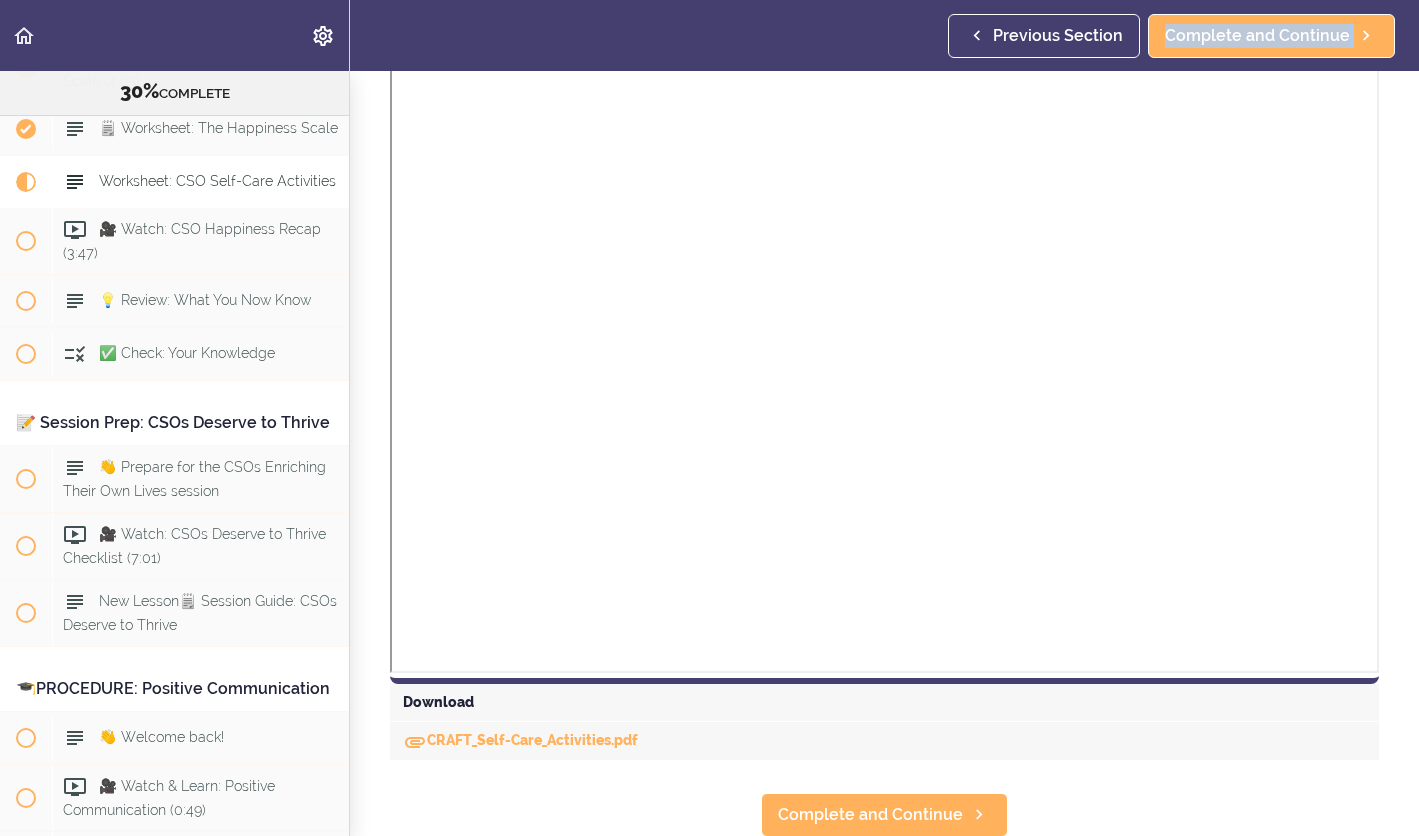 click on "CRAFT_Self-Care_Activities.pdf" at bounding box center [884, 741] 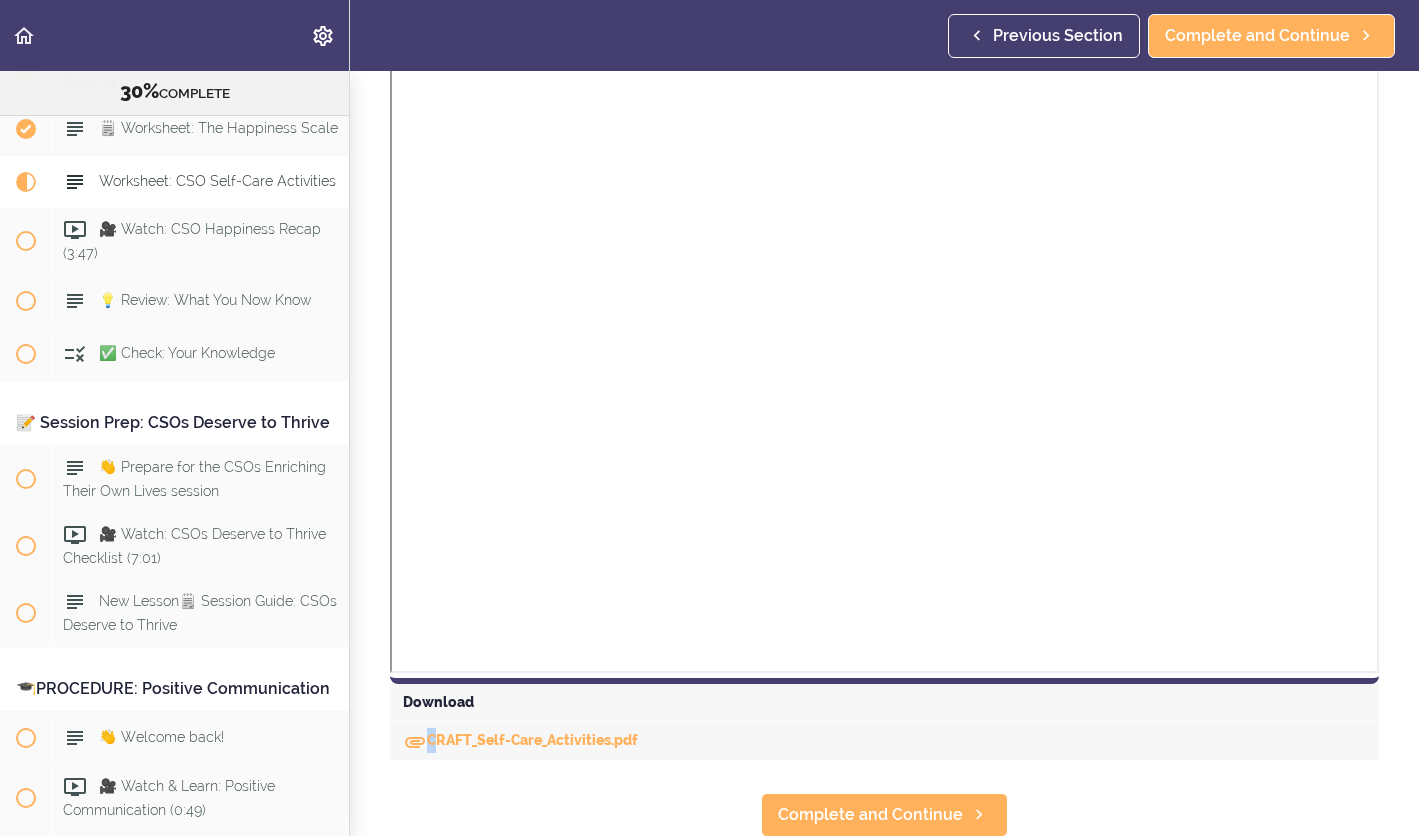 click on "CRAFT_Self-Care_Activities.pdf" at bounding box center [884, 741] 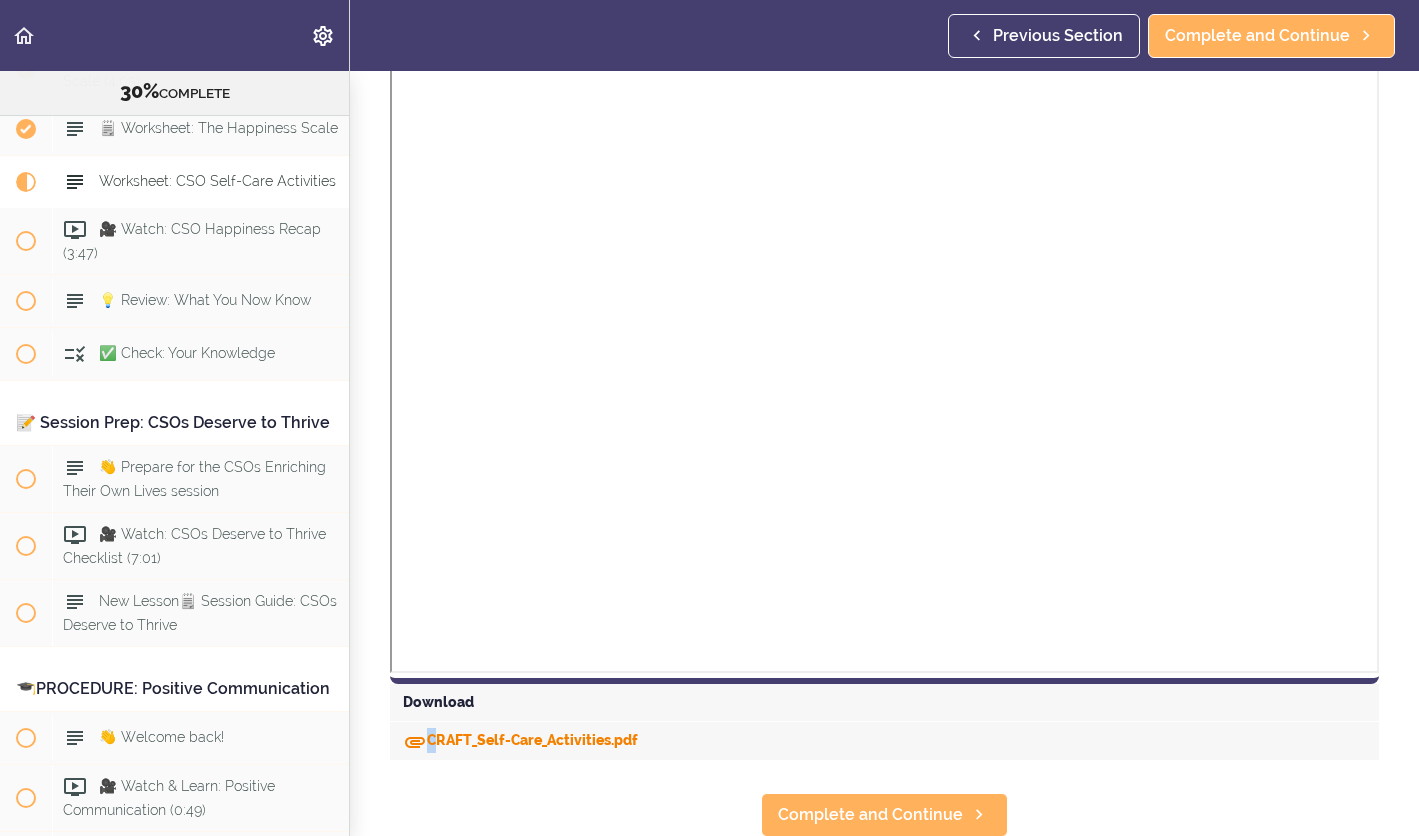 click on "CRAFT_Self-Care_Activities.pdf" at bounding box center [520, 740] 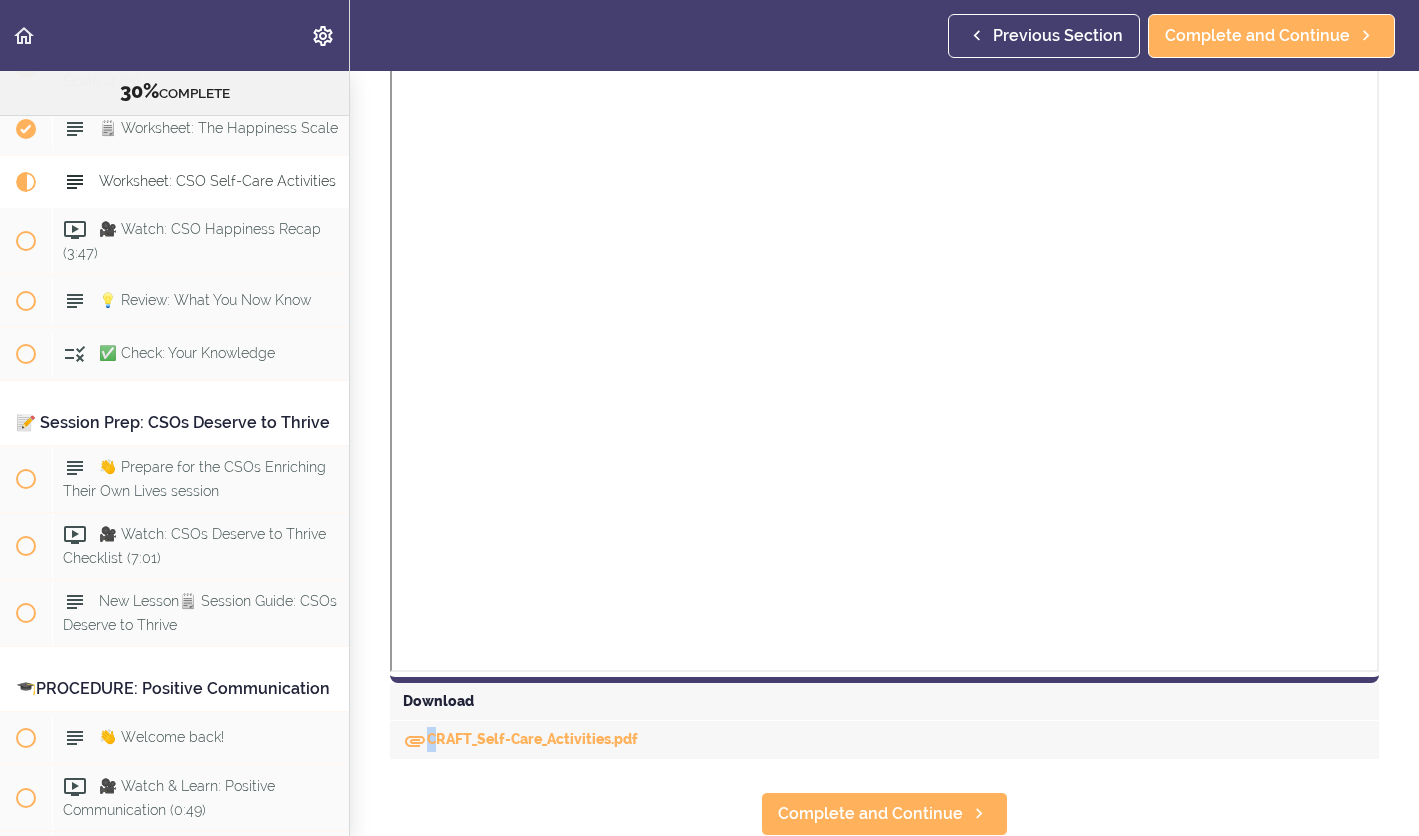 scroll, scrollTop: 538, scrollLeft: 0, axis: vertical 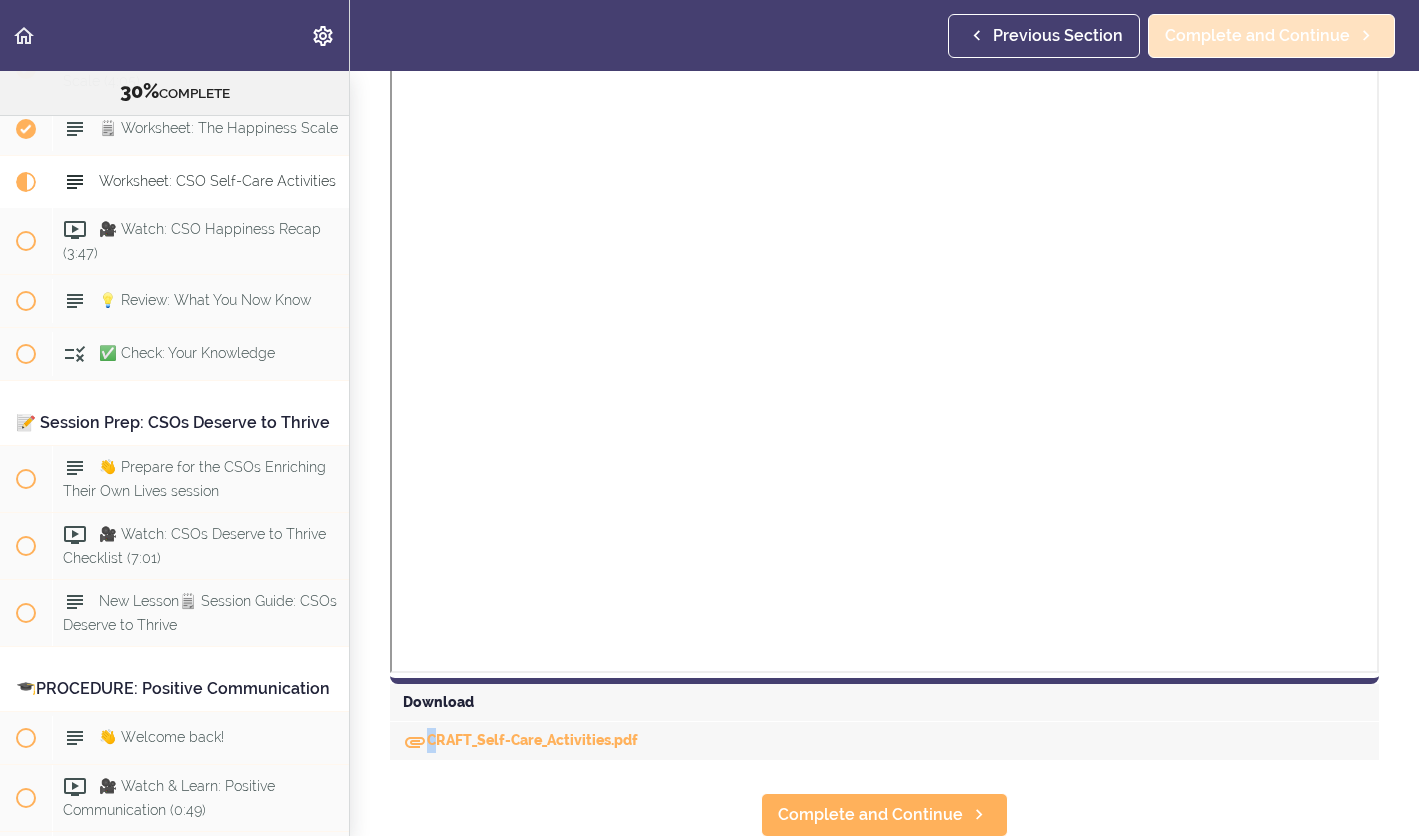 click on "Complete and Continue" at bounding box center (1257, 36) 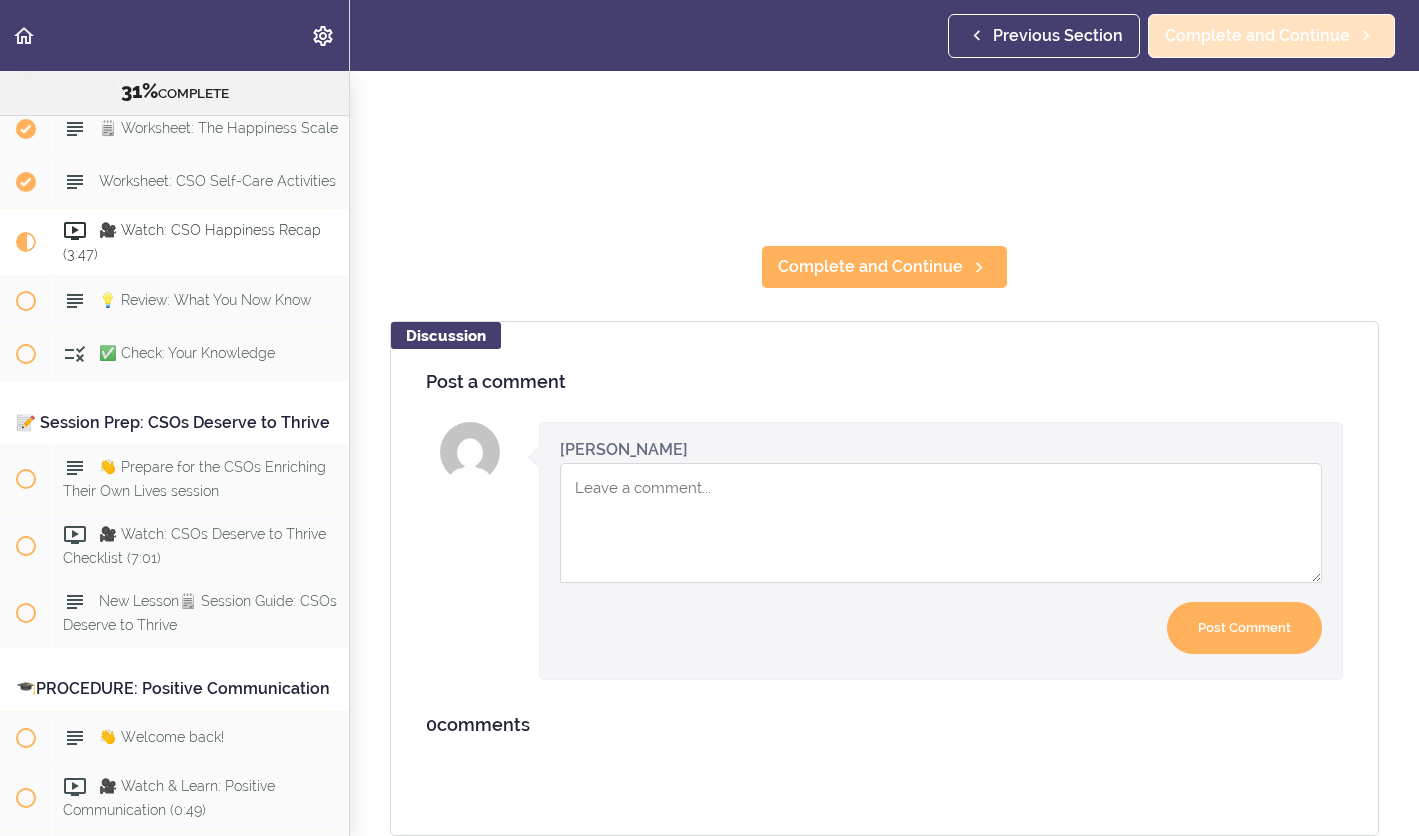 scroll, scrollTop: 63, scrollLeft: 0, axis: vertical 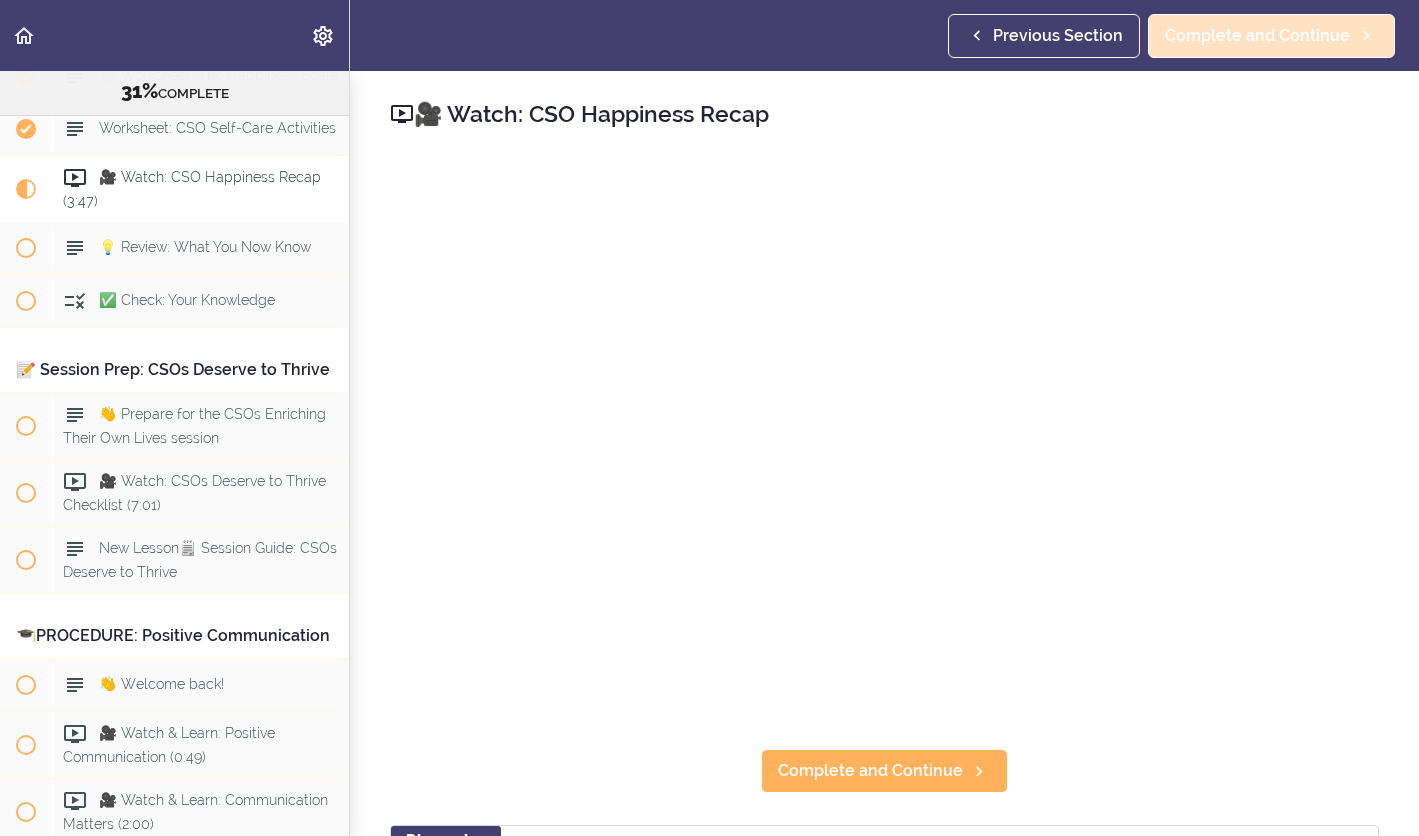 click on "Complete and Continue" at bounding box center [1257, 36] 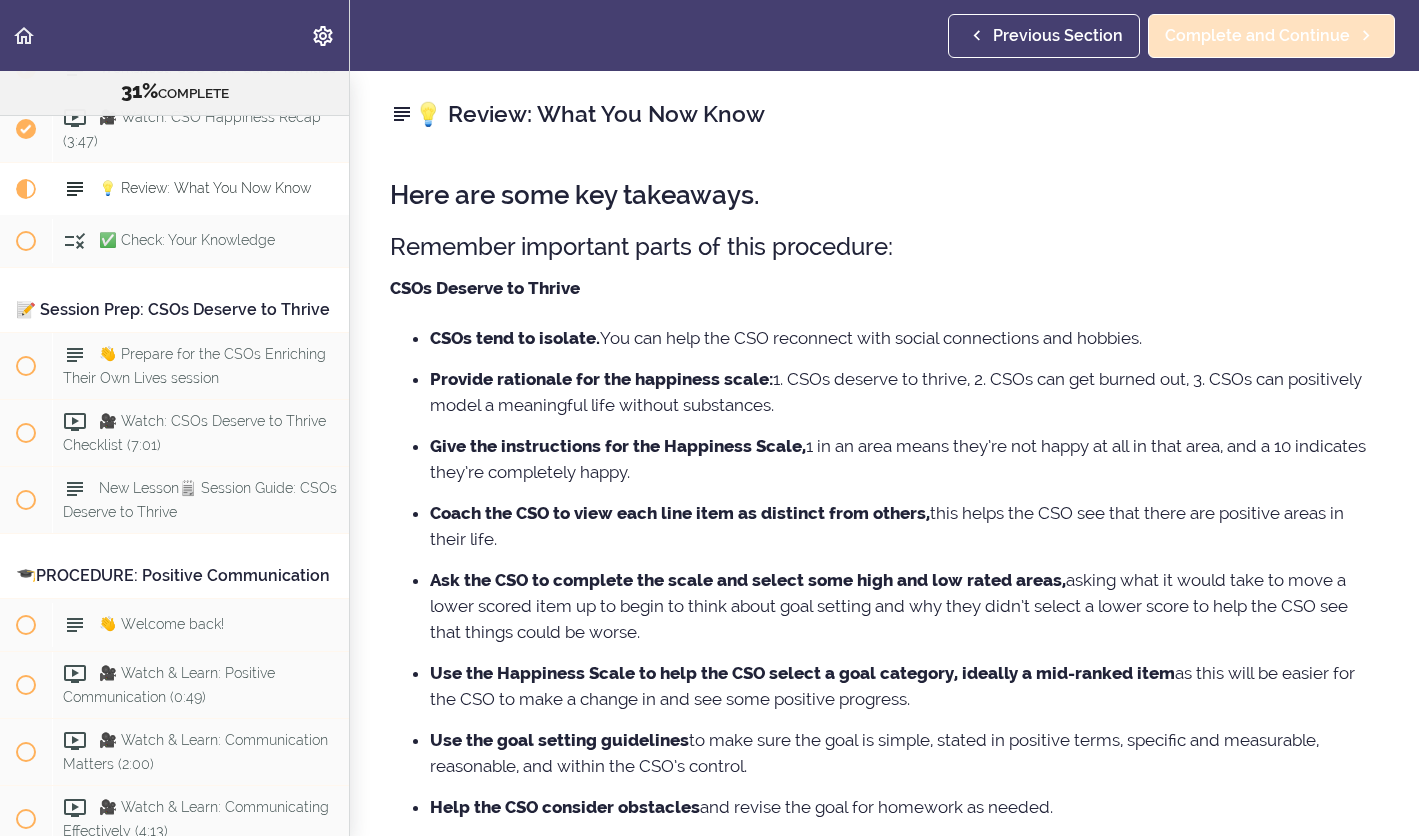 scroll, scrollTop: 4523, scrollLeft: 0, axis: vertical 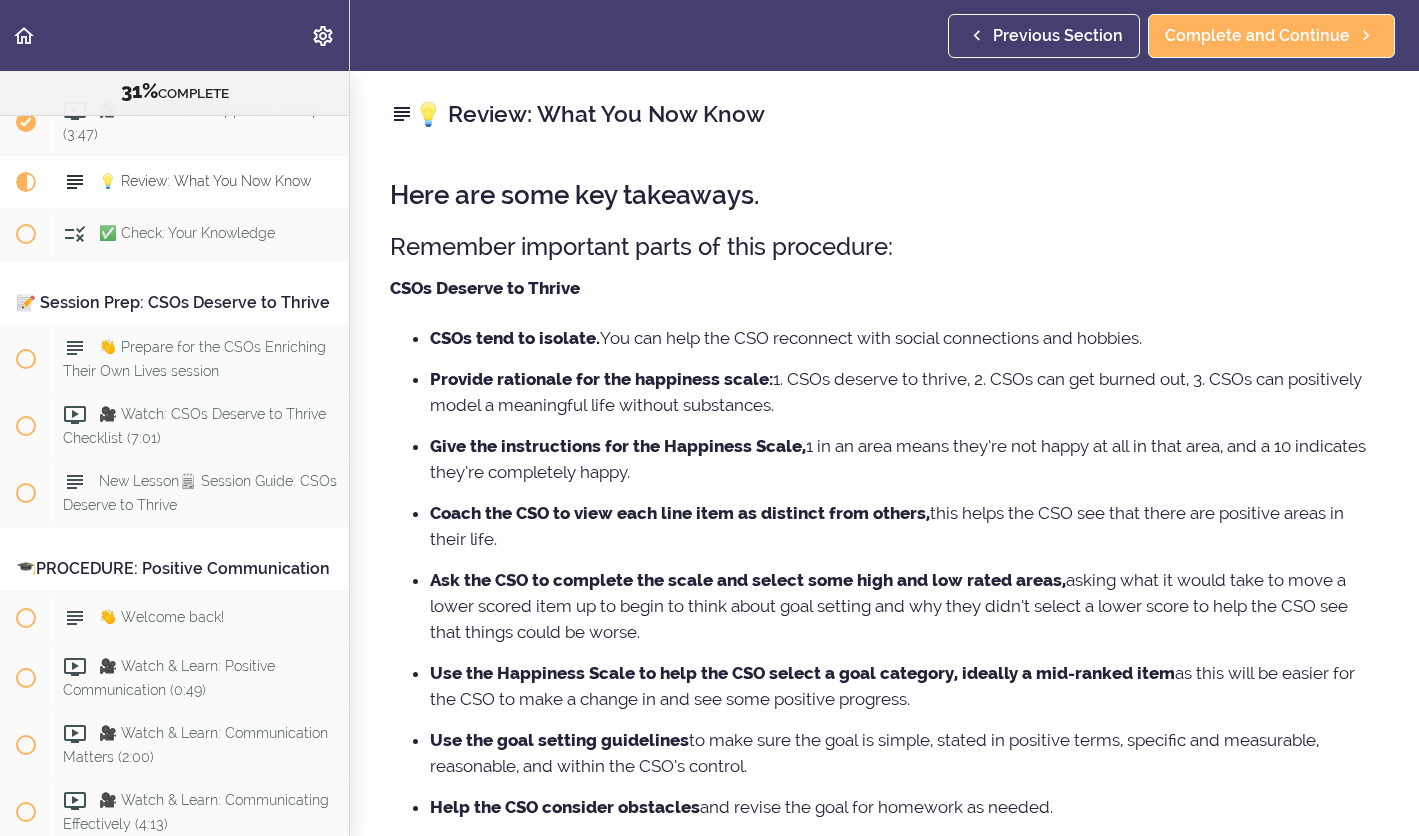 click on "Previous Section" at bounding box center [1058, 36] 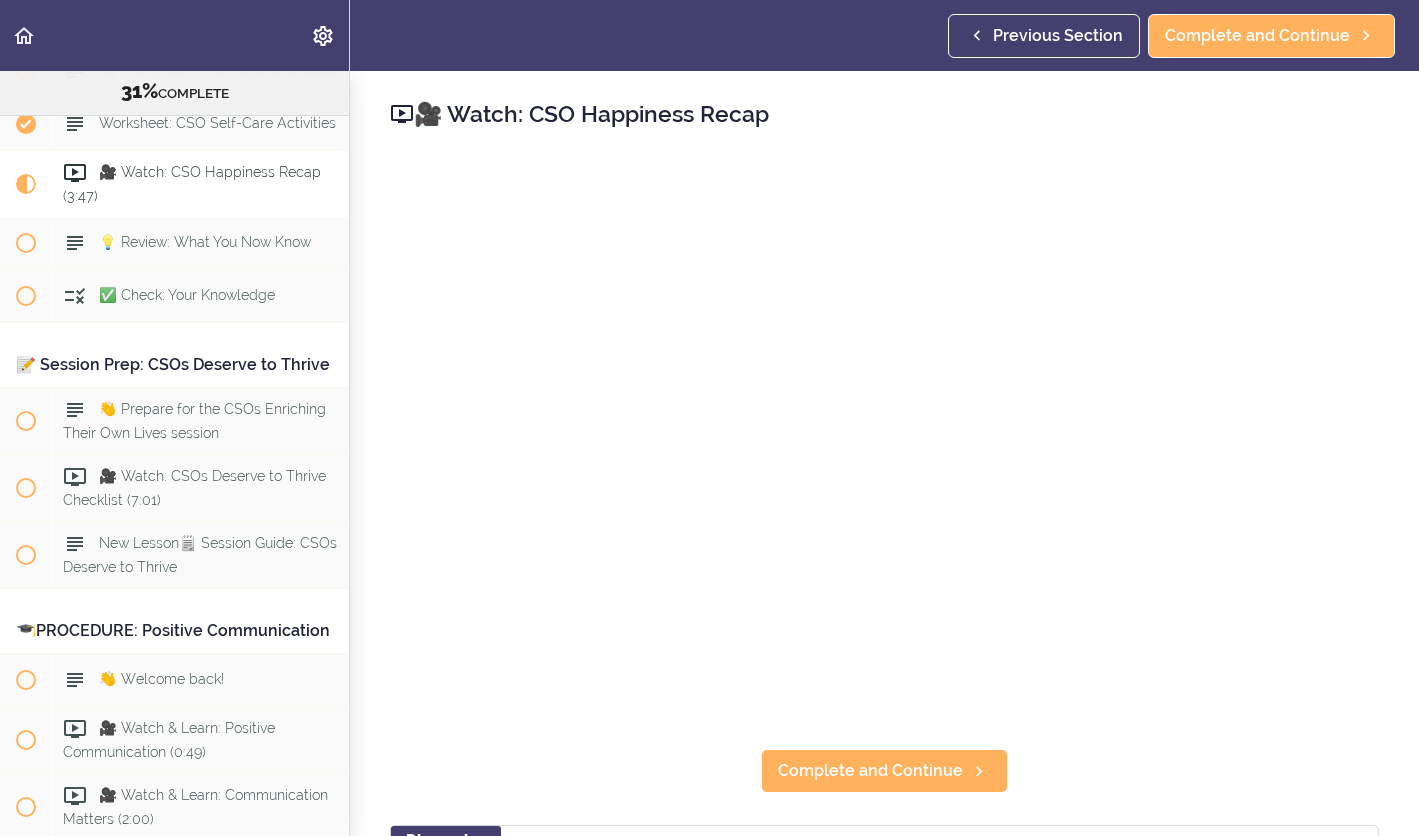 scroll, scrollTop: 4456, scrollLeft: 0, axis: vertical 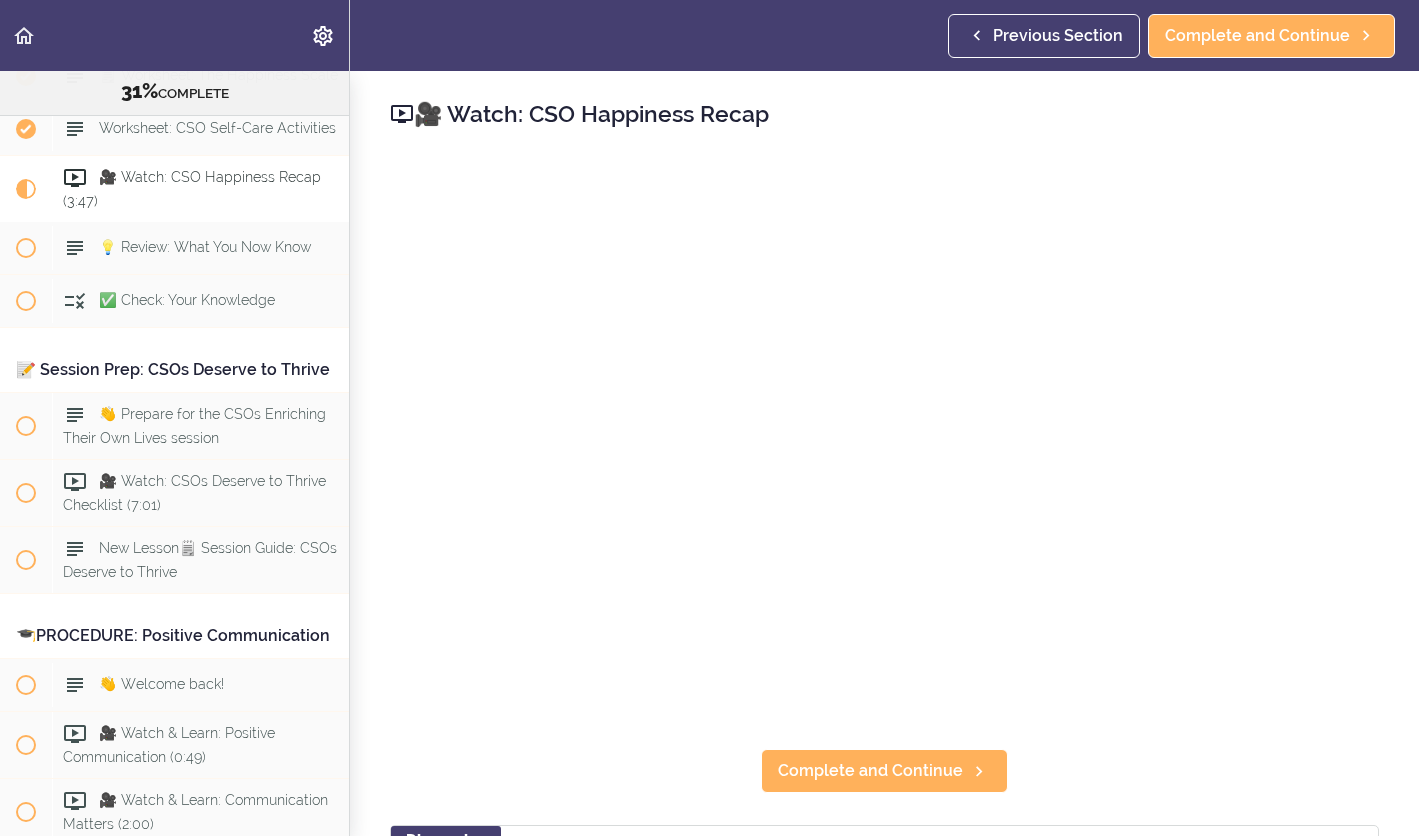 click on "Previous Section" at bounding box center [1058, 36] 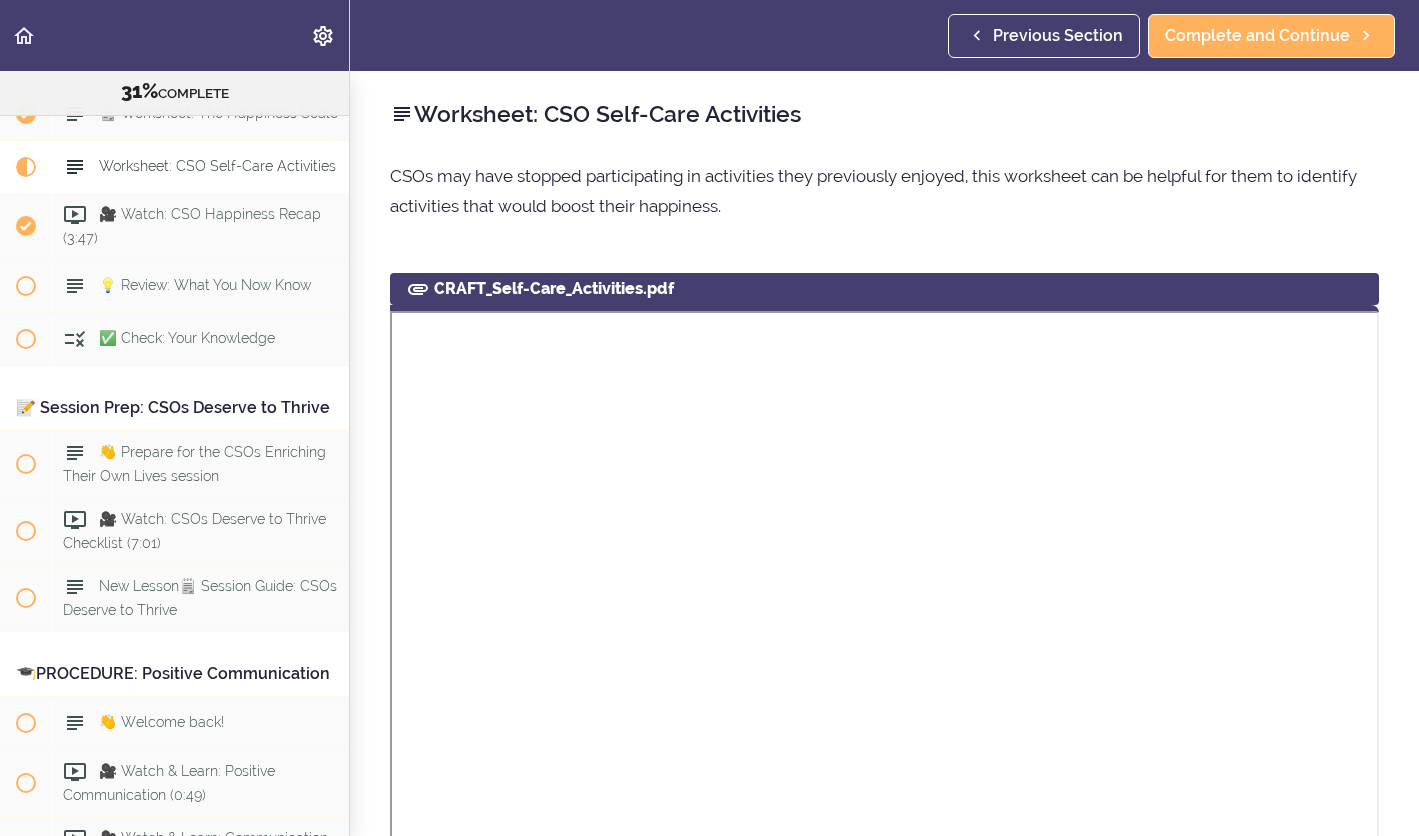 scroll, scrollTop: 4403, scrollLeft: 0, axis: vertical 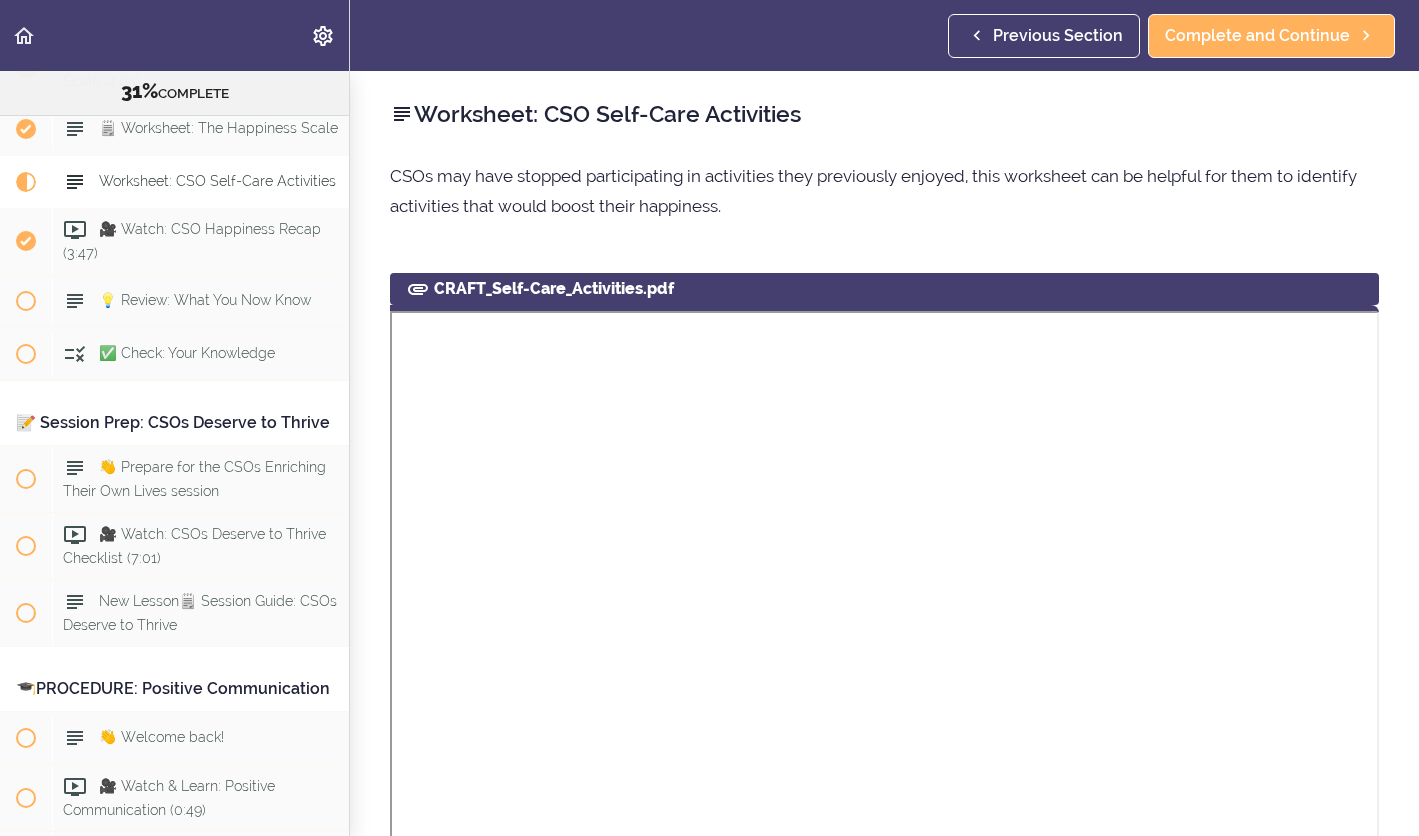 click on "Previous Section" at bounding box center [1058, 36] 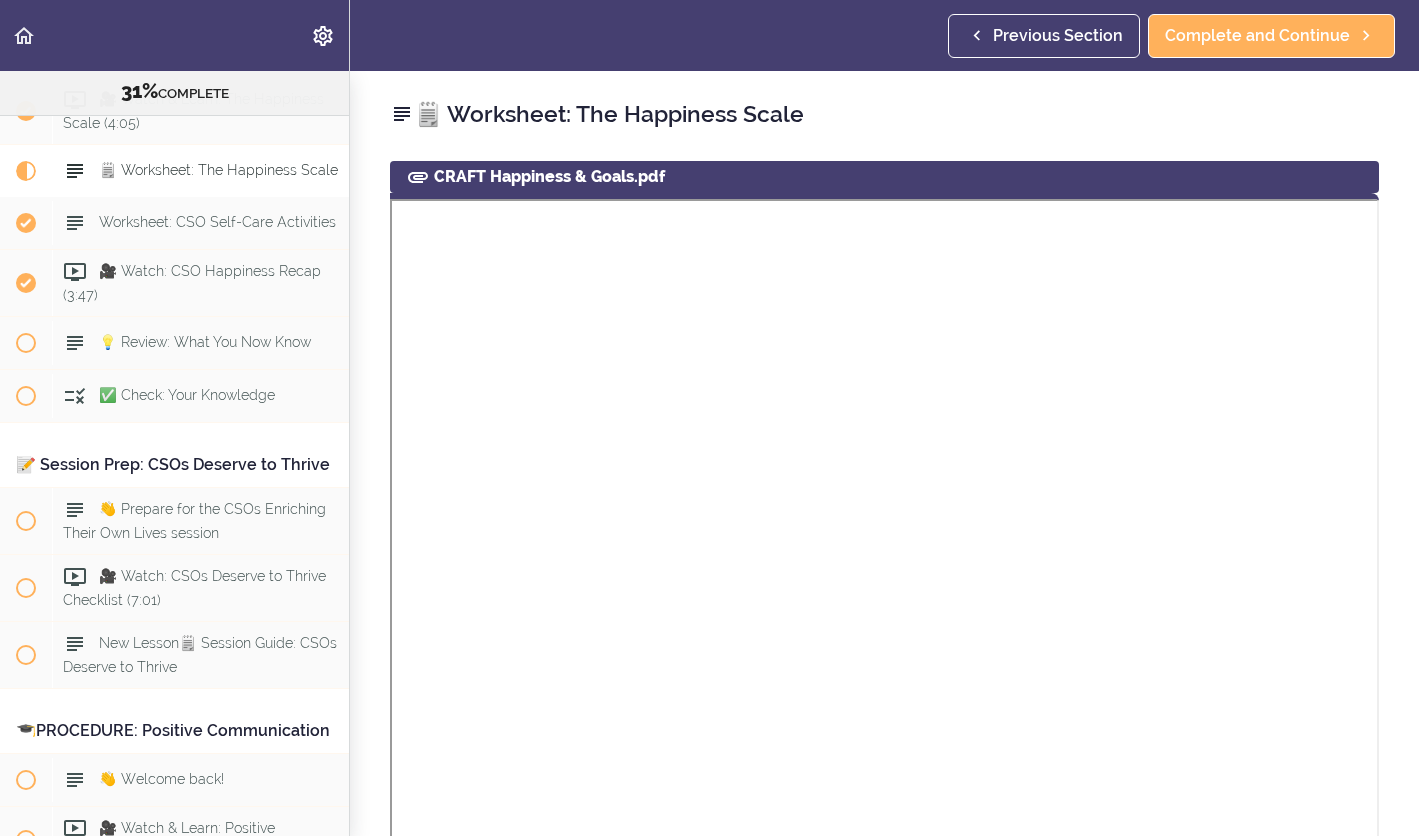 scroll, scrollTop: 4350, scrollLeft: 0, axis: vertical 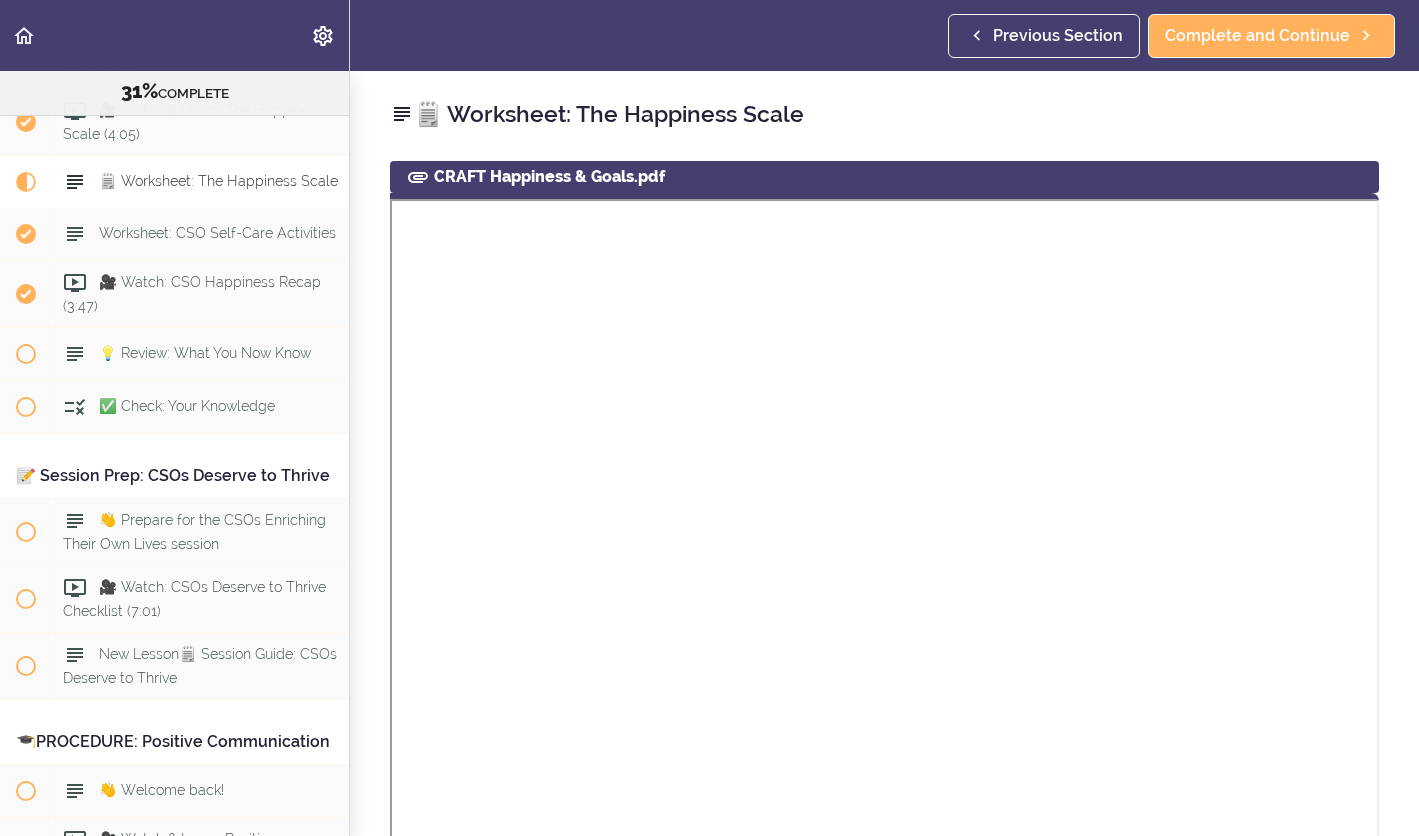 click on "Previous Section" at bounding box center [1058, 36] 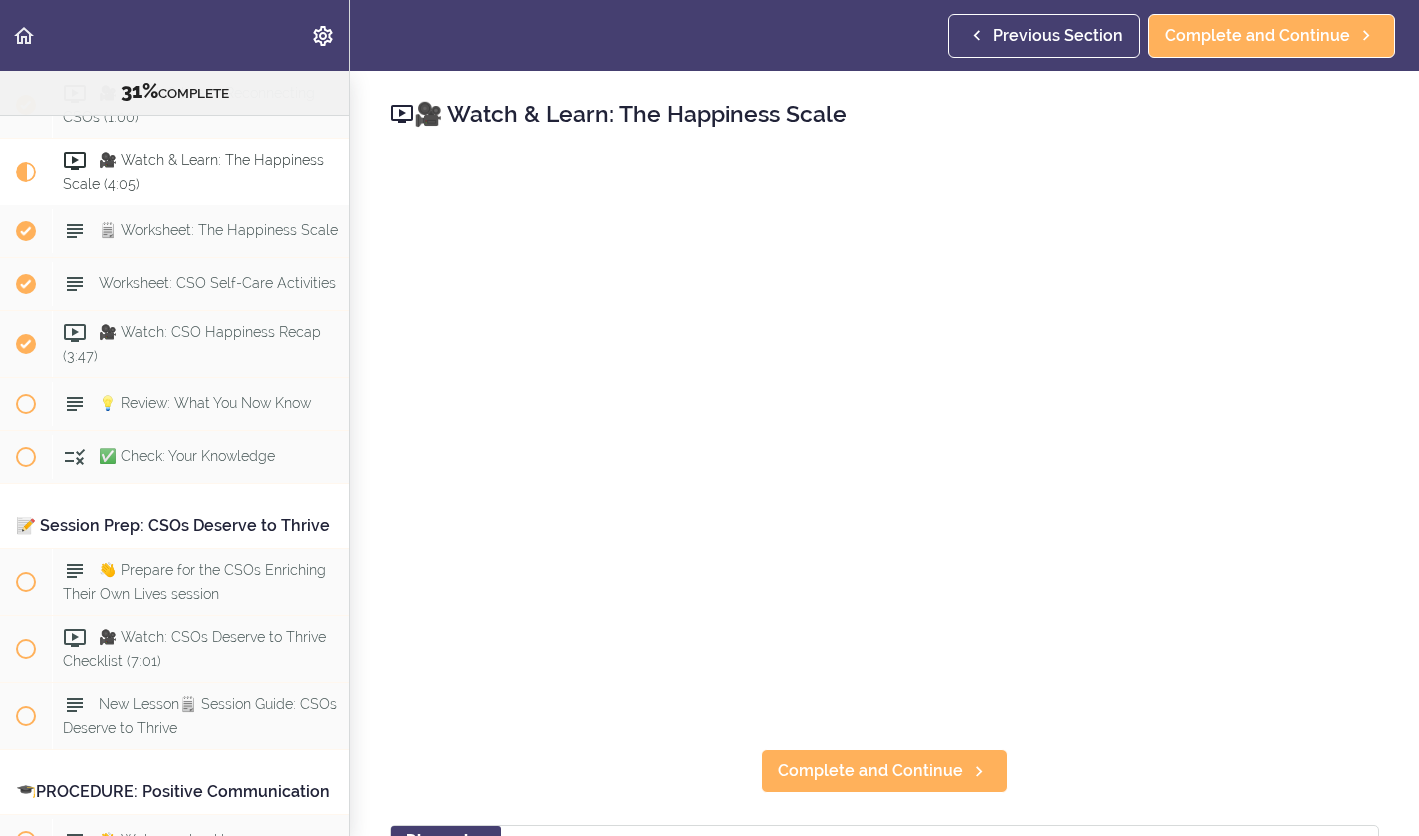 scroll, scrollTop: 4283, scrollLeft: 0, axis: vertical 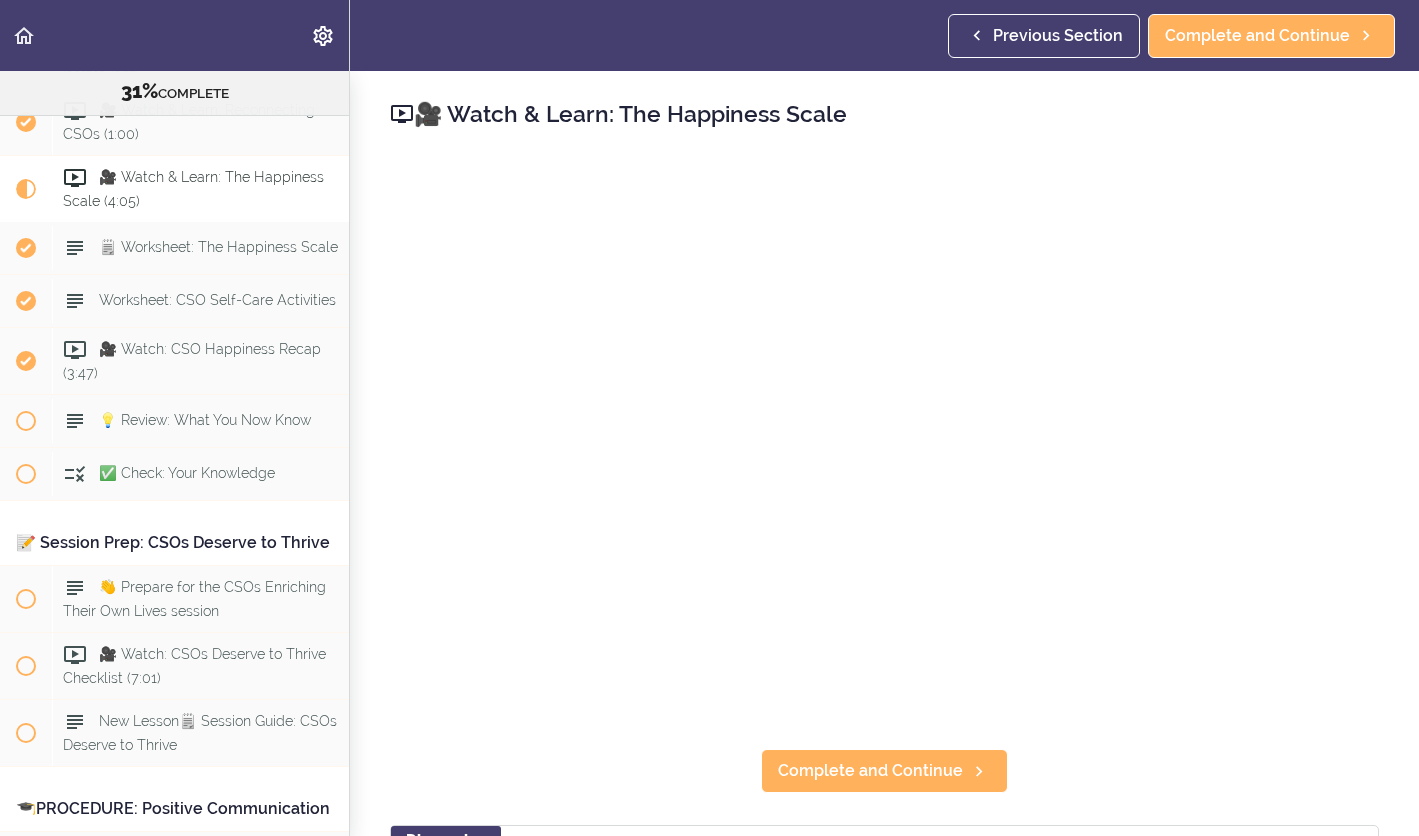 click on "Previous Section" at bounding box center (1058, 36) 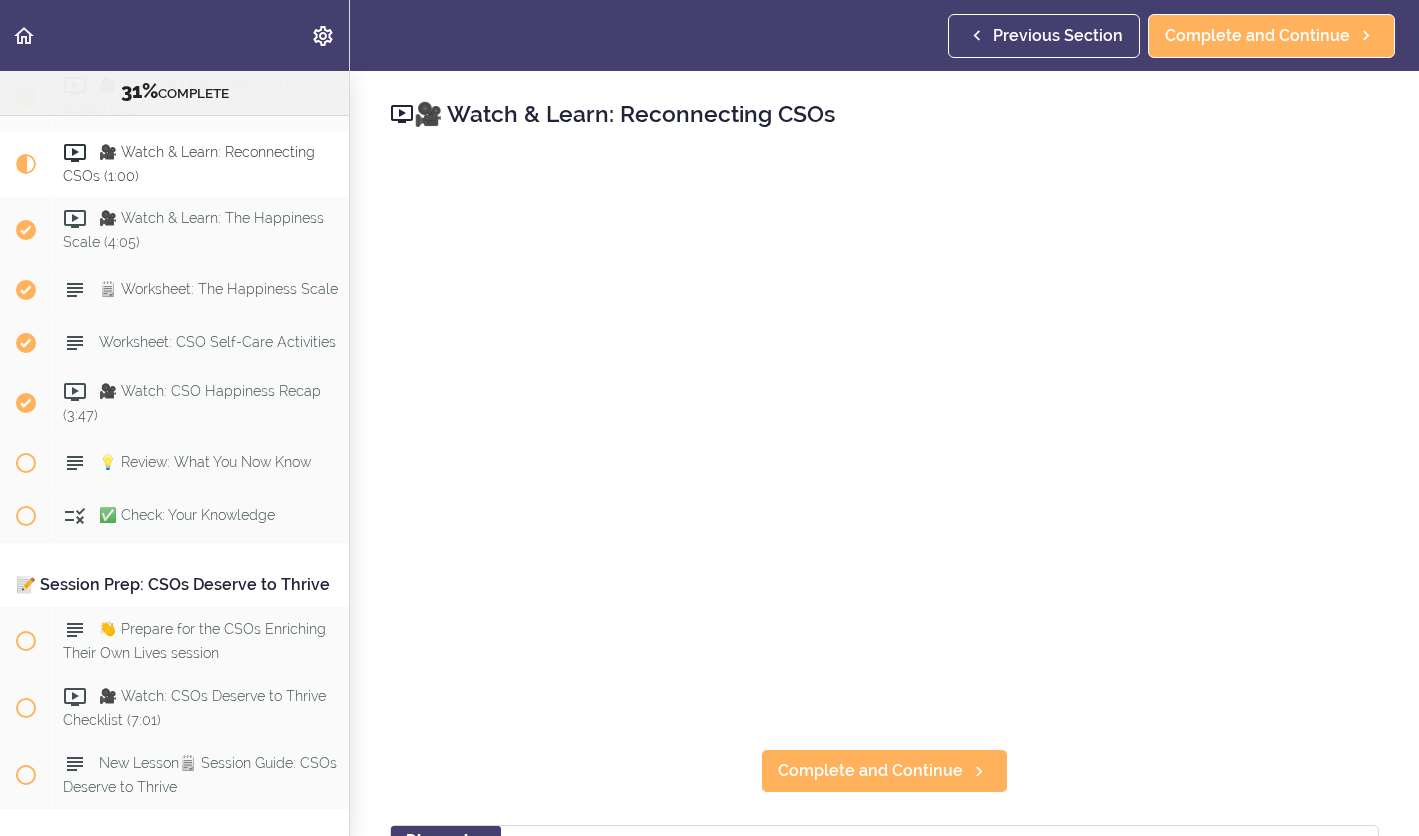scroll, scrollTop: 4217, scrollLeft: 0, axis: vertical 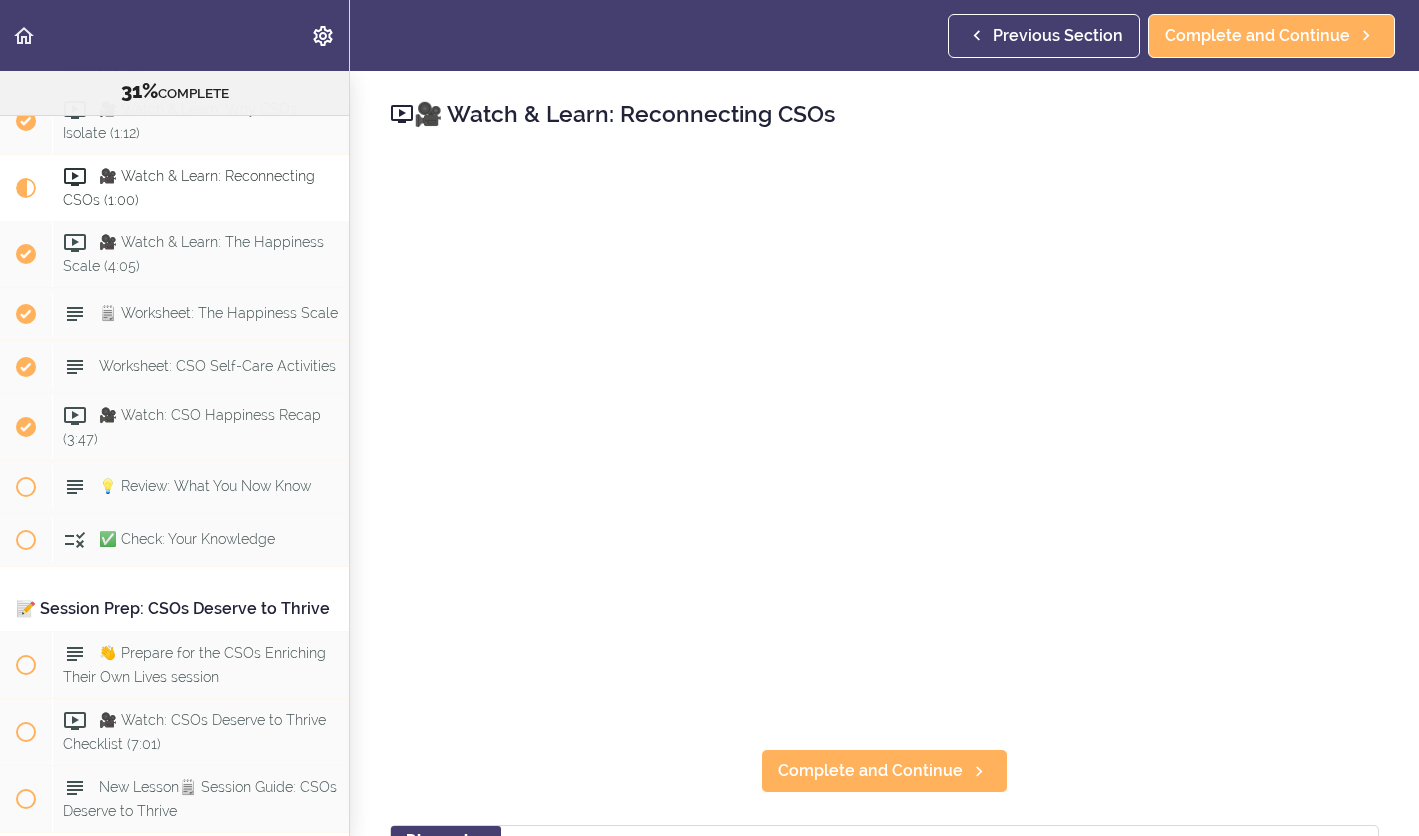 click on "Previous Section" at bounding box center [1058, 36] 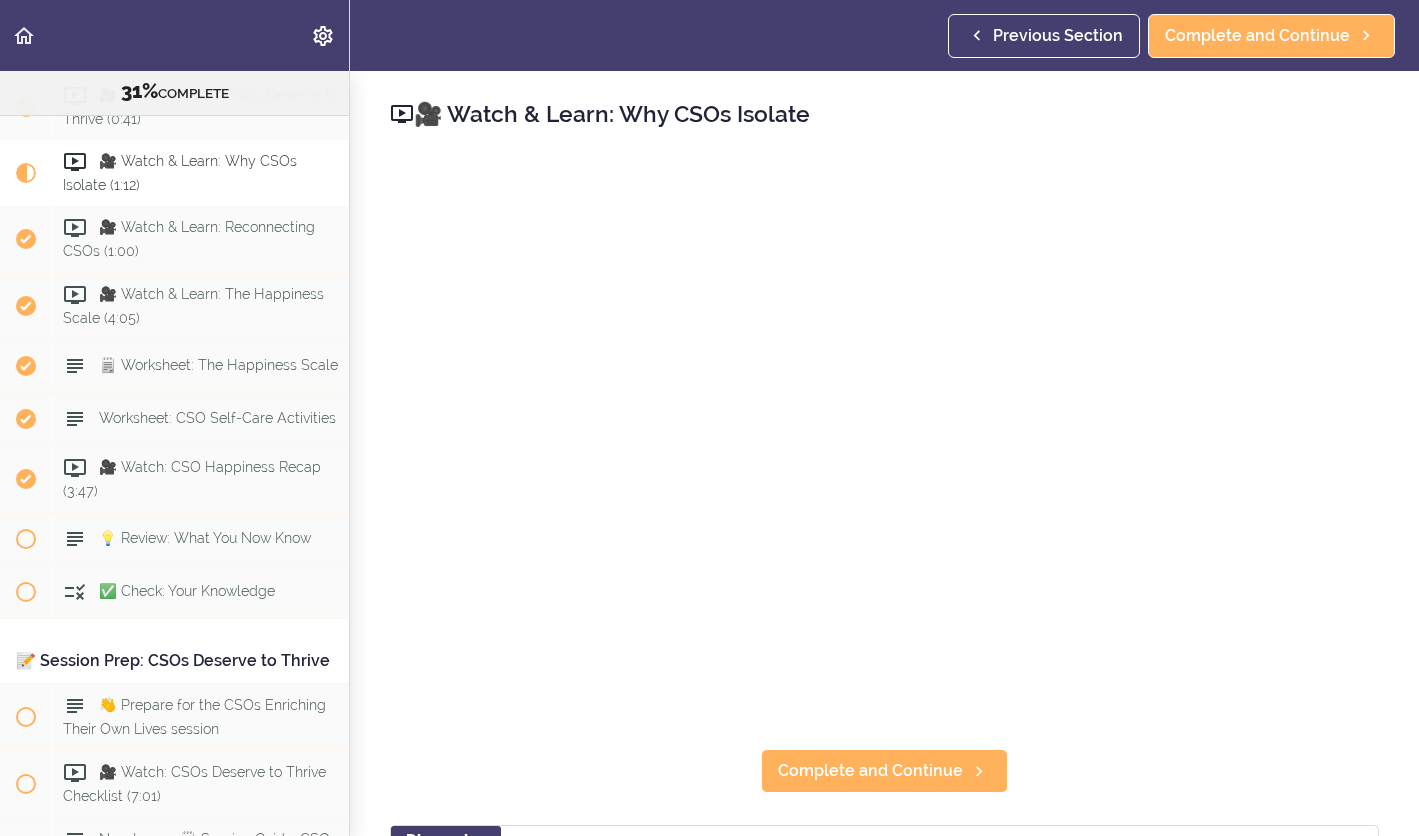 scroll, scrollTop: 4150, scrollLeft: 0, axis: vertical 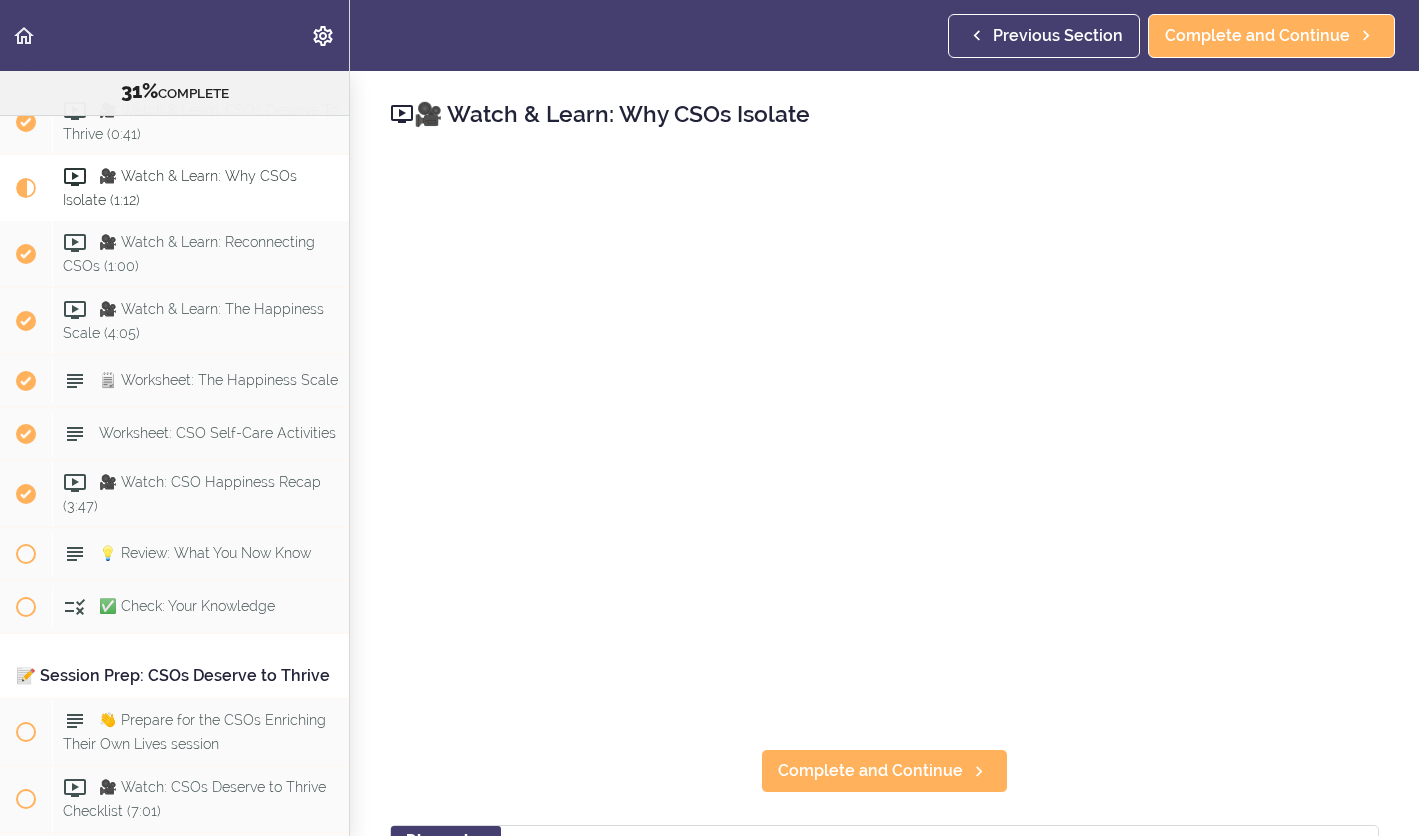 click 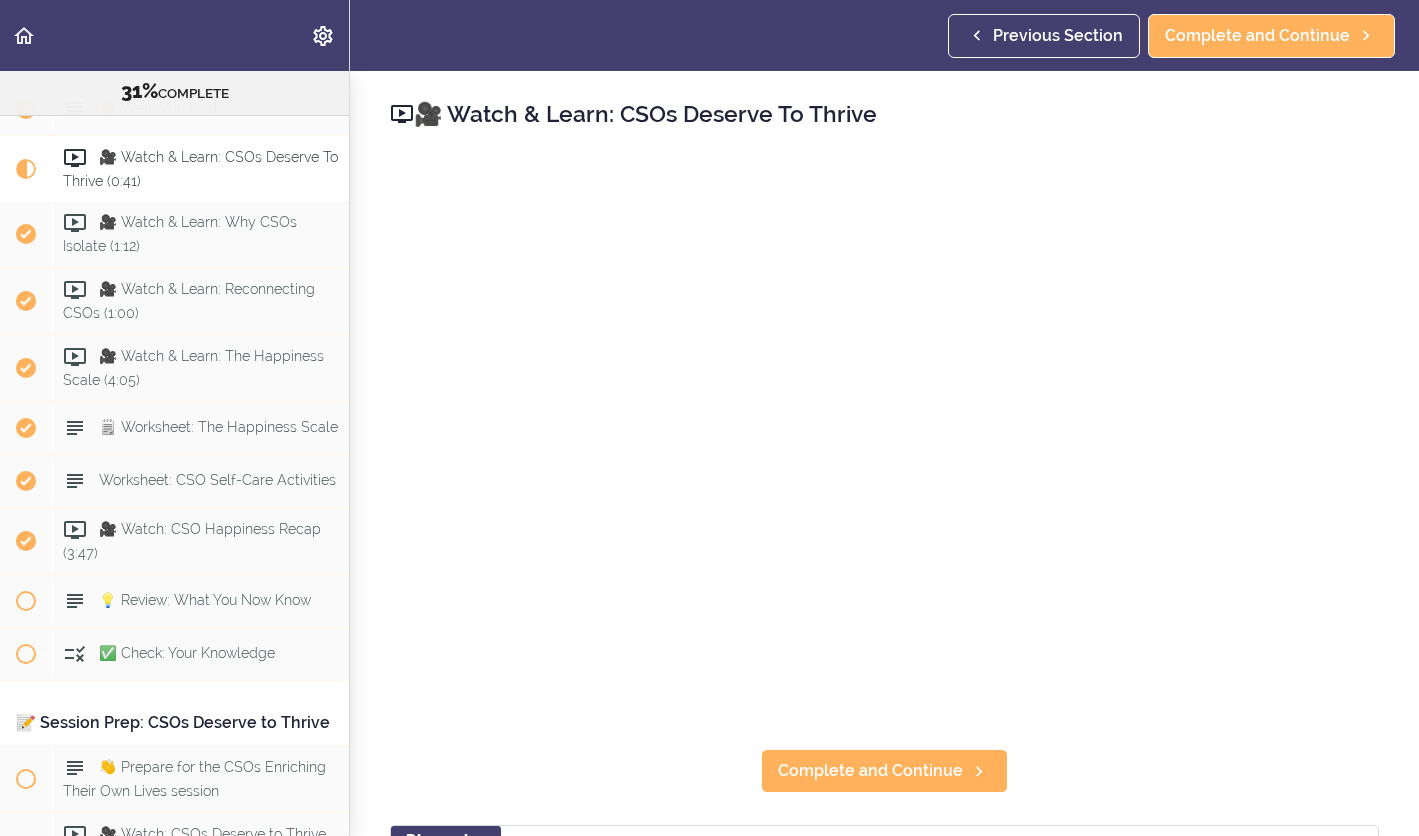 scroll, scrollTop: 4083, scrollLeft: 0, axis: vertical 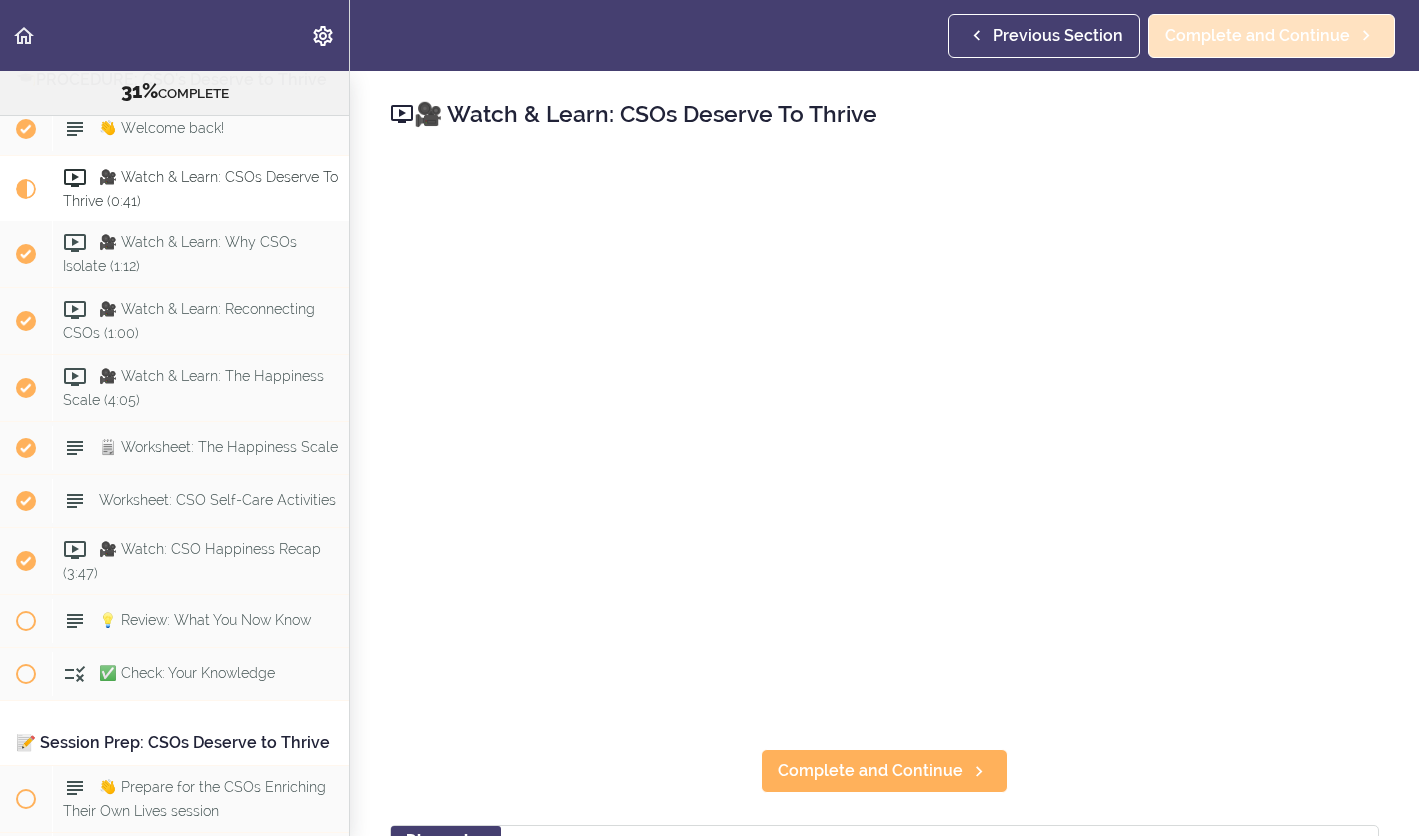 click 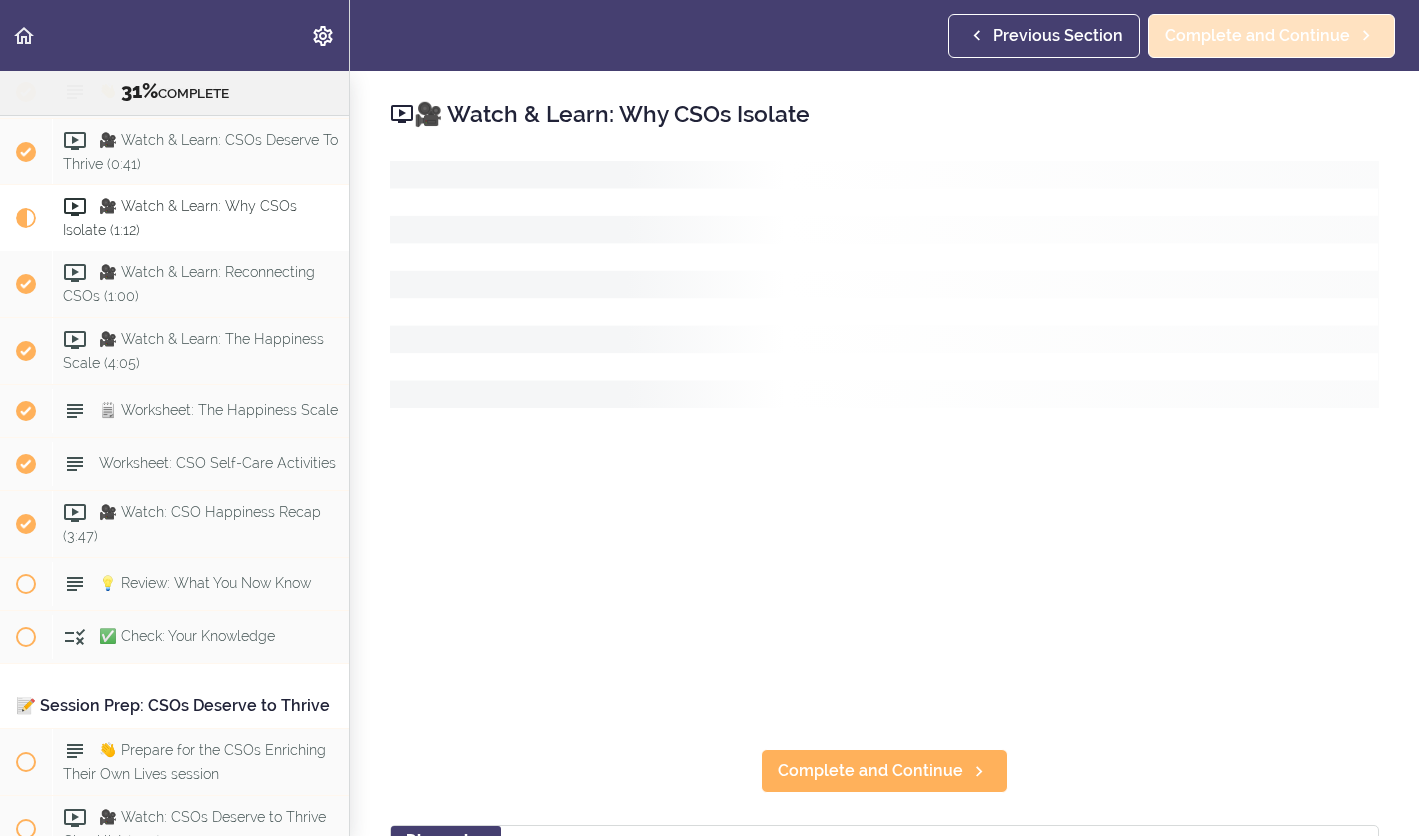 scroll, scrollTop: 4150, scrollLeft: 0, axis: vertical 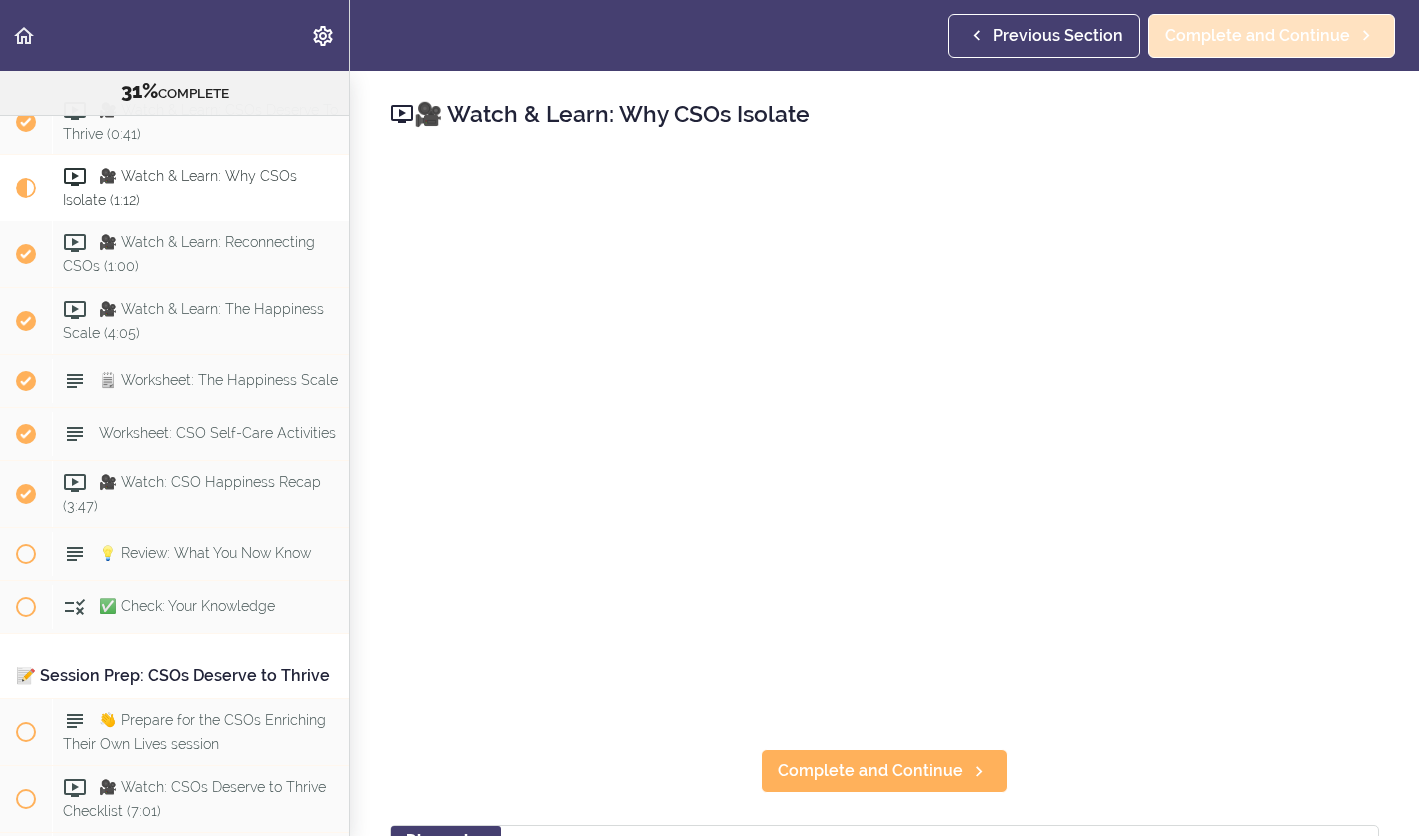 click 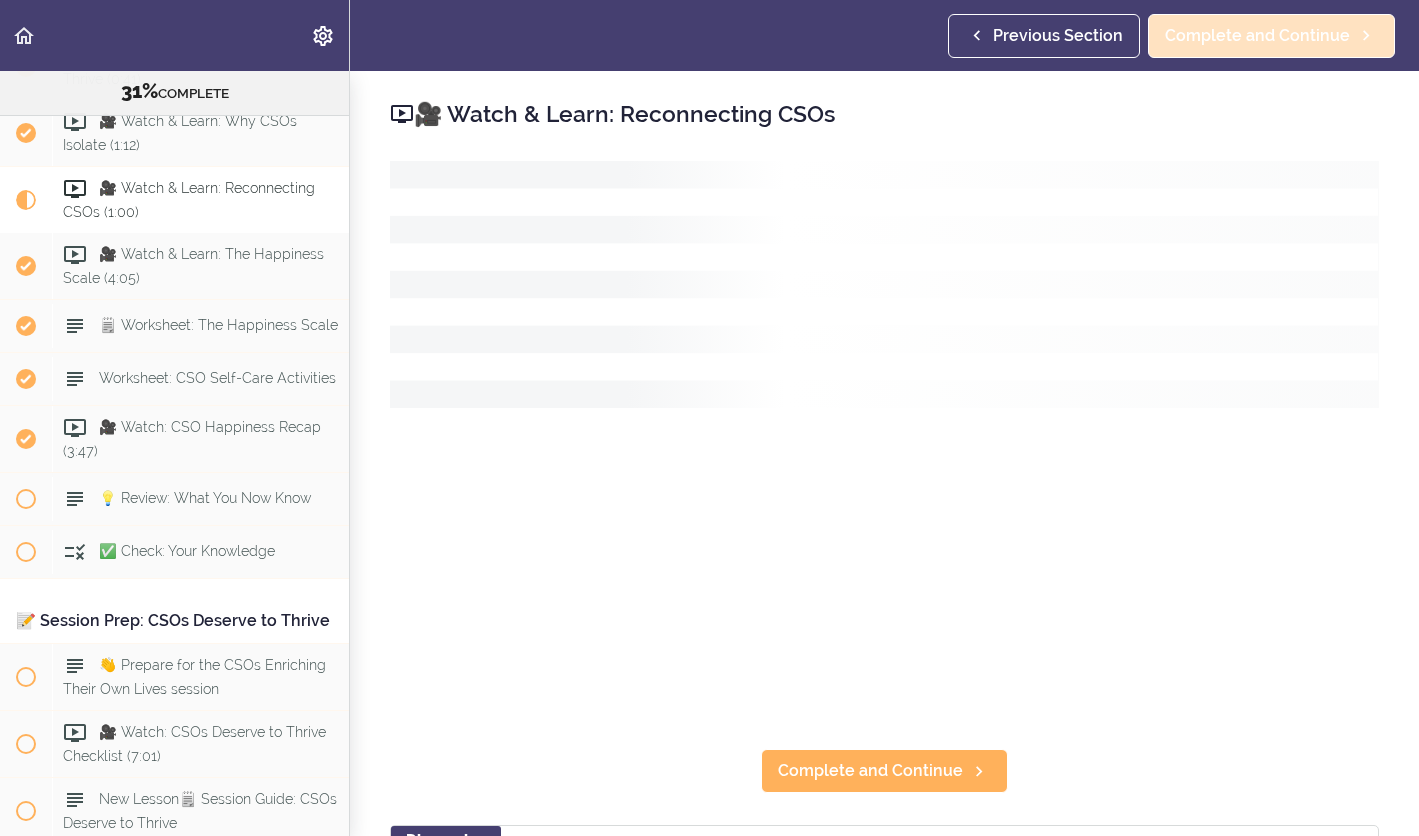 scroll, scrollTop: 4217, scrollLeft: 0, axis: vertical 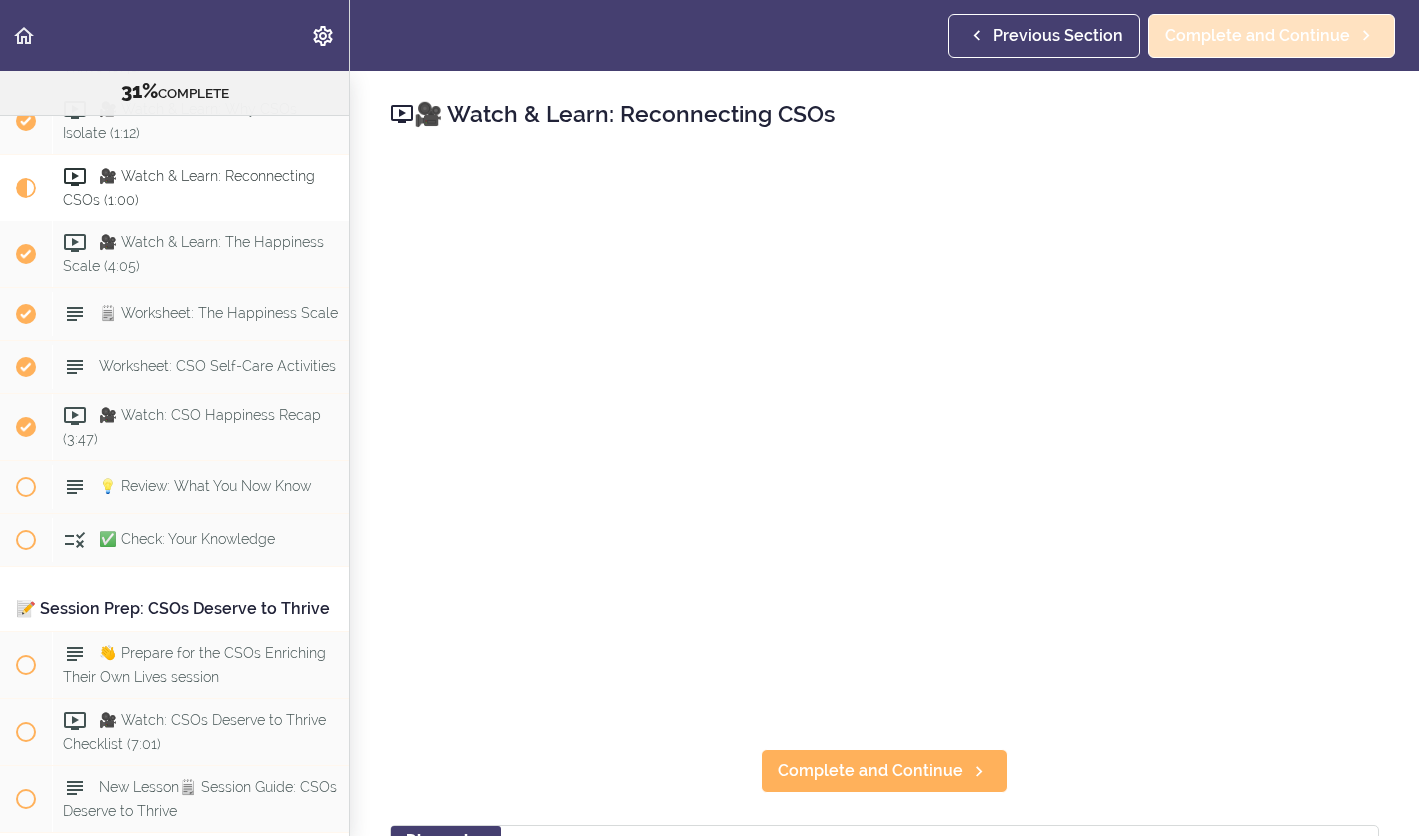 click 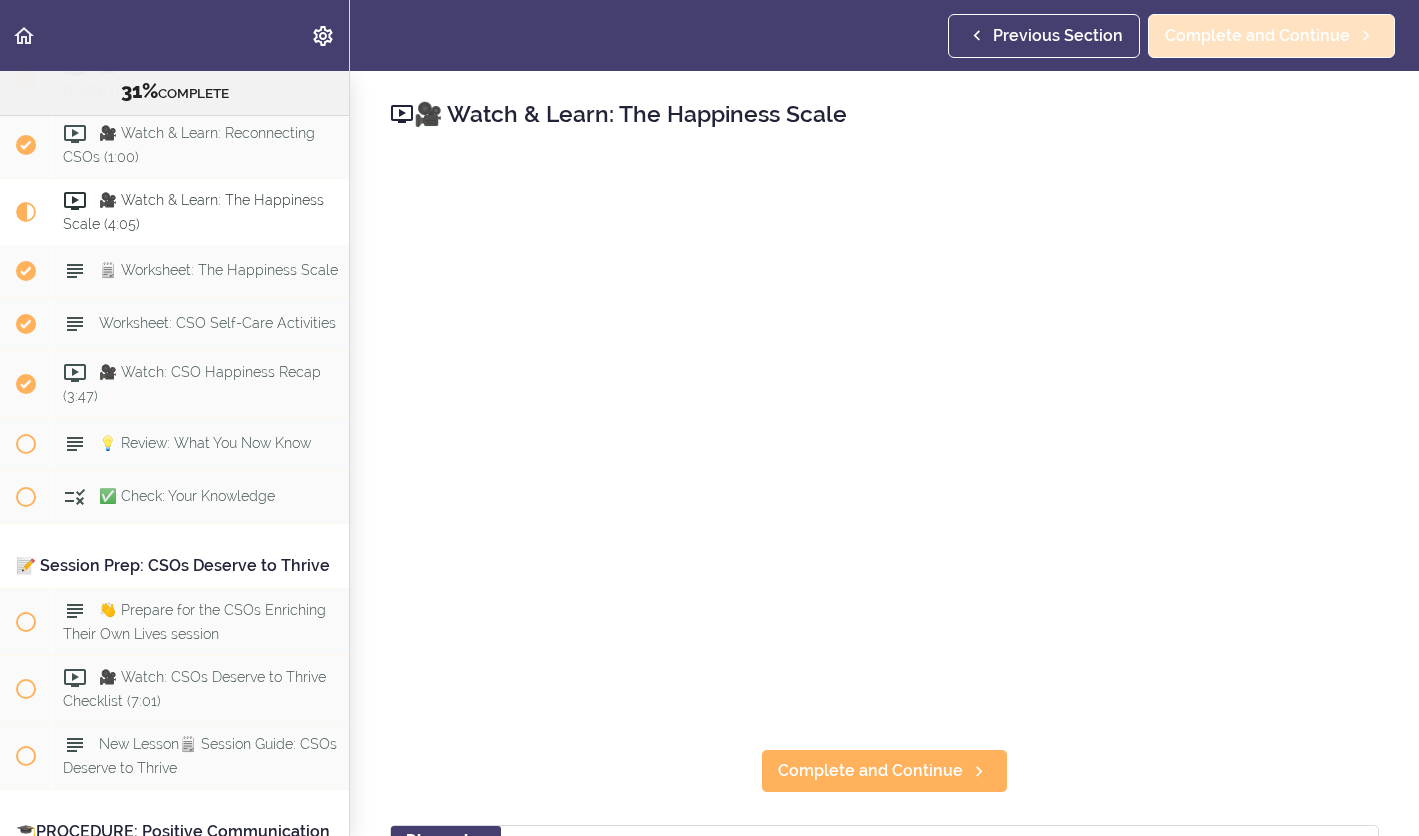 scroll, scrollTop: 4283, scrollLeft: 0, axis: vertical 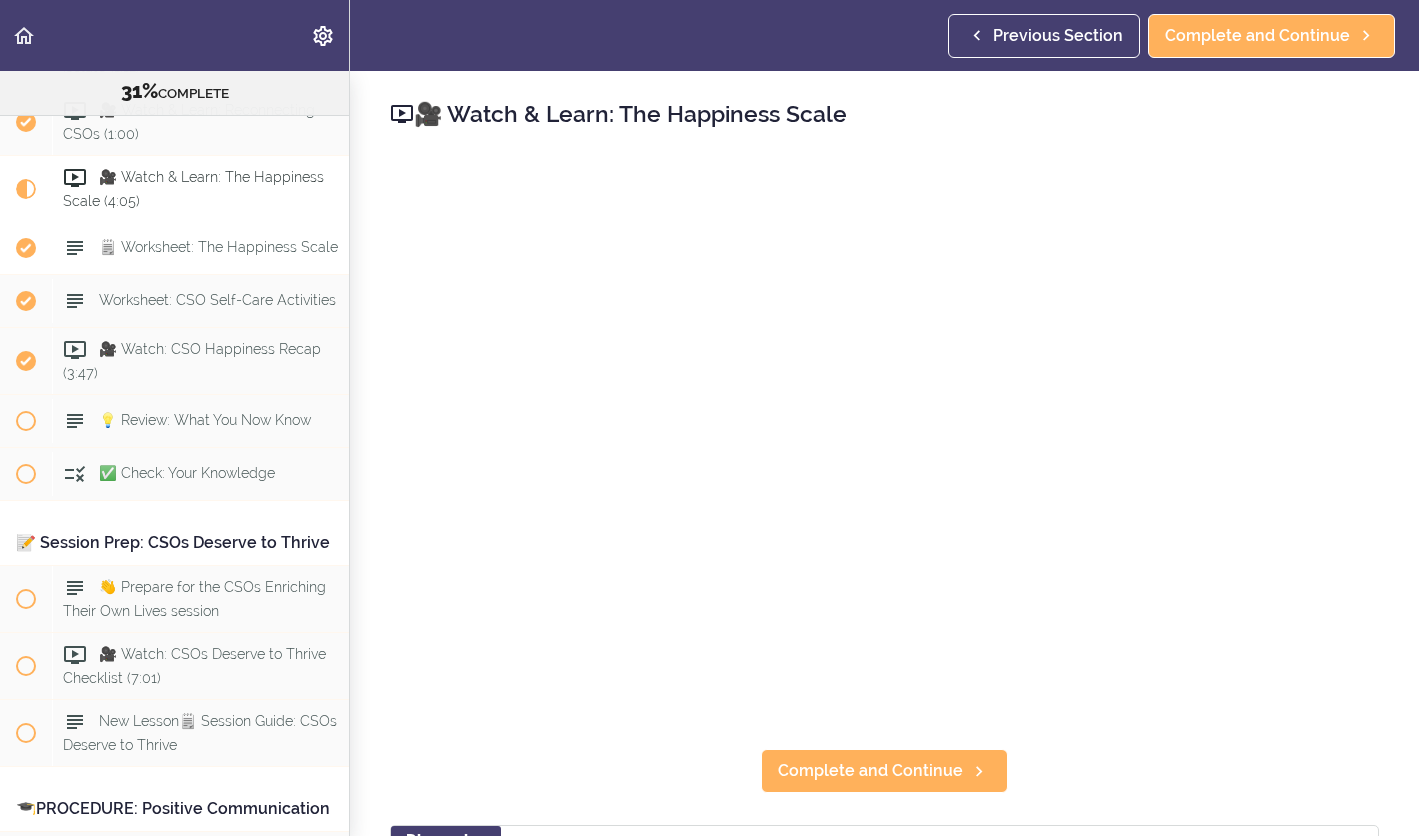 click on "🗒️ Worksheet: The Happiness Scale" at bounding box center [218, 248] 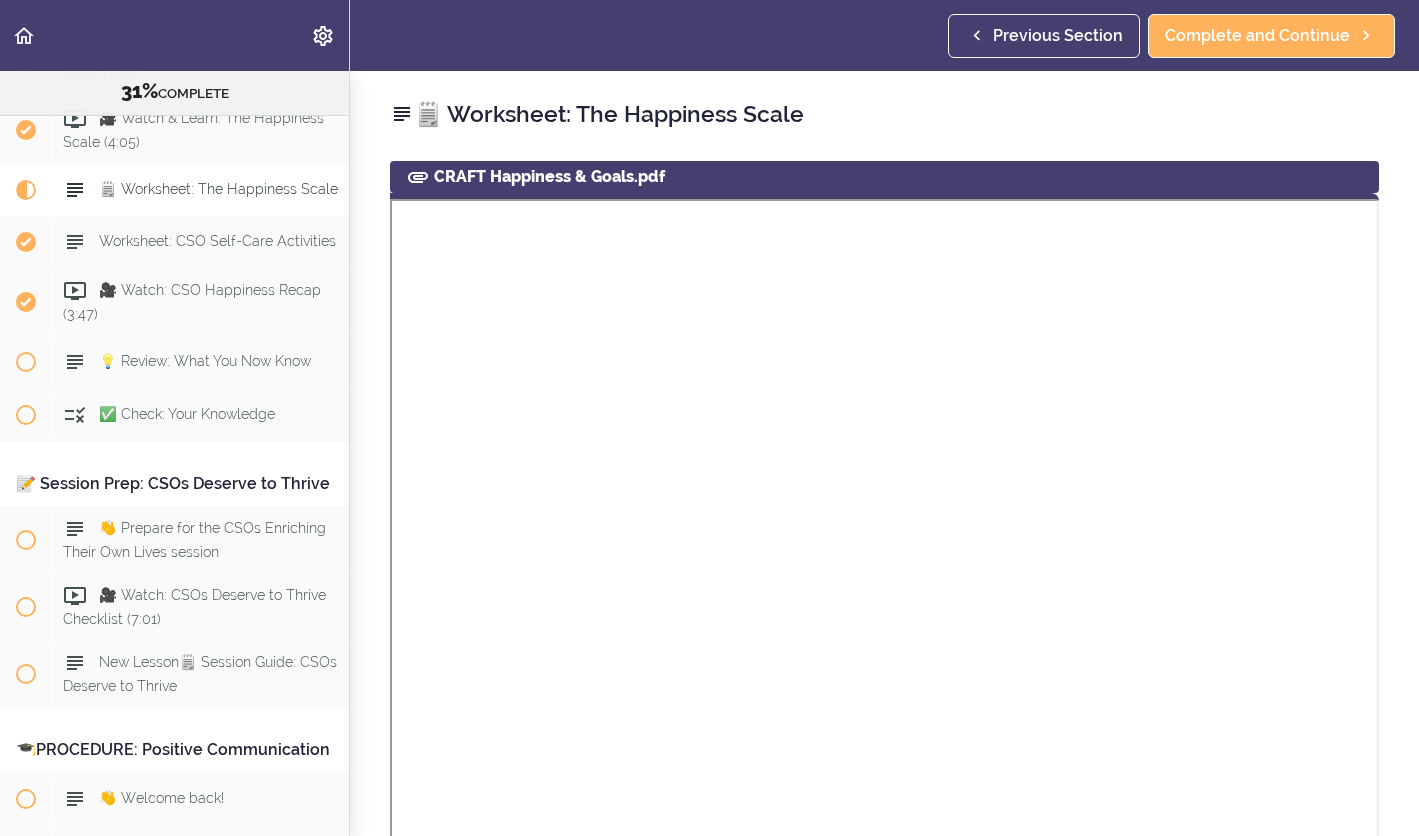 scroll, scrollTop: 4350, scrollLeft: 0, axis: vertical 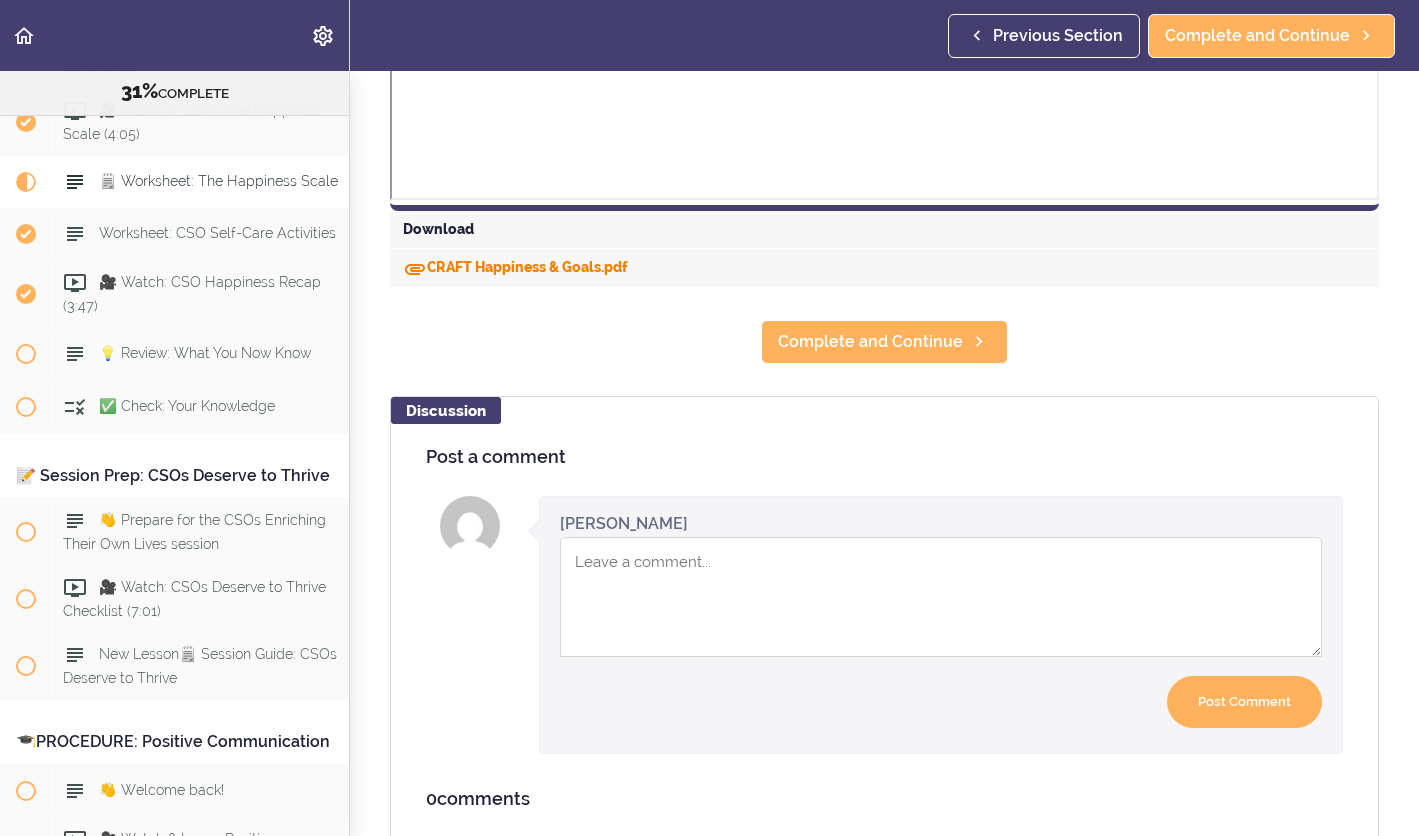 click on "CRAFT Happiness & Goals.pdf" at bounding box center [515, 267] 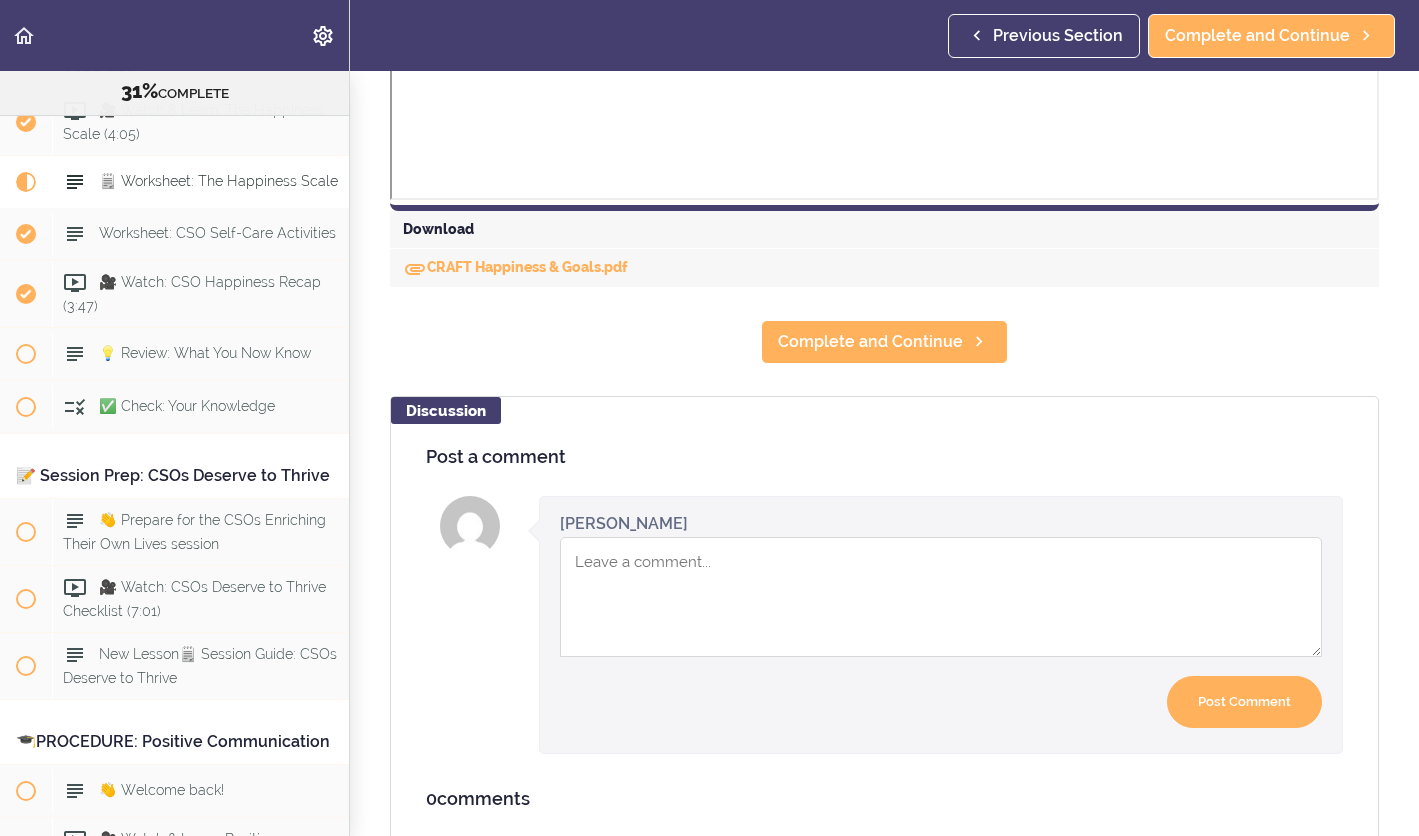 click on "[PERSON_NAME]
now
Your comment was posted.
Your comment was posted, but it needs to be approved by the school owner before it shows up.
Sorry, your comment could not be posted at this time :(
"Comments have a maximum of 10000 characters."
Please add text to the comment.
Post Comment" at bounding box center (941, 625) 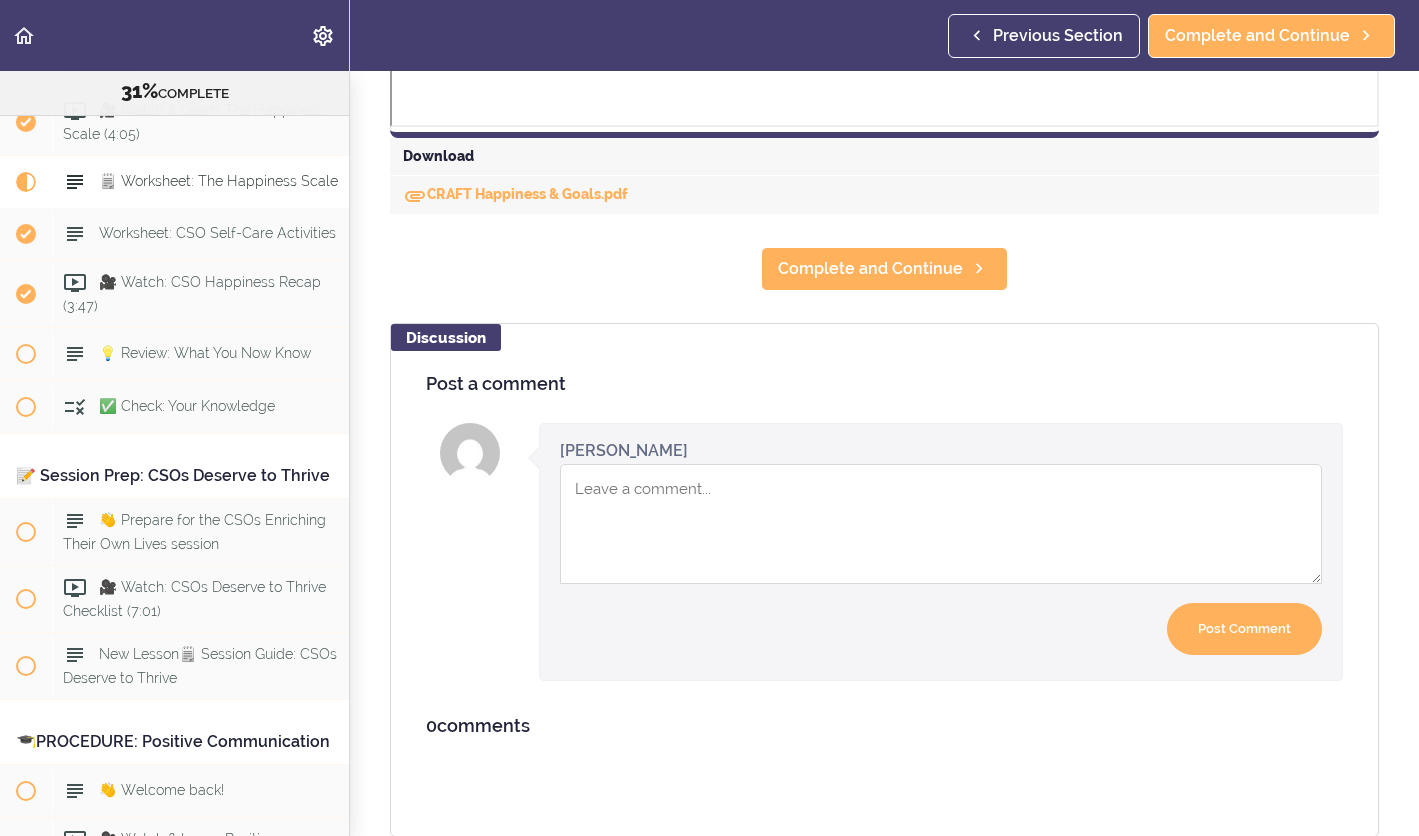 scroll, scrollTop: 971, scrollLeft: 0, axis: vertical 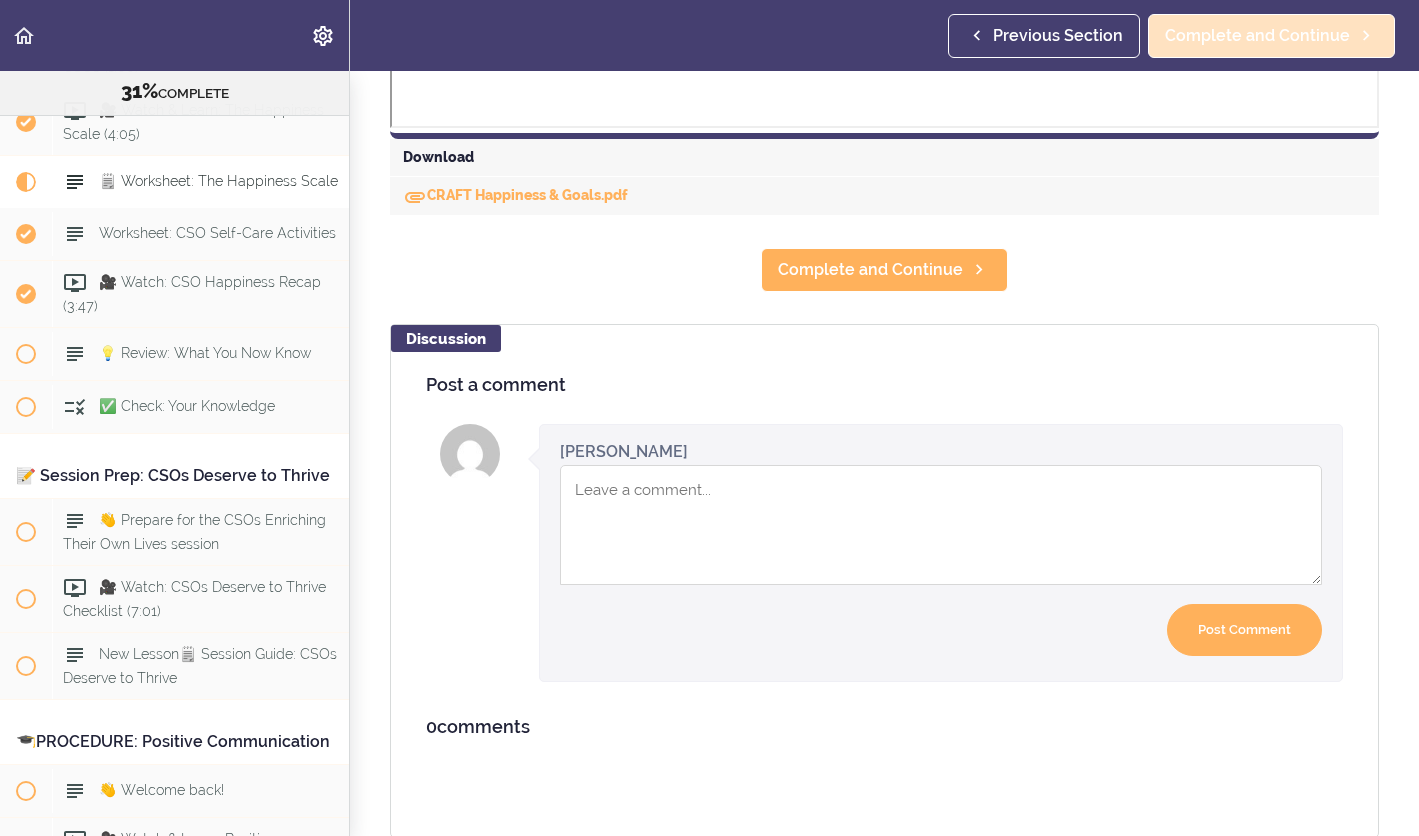 click 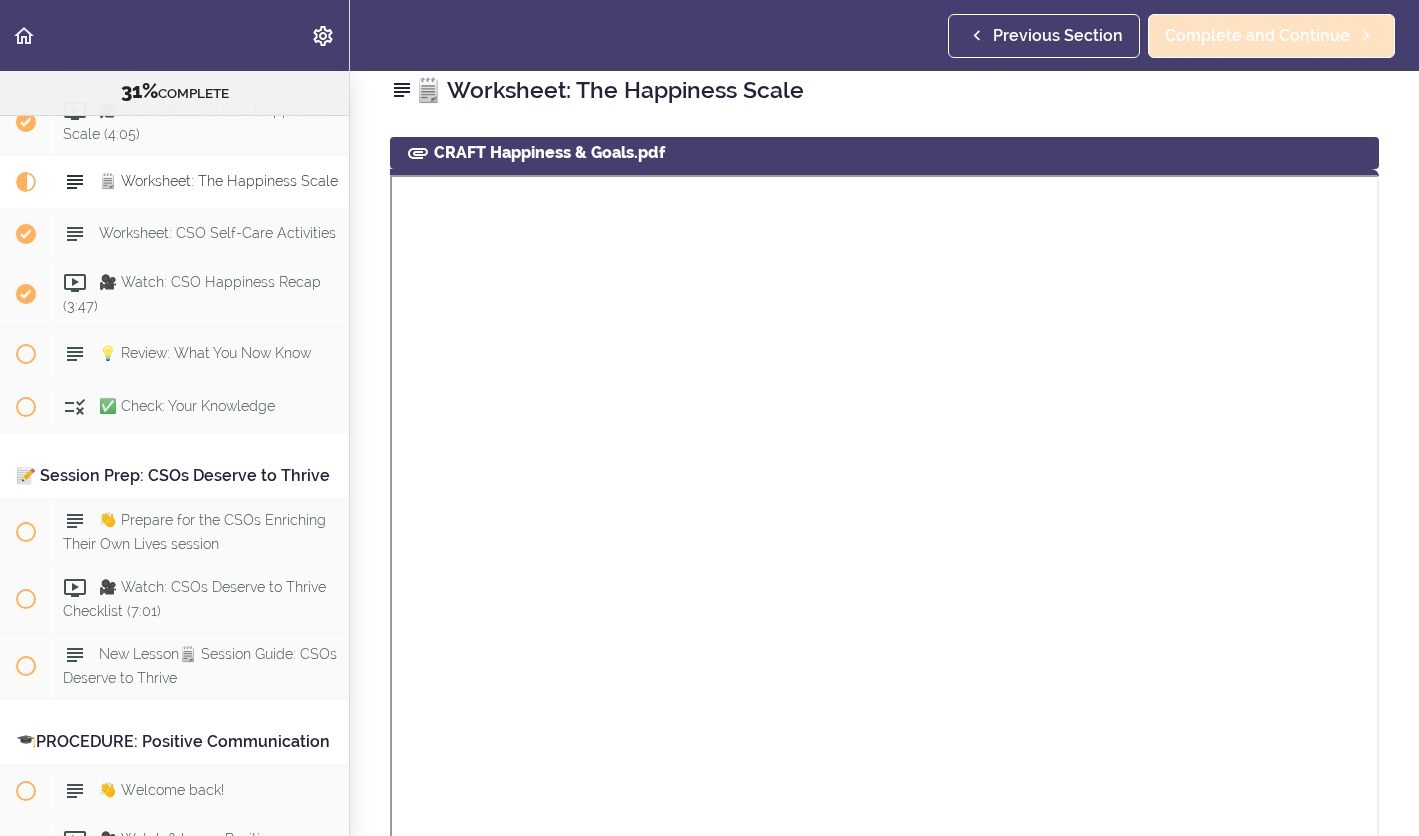 scroll, scrollTop: 4371, scrollLeft: 0, axis: vertical 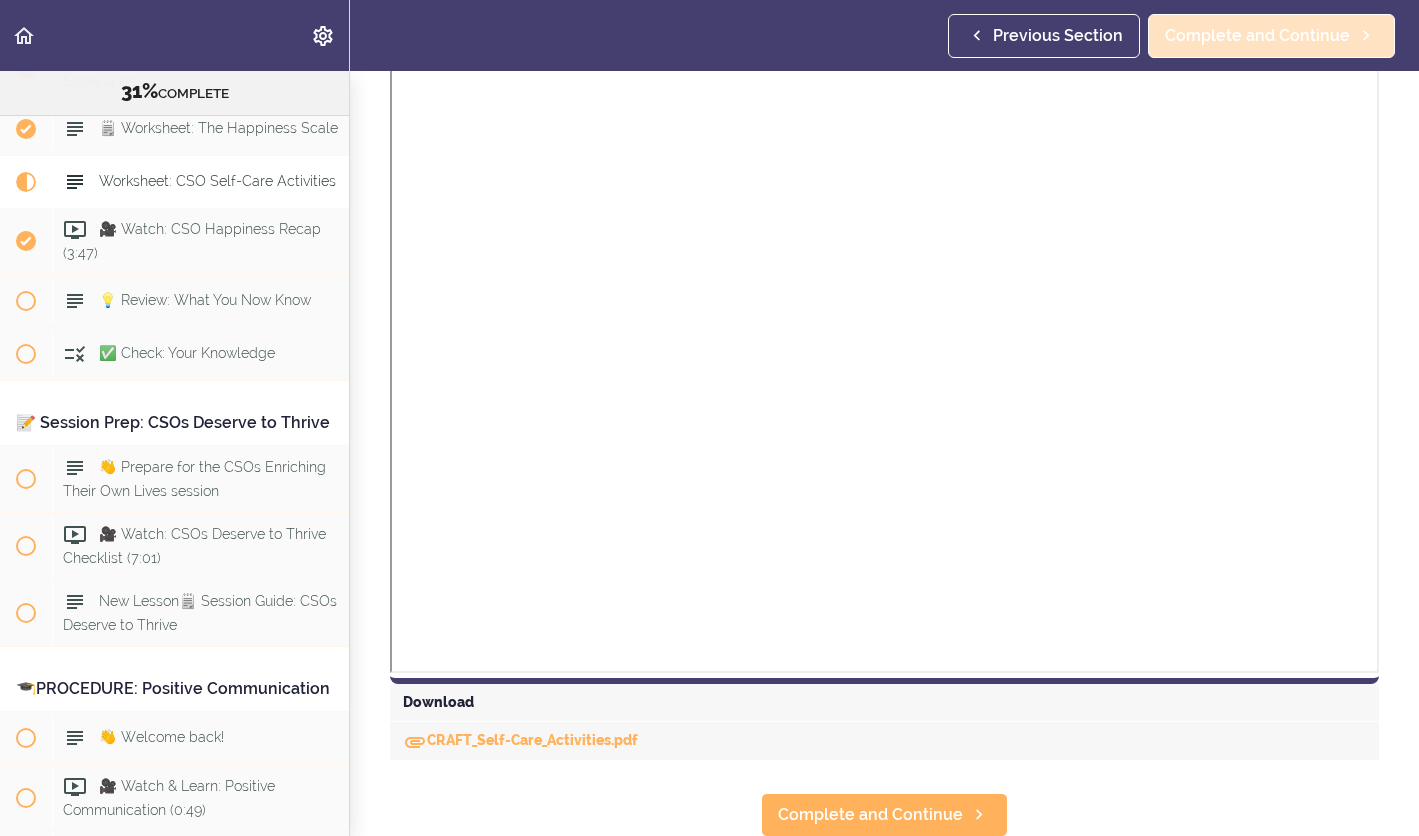 click 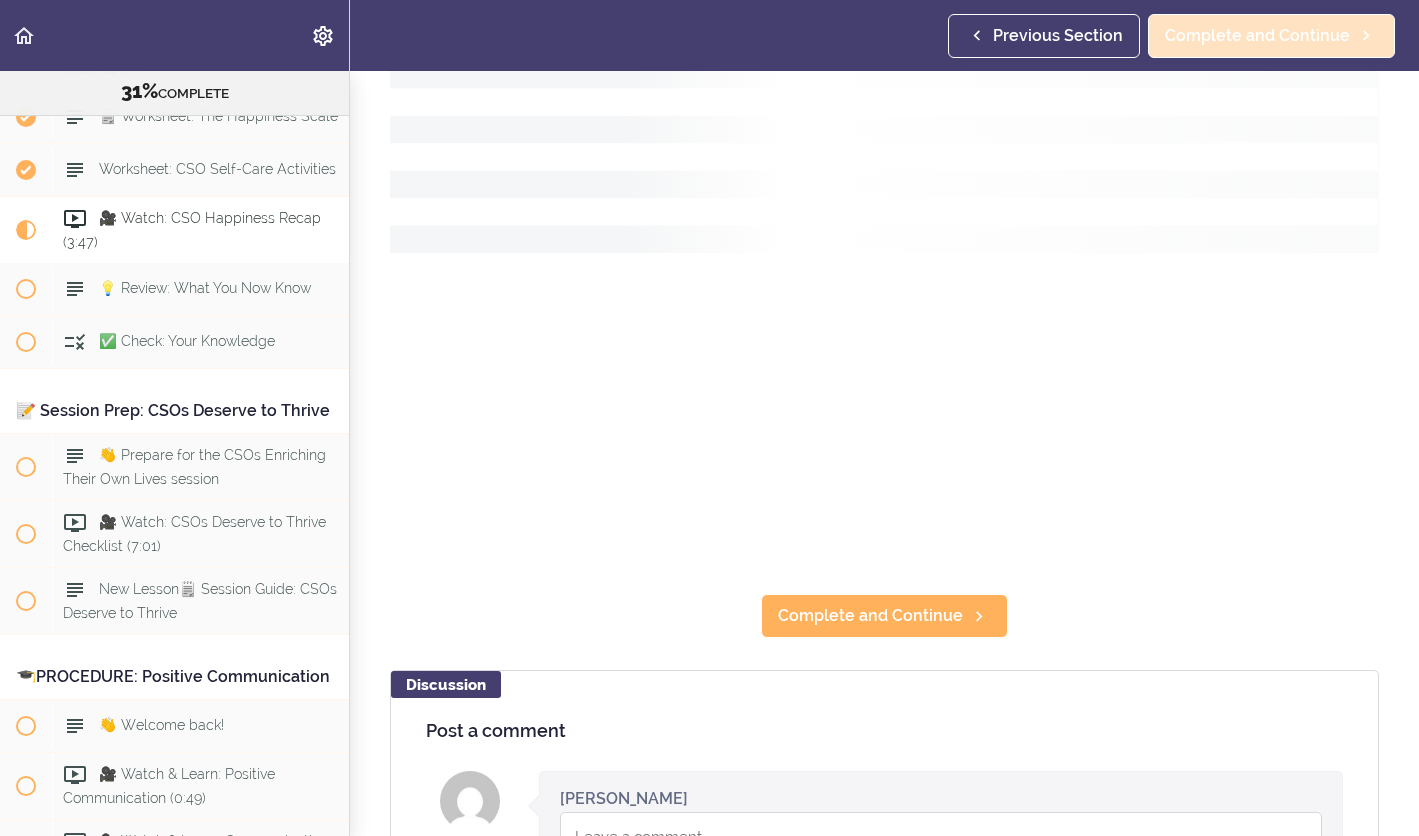 scroll, scrollTop: 0, scrollLeft: 0, axis: both 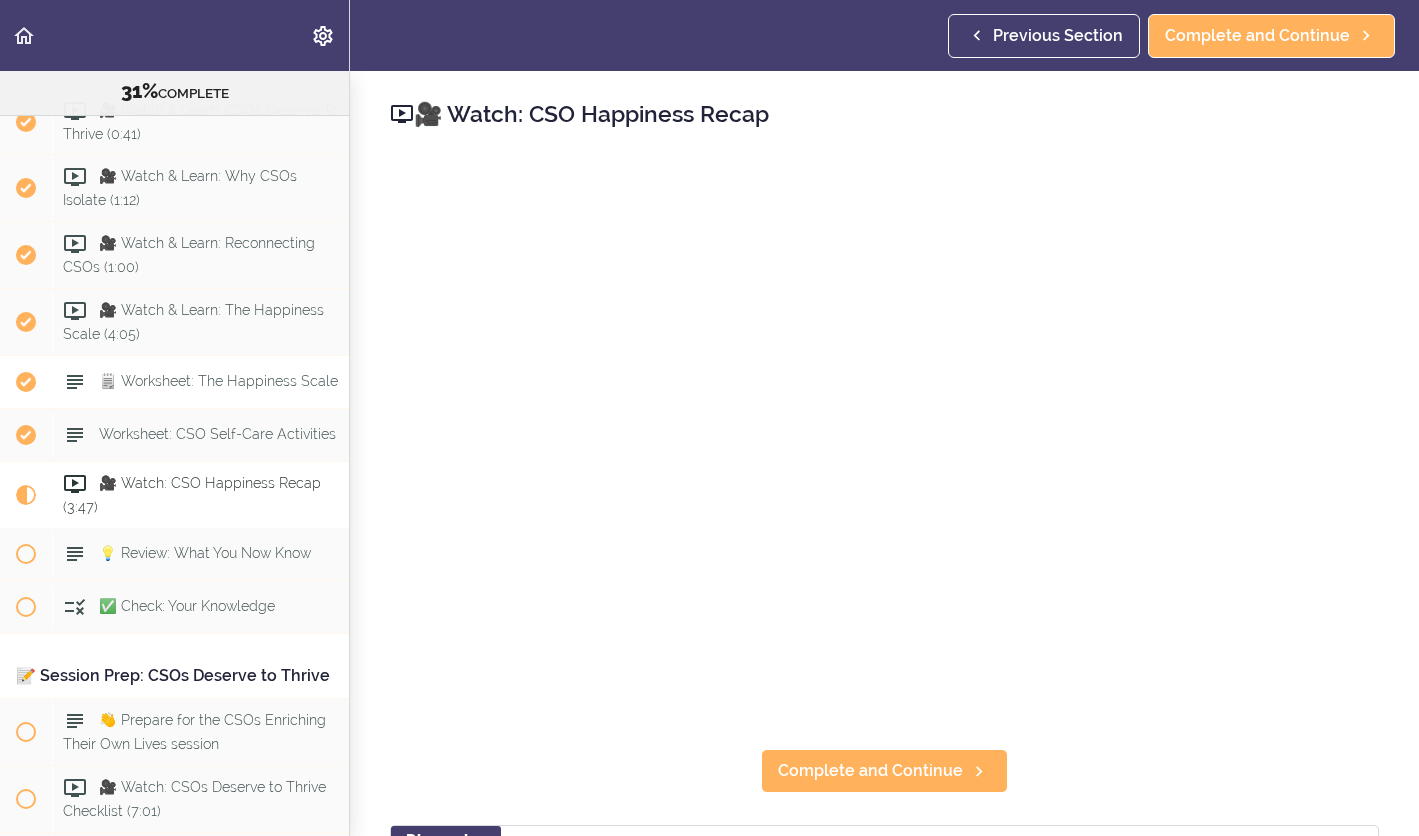 click 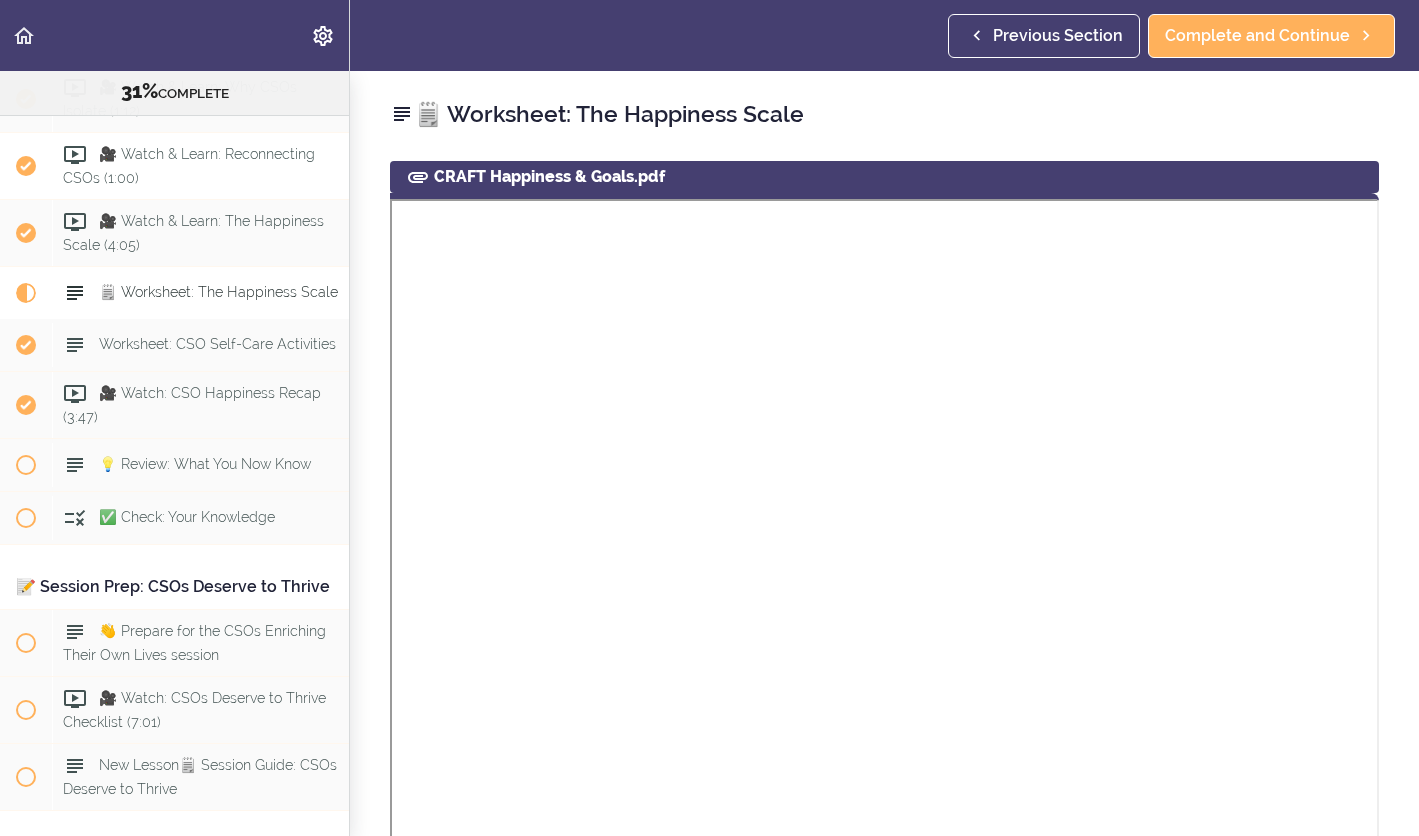 scroll, scrollTop: 4243, scrollLeft: 0, axis: vertical 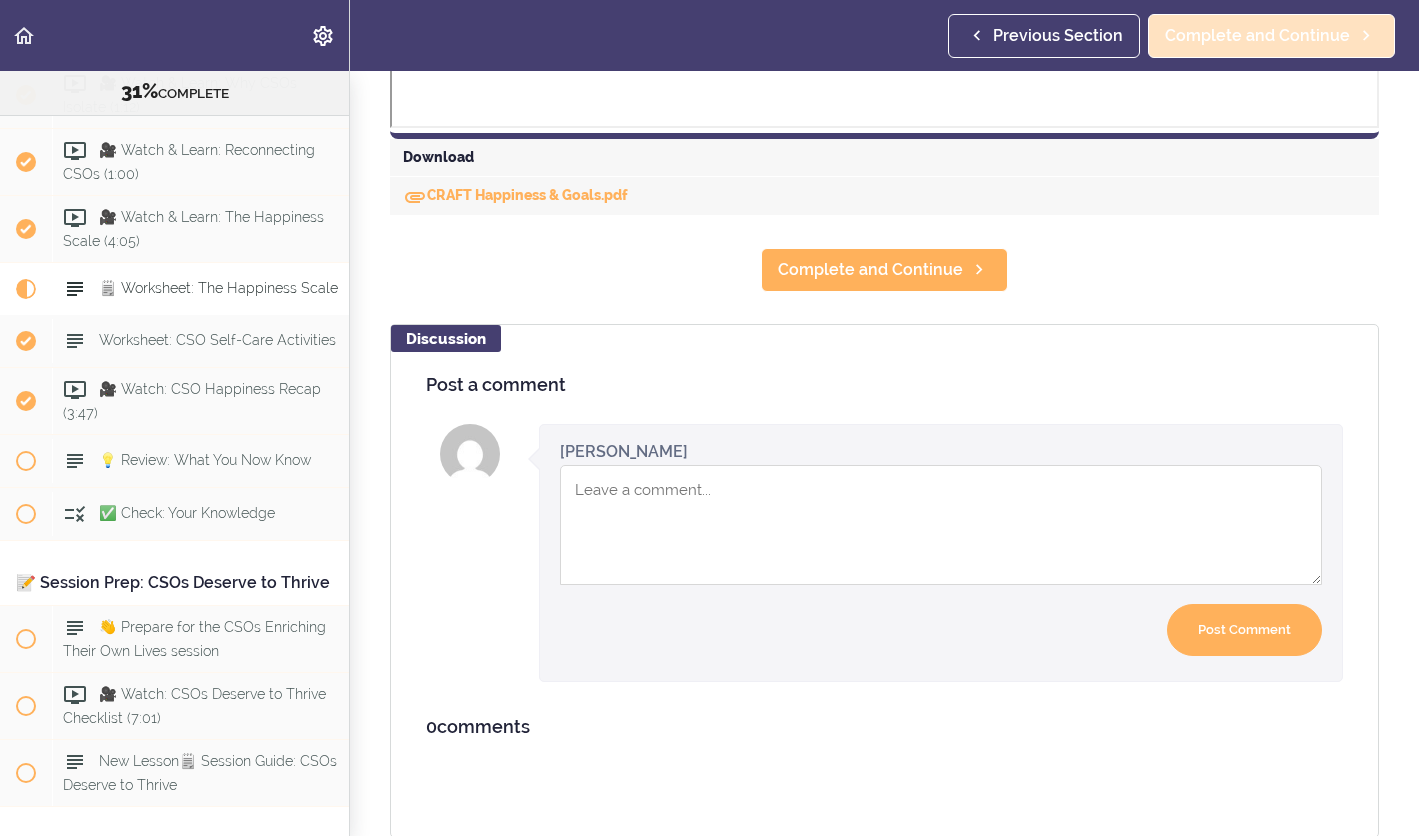 click 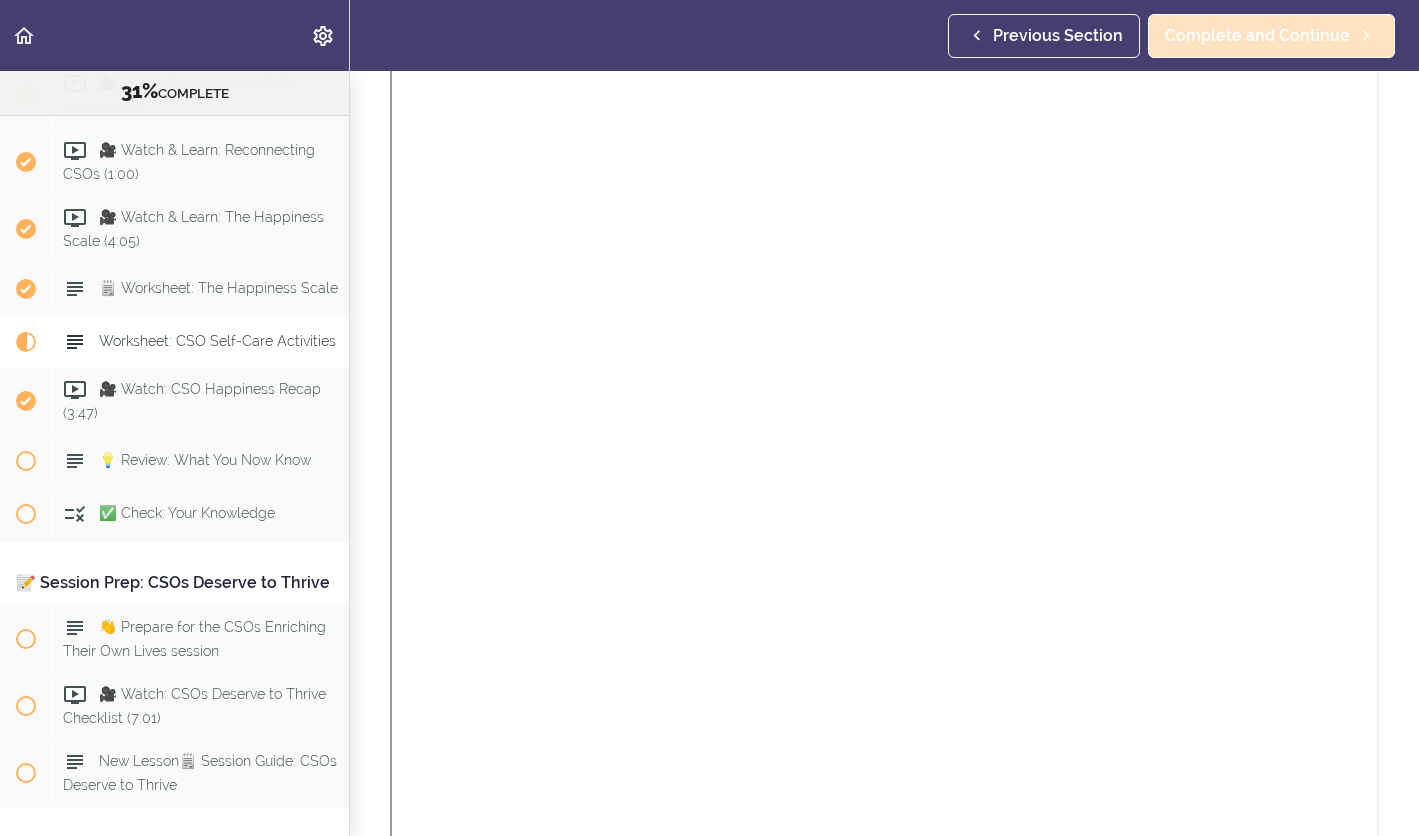 scroll, scrollTop: 4288, scrollLeft: 0, axis: vertical 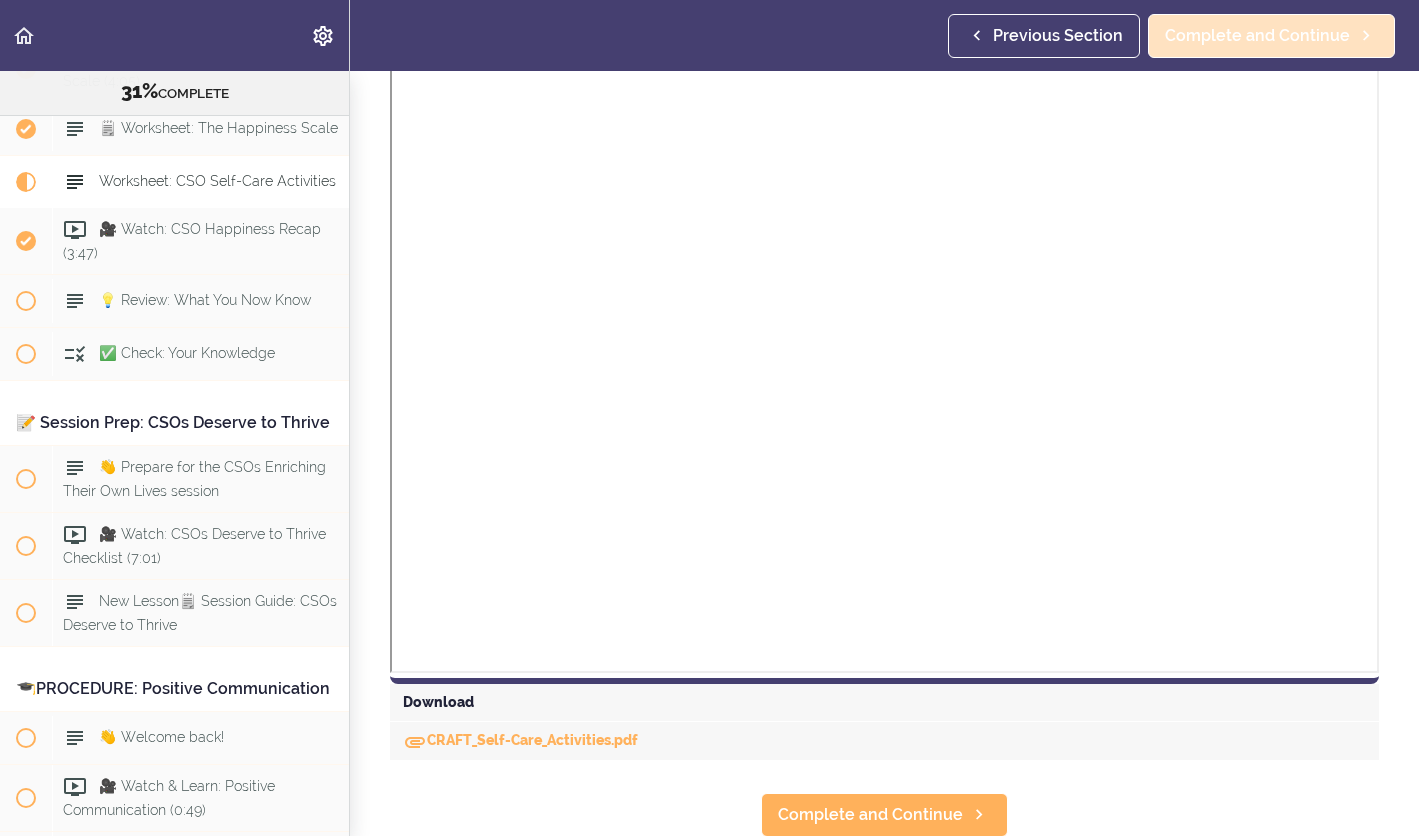 click 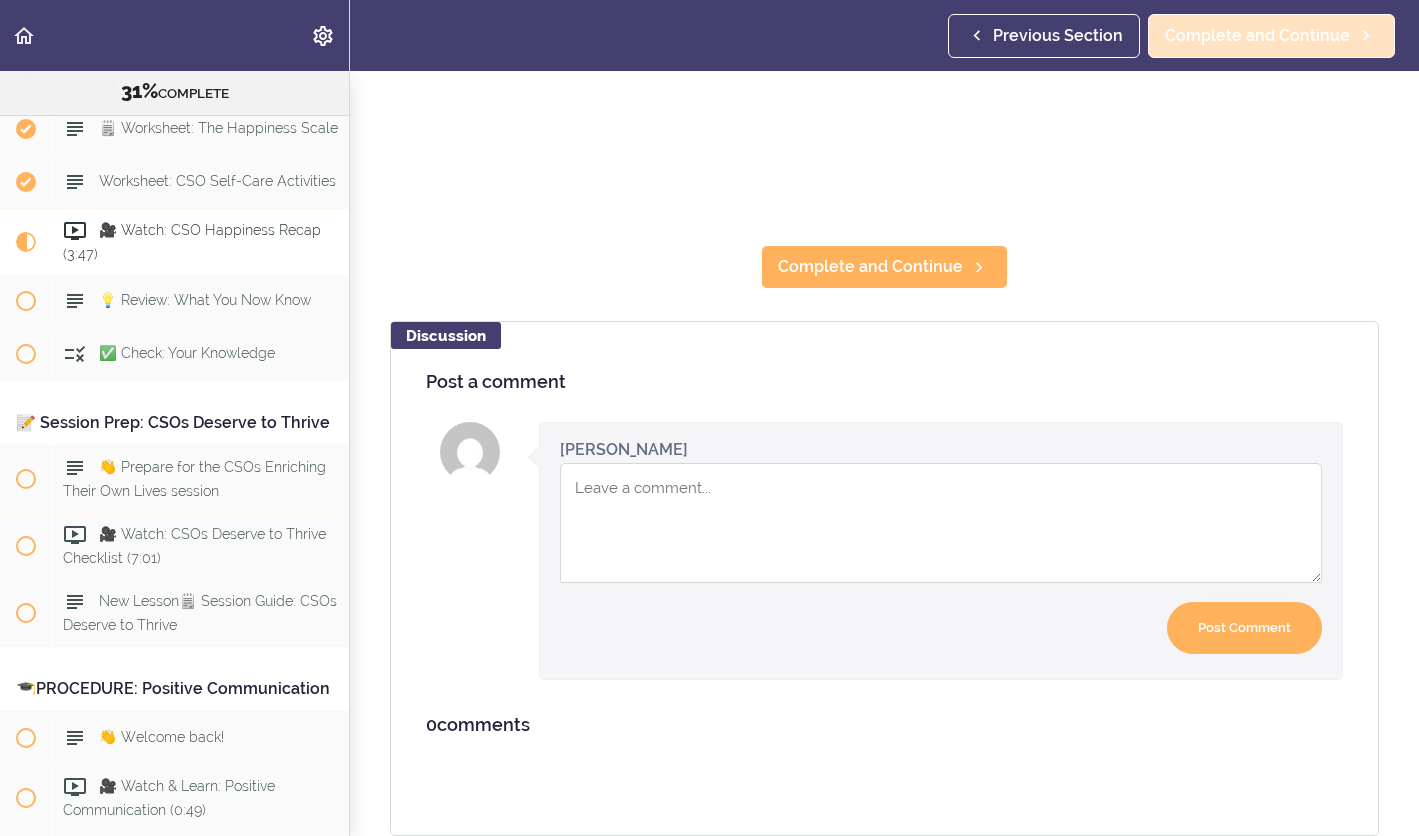 scroll, scrollTop: 0, scrollLeft: 0, axis: both 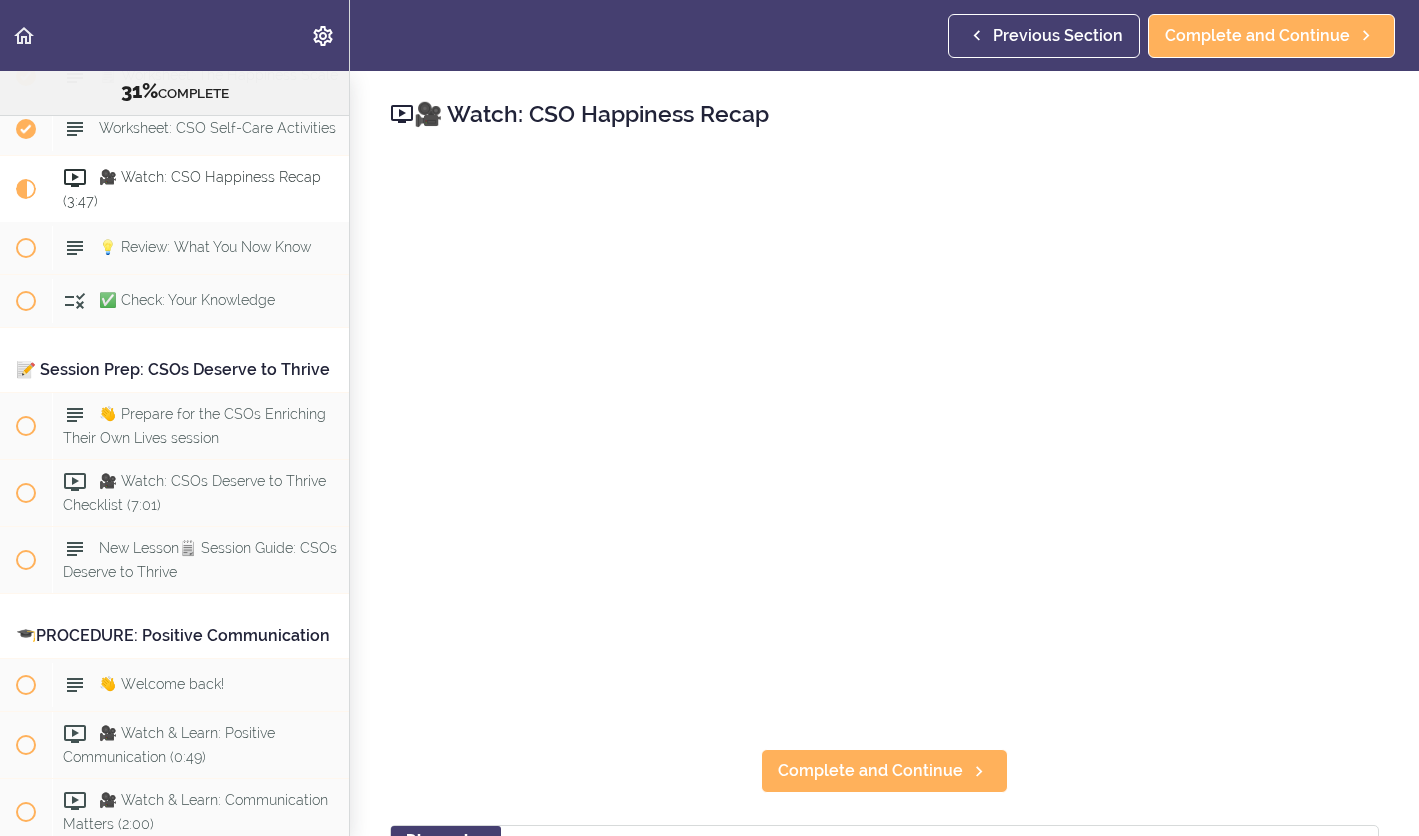 click on "🎥 Watch: CSO Happiness Recap" at bounding box center [884, 114] 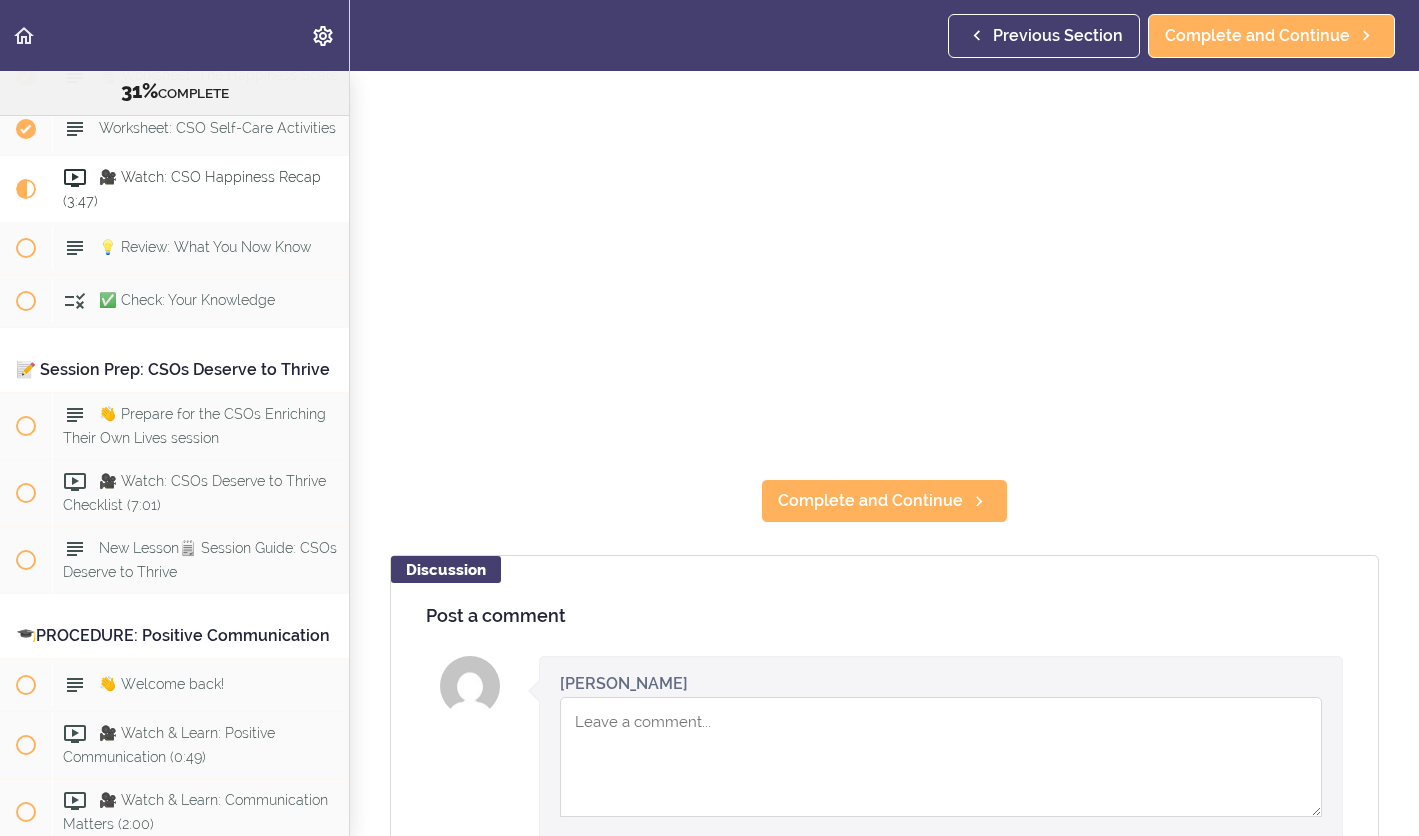 scroll, scrollTop: 287, scrollLeft: 0, axis: vertical 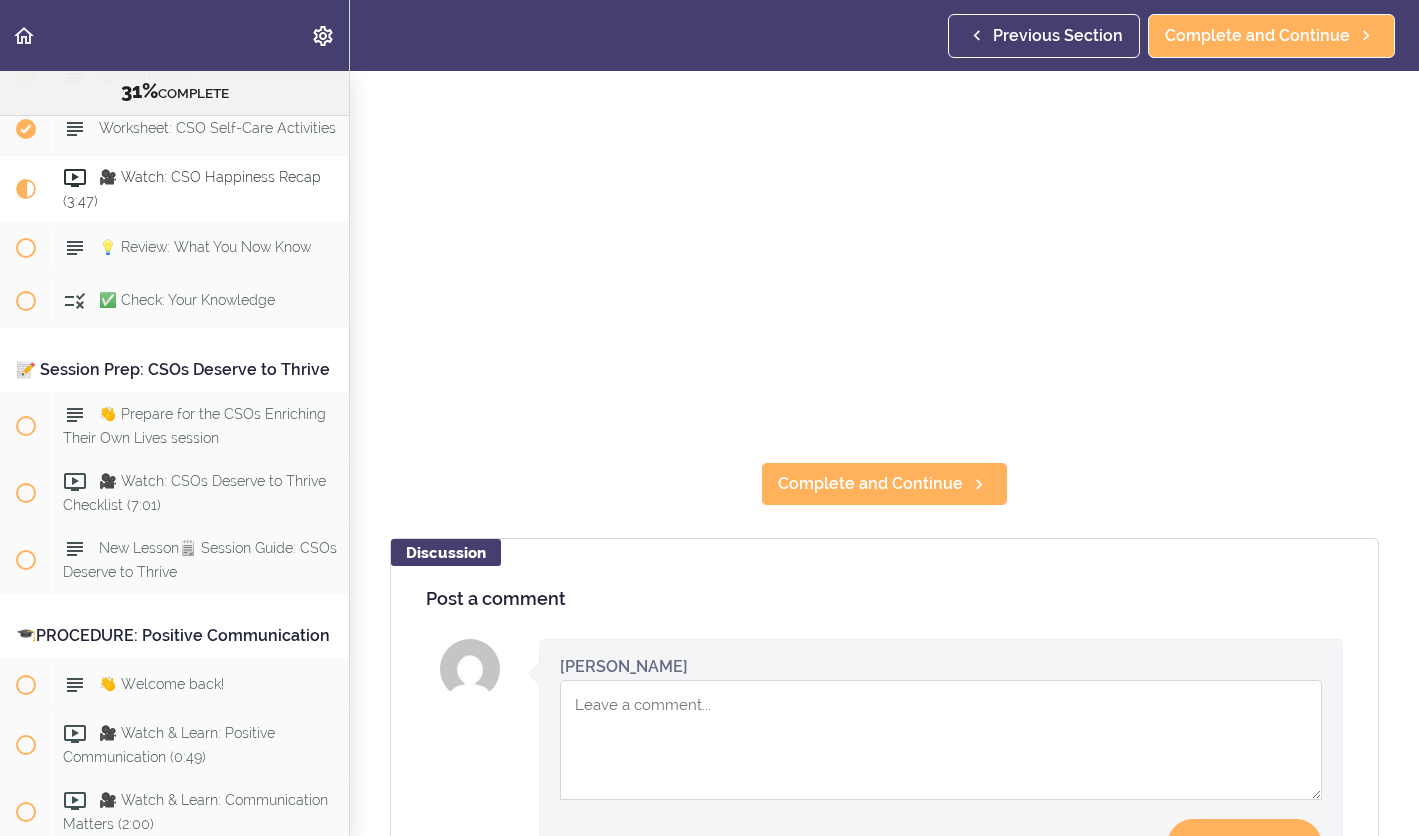 click at bounding box center (941, 740) 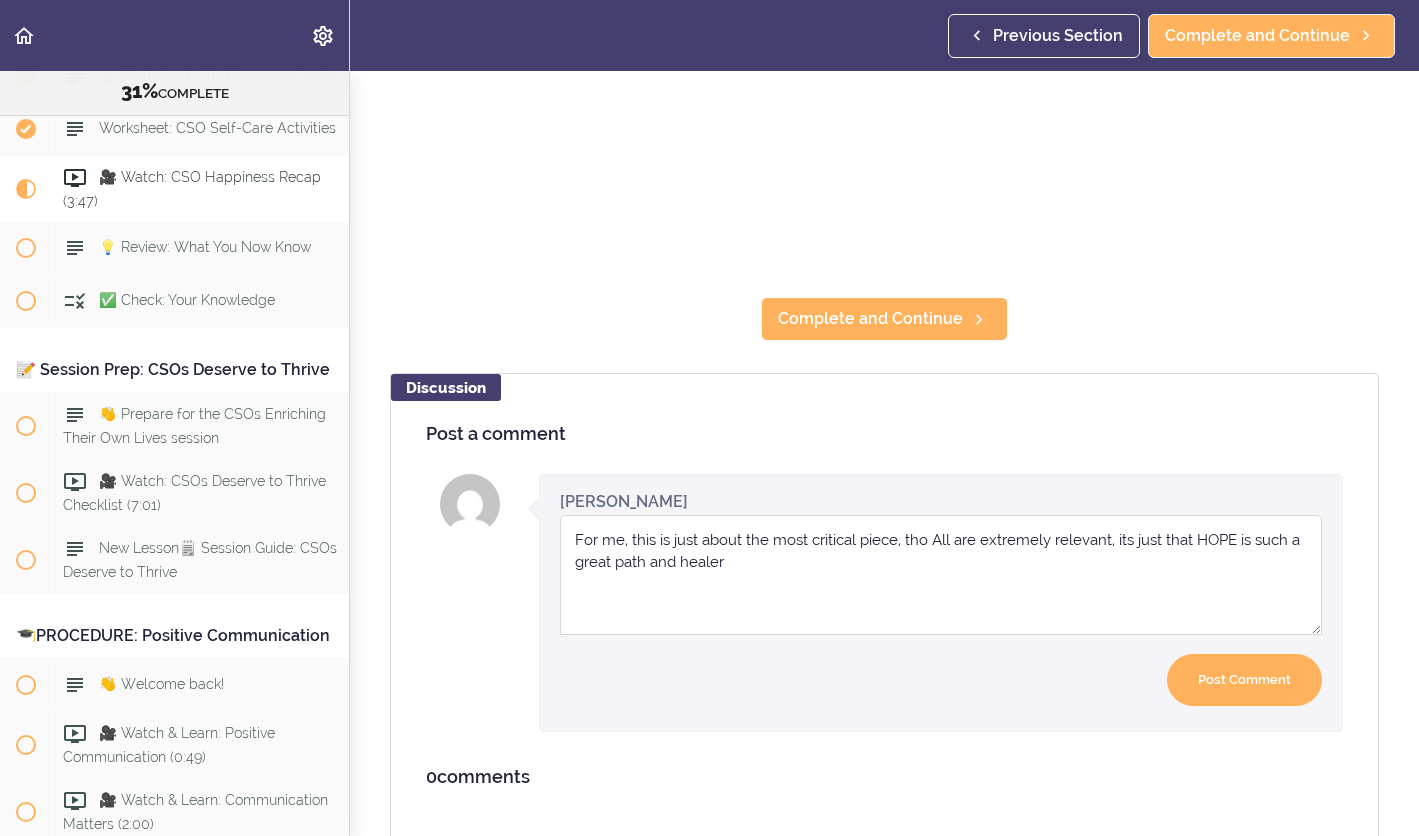 scroll, scrollTop: 455, scrollLeft: 0, axis: vertical 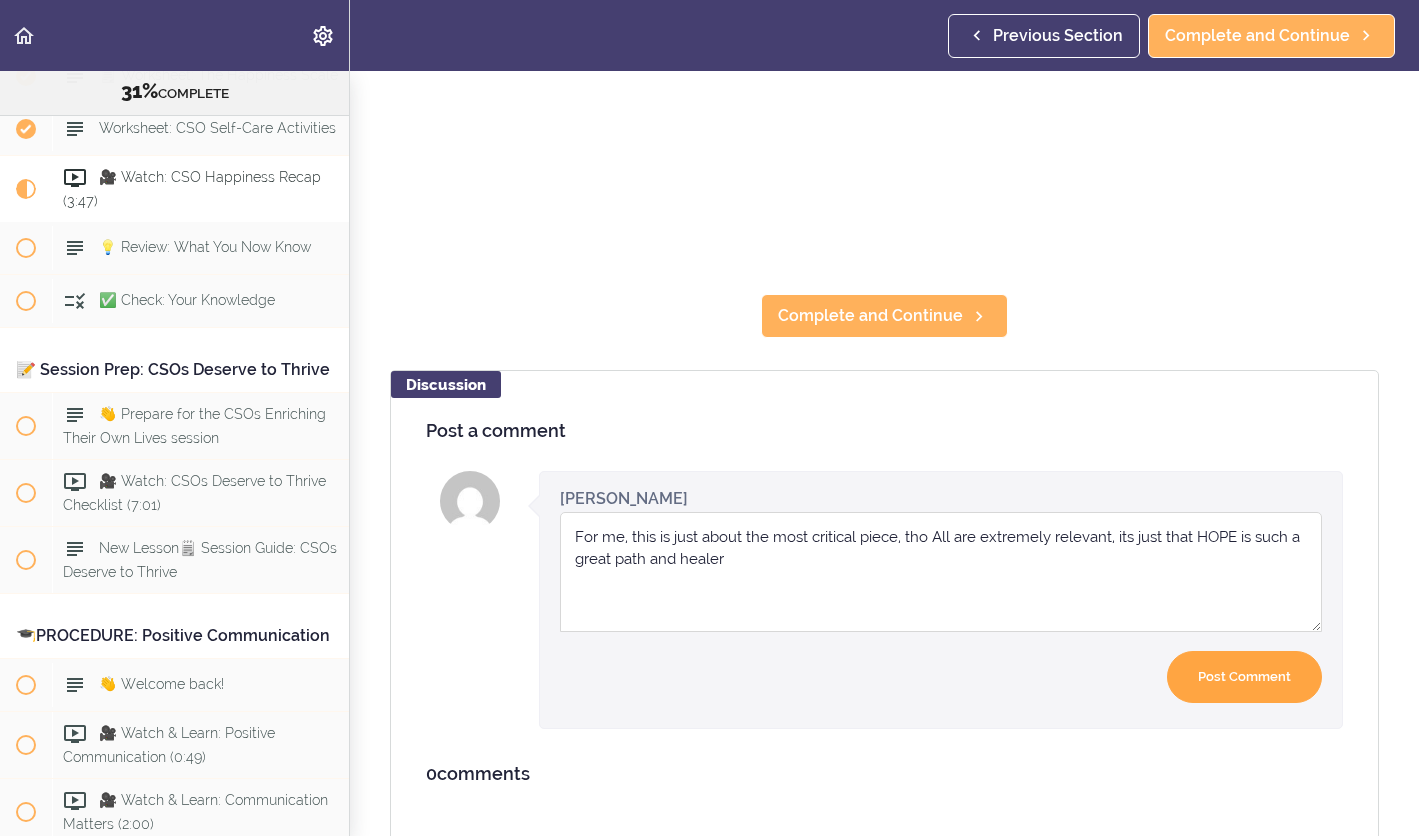 type on "For me, this is just about the most critical piece, tho All are extremely relevant, its just that HOPE is such a great path and healer" 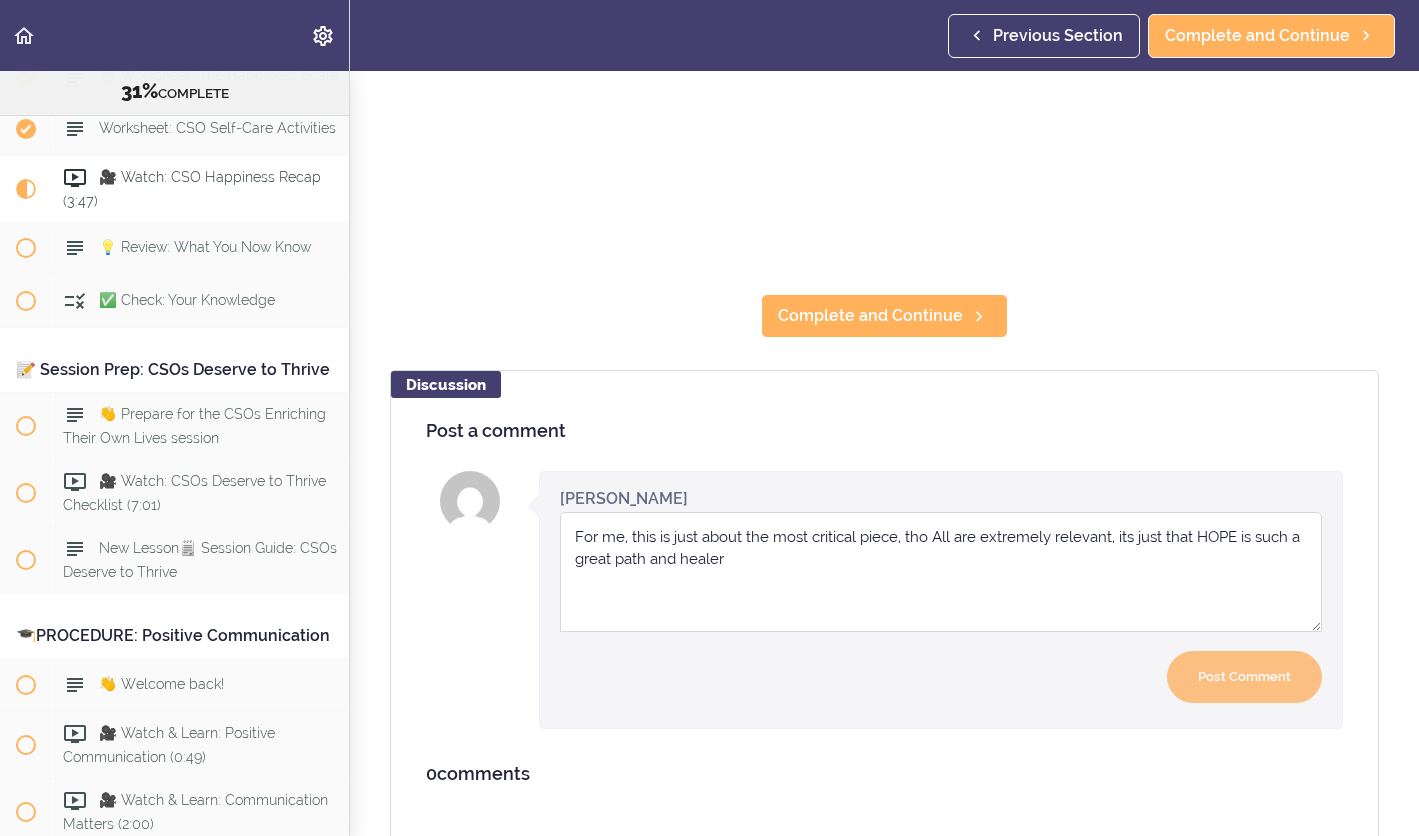 type 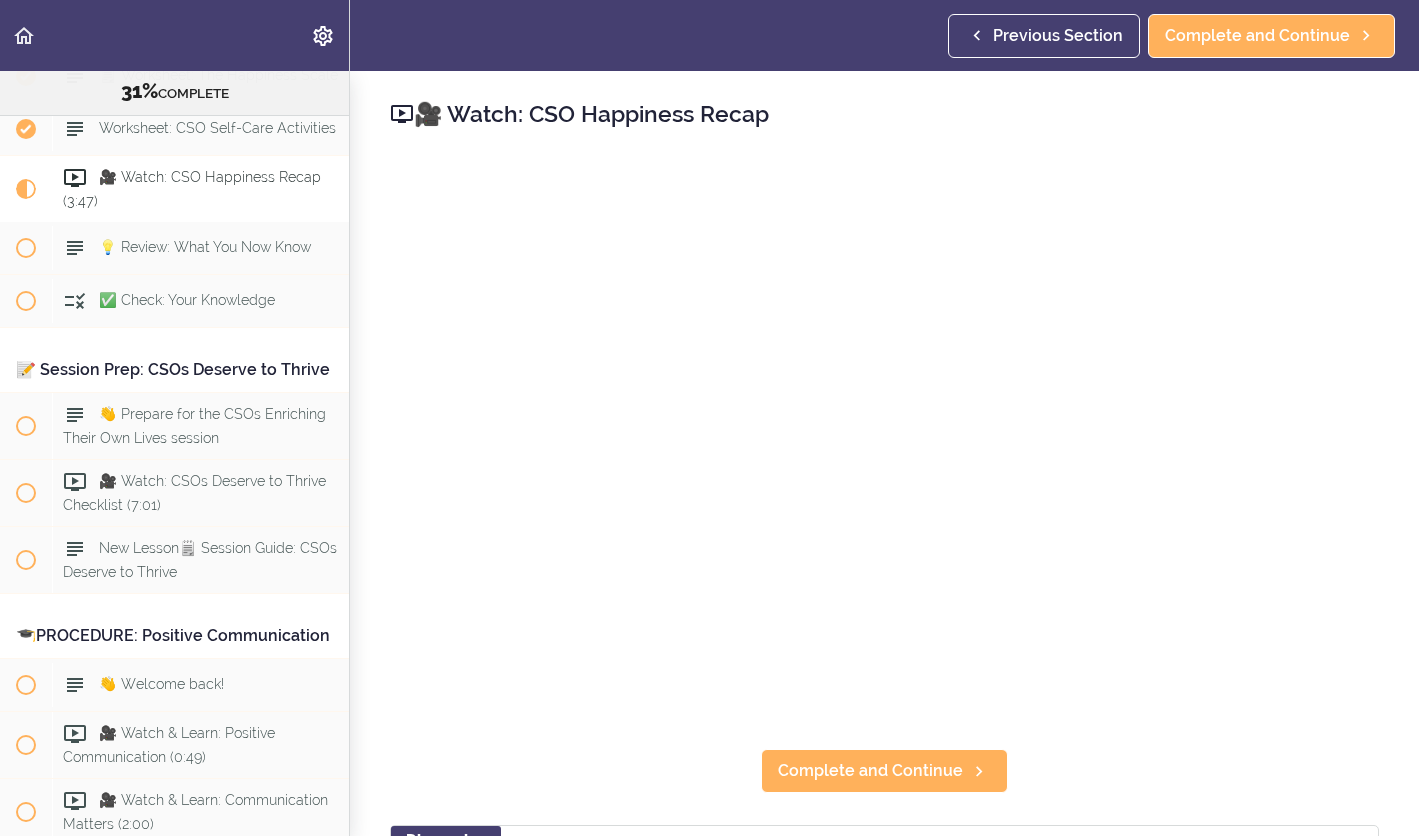 scroll, scrollTop: 0, scrollLeft: 0, axis: both 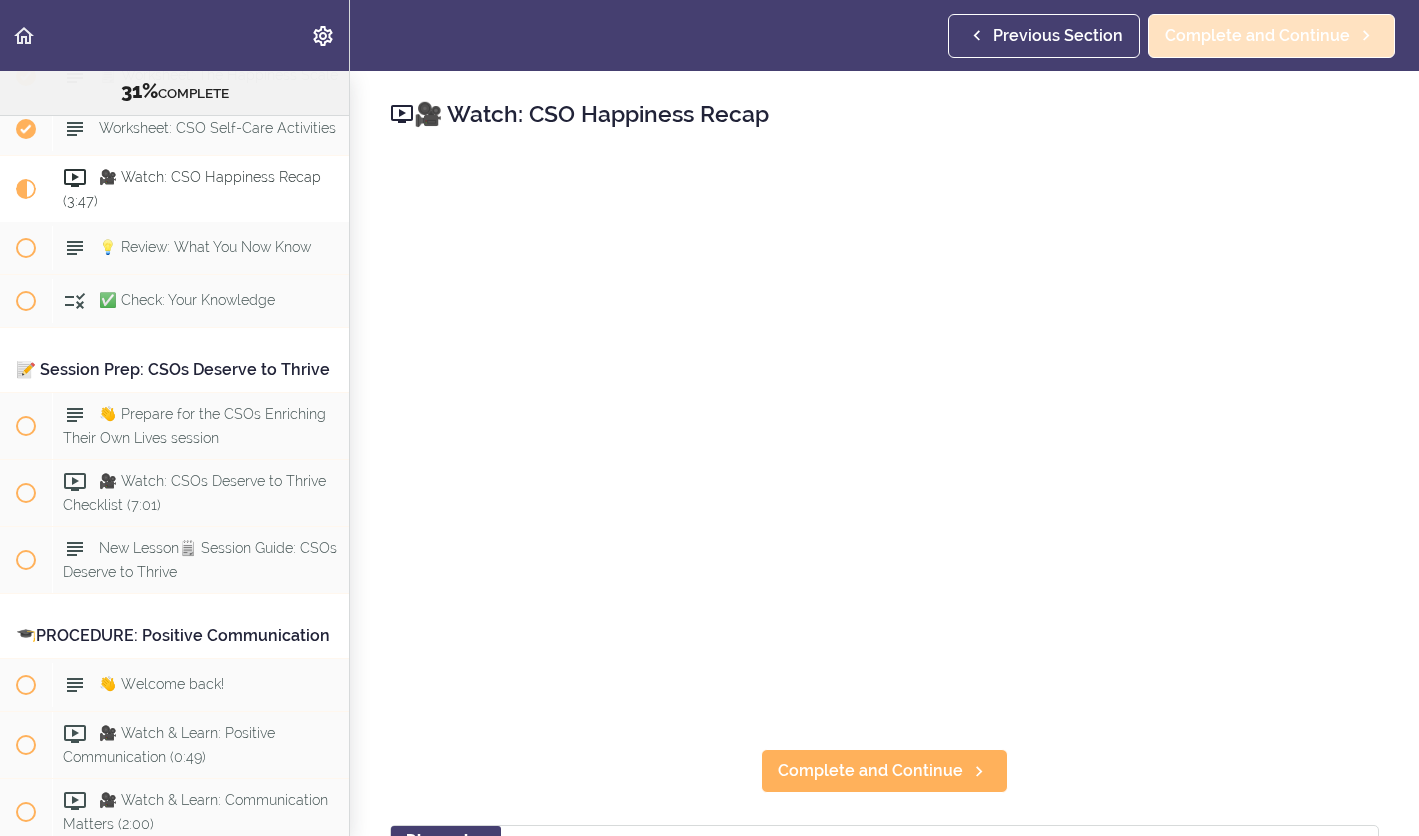 click 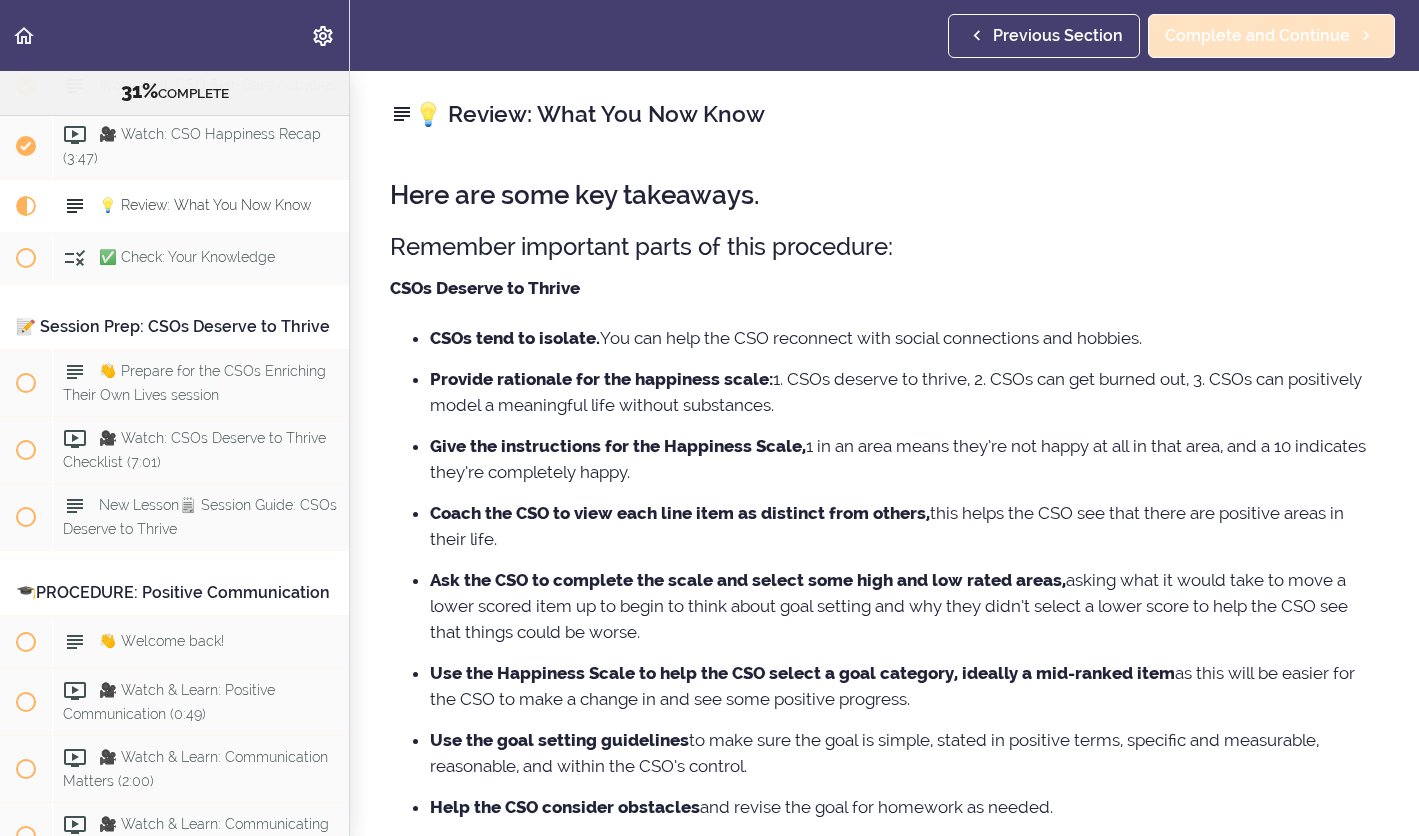 scroll, scrollTop: 4523, scrollLeft: 0, axis: vertical 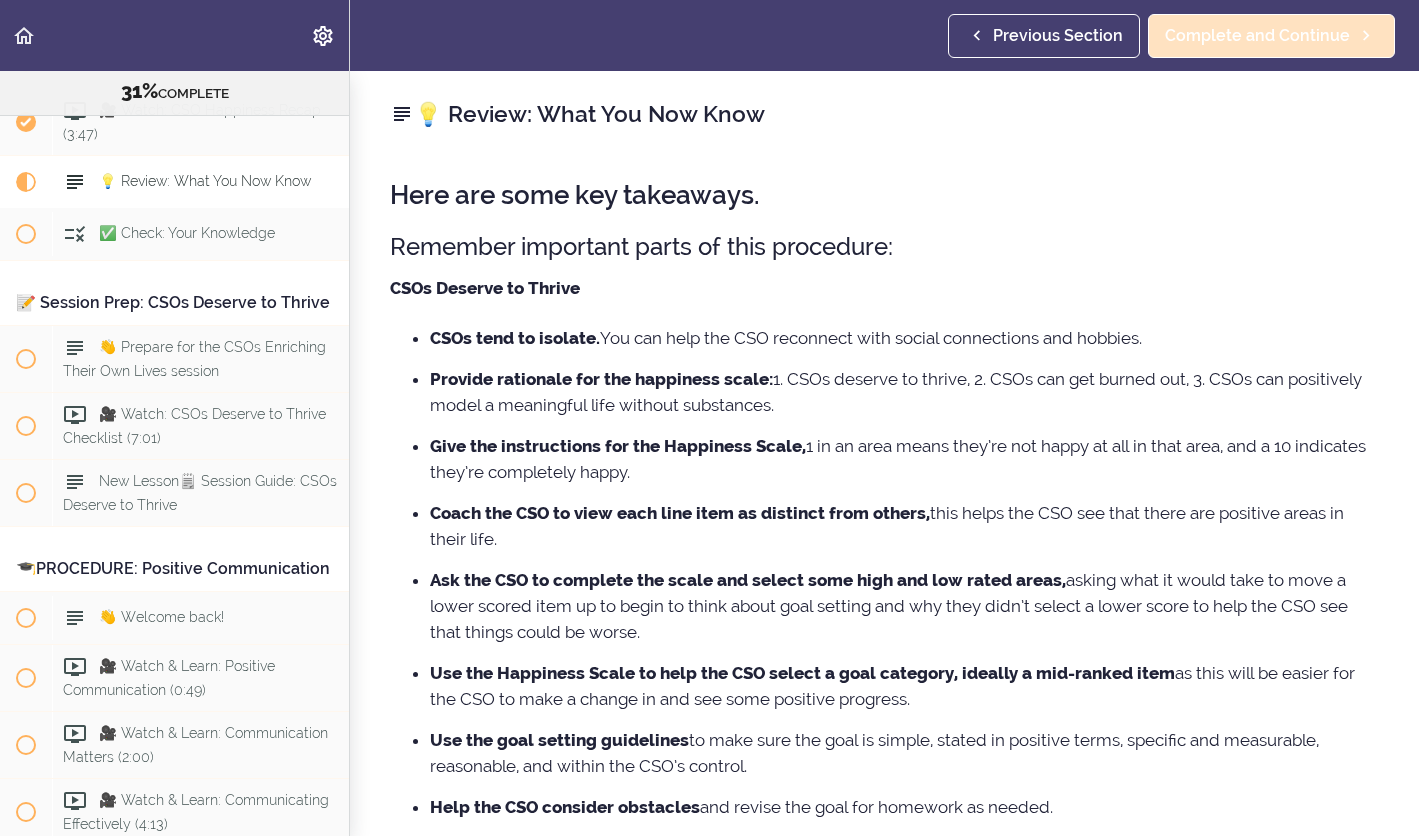 click 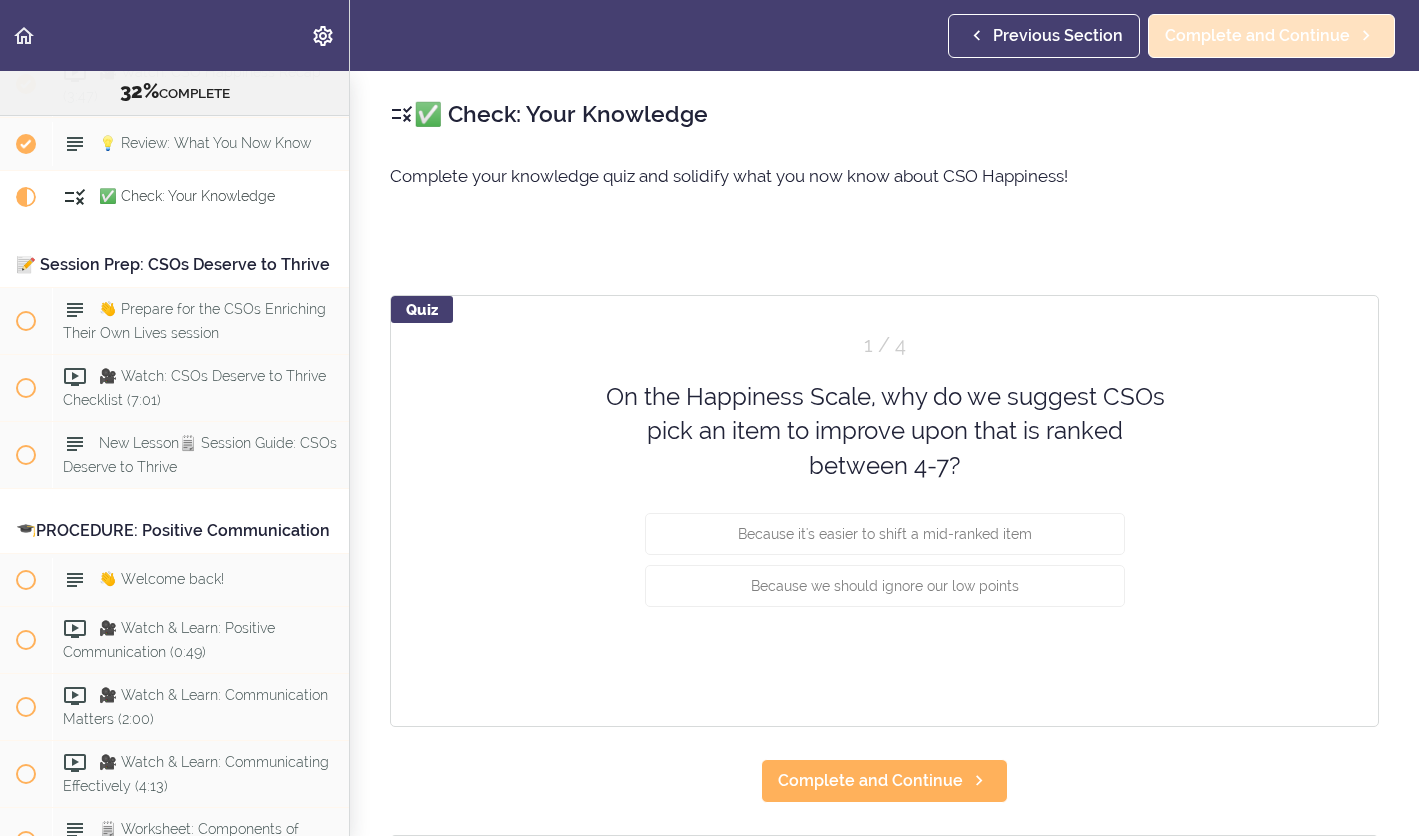 scroll, scrollTop: 4576, scrollLeft: 0, axis: vertical 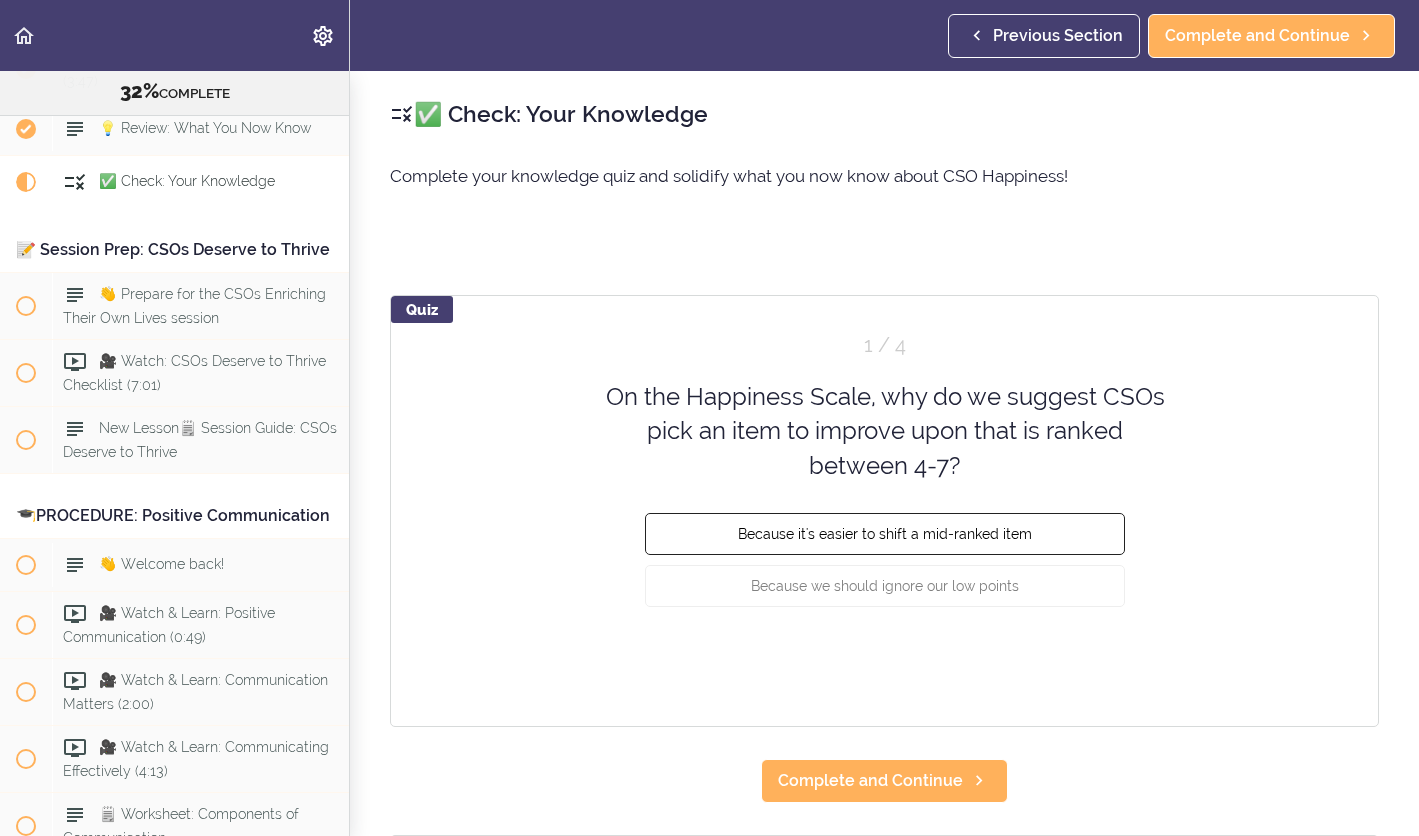 click on "Because it's easier to shift a mid-ranked item" at bounding box center (885, 534) 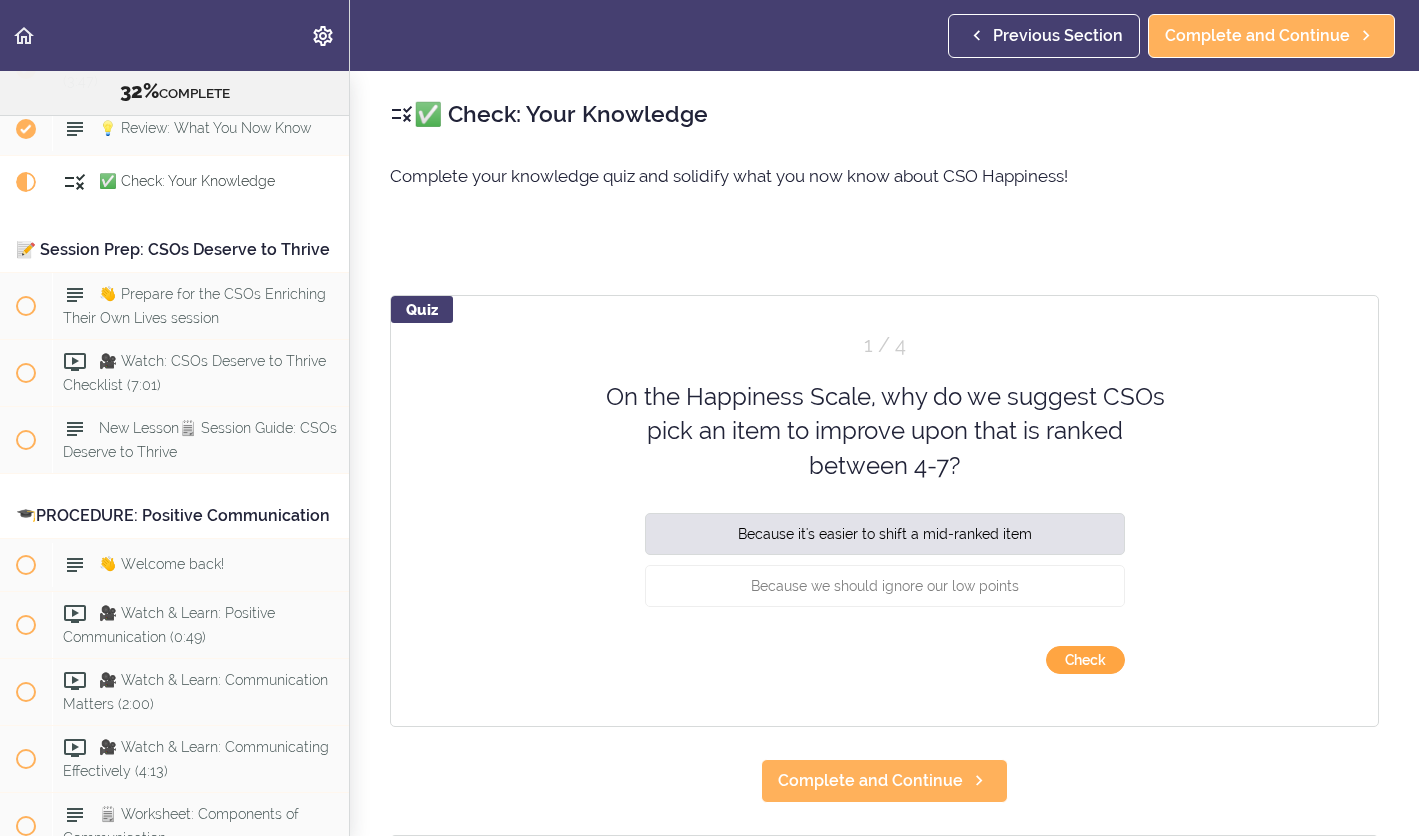 click on "Check" at bounding box center [1085, 660] 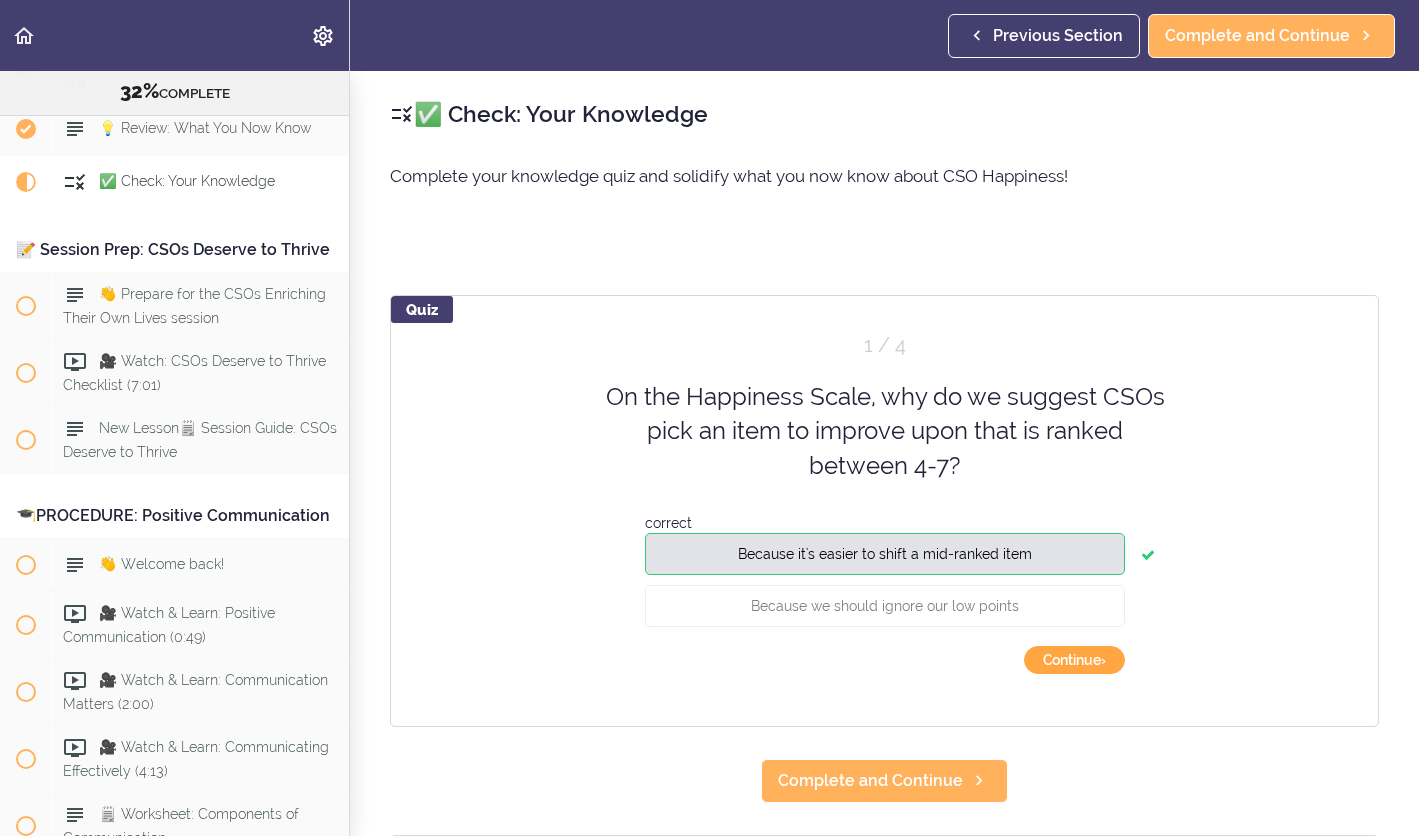 click on "Continue  ›" at bounding box center (1074, 660) 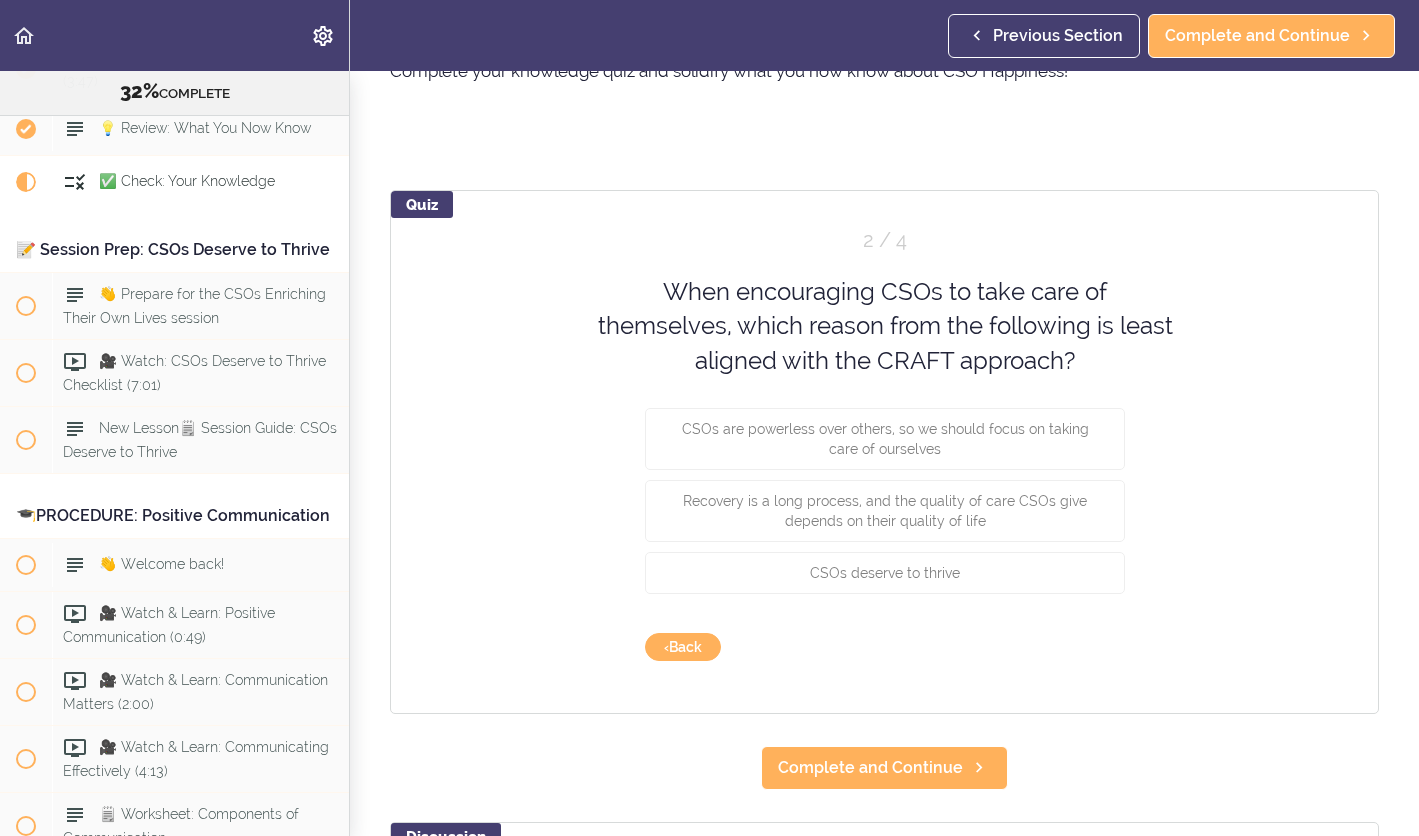 scroll, scrollTop: 118, scrollLeft: 0, axis: vertical 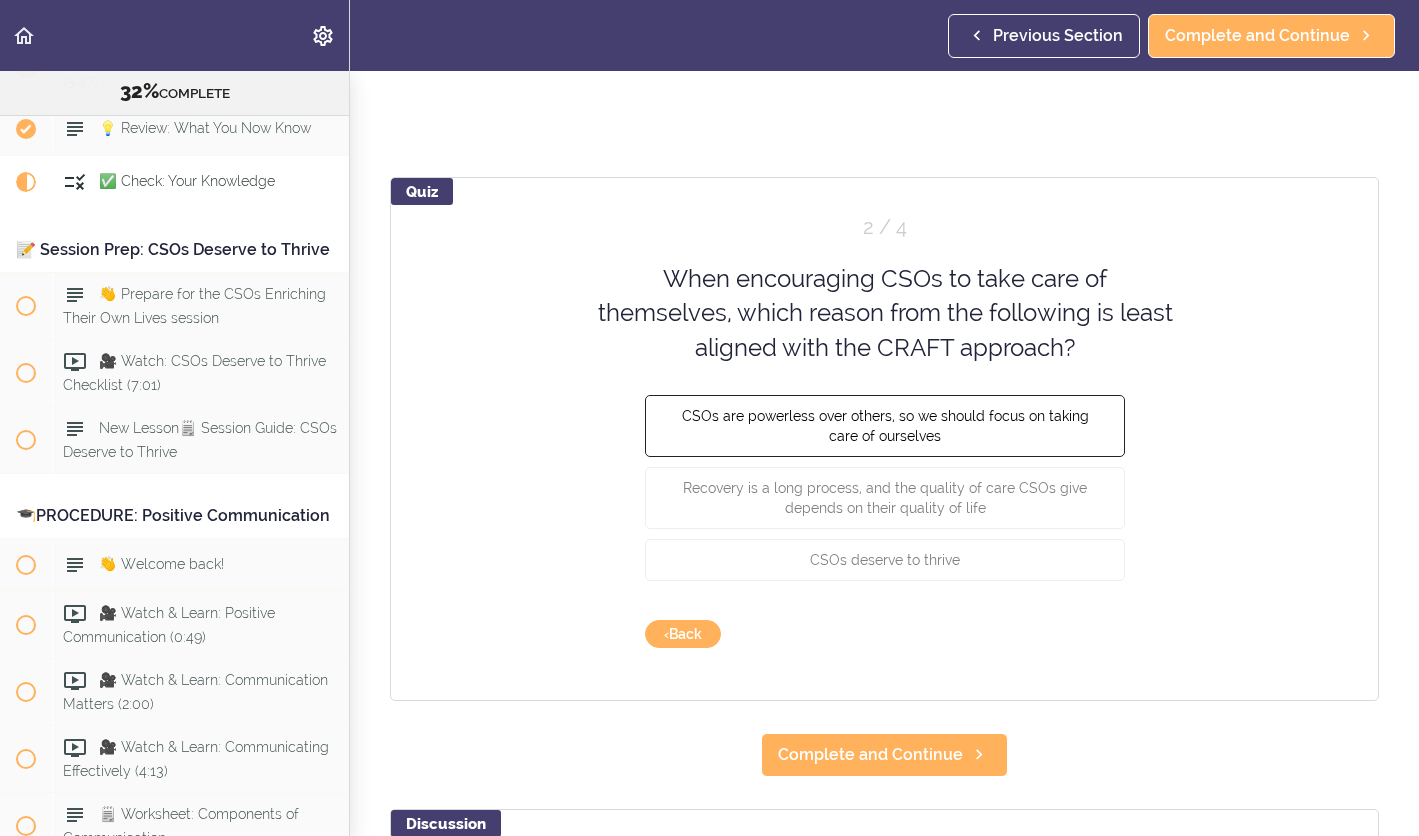click on "CSOs are powerless over others, so we should focus on taking care of ourselves" at bounding box center (884, 426) 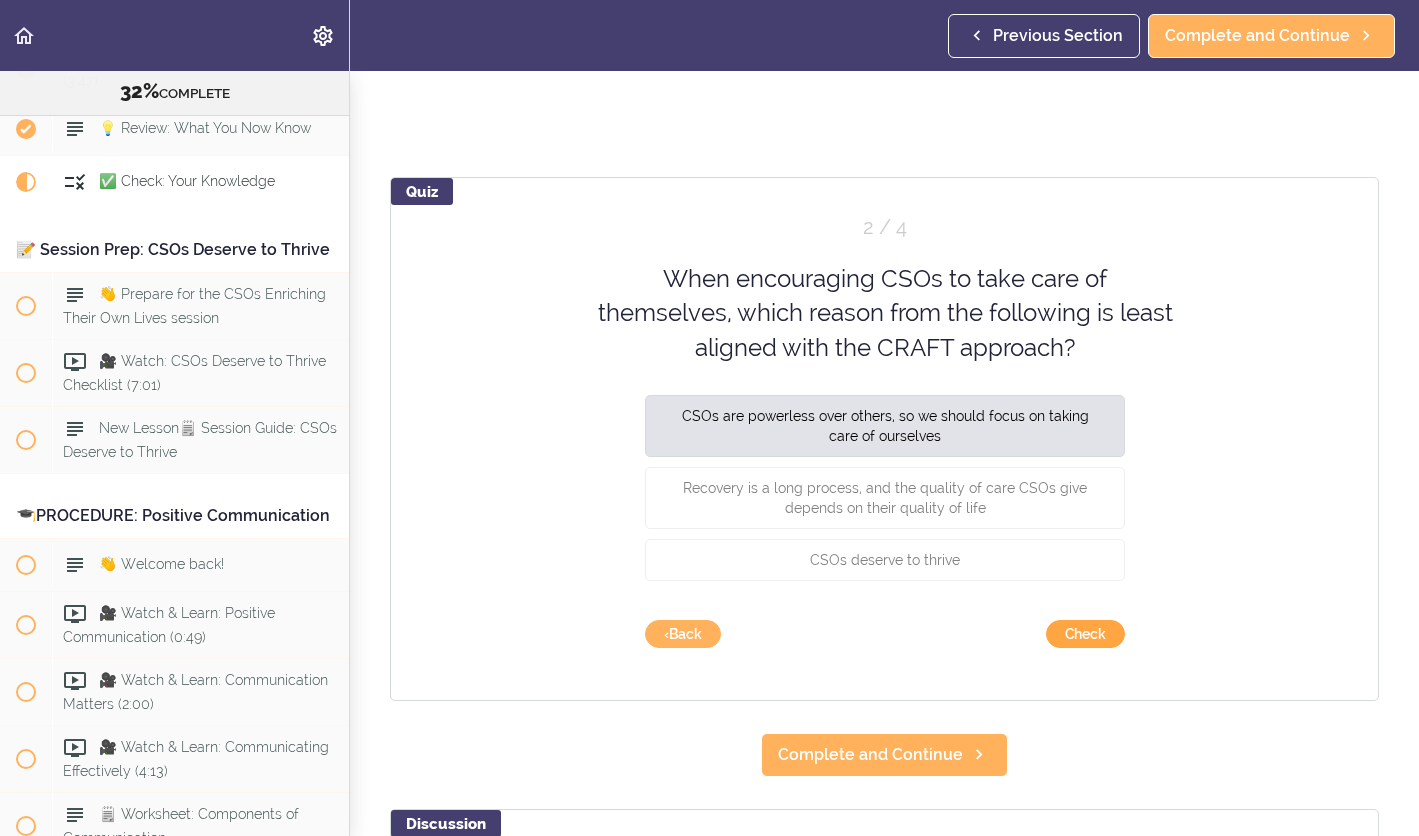 click on "Check" at bounding box center (1085, 634) 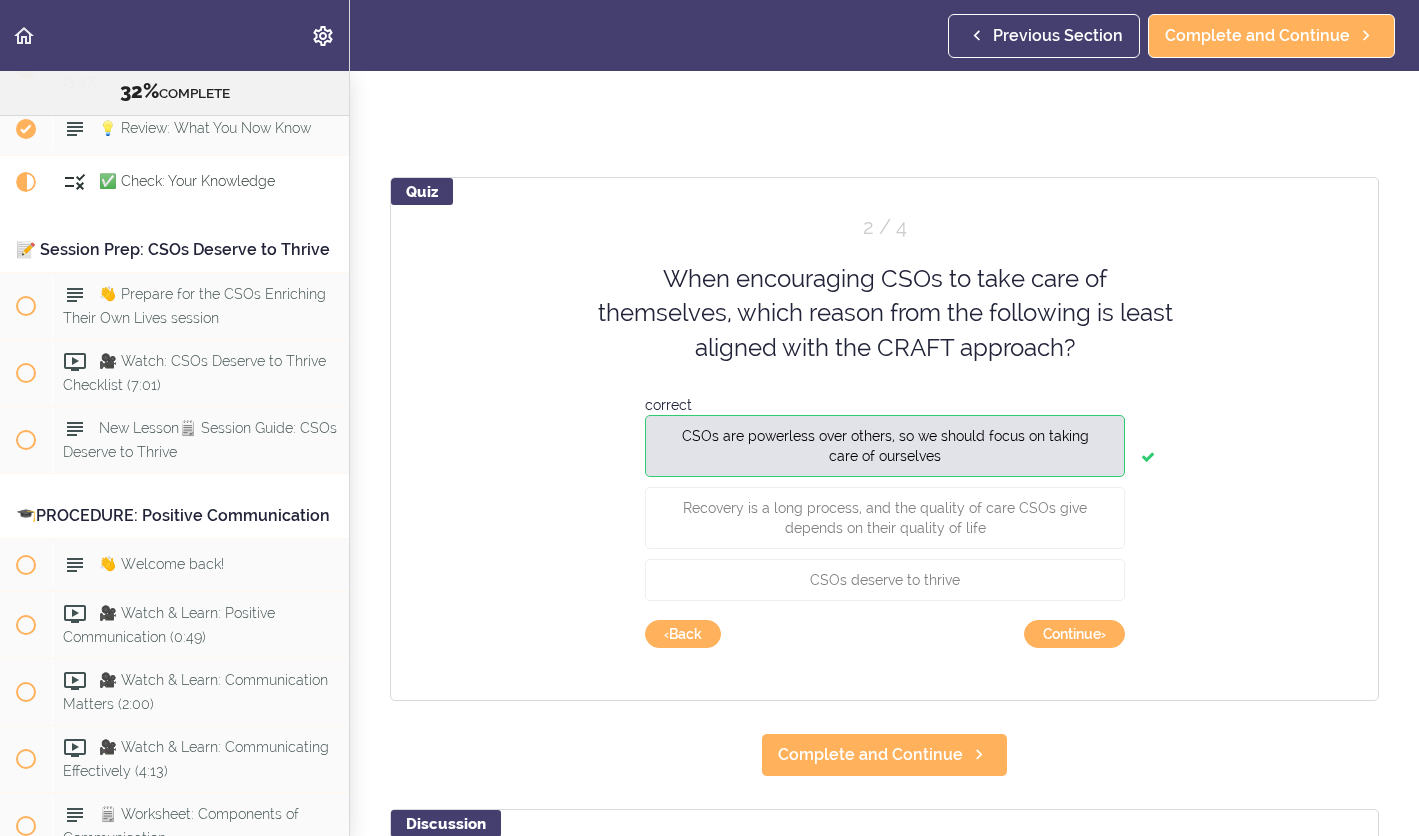 click on "Continue  ›" at bounding box center [1074, 634] 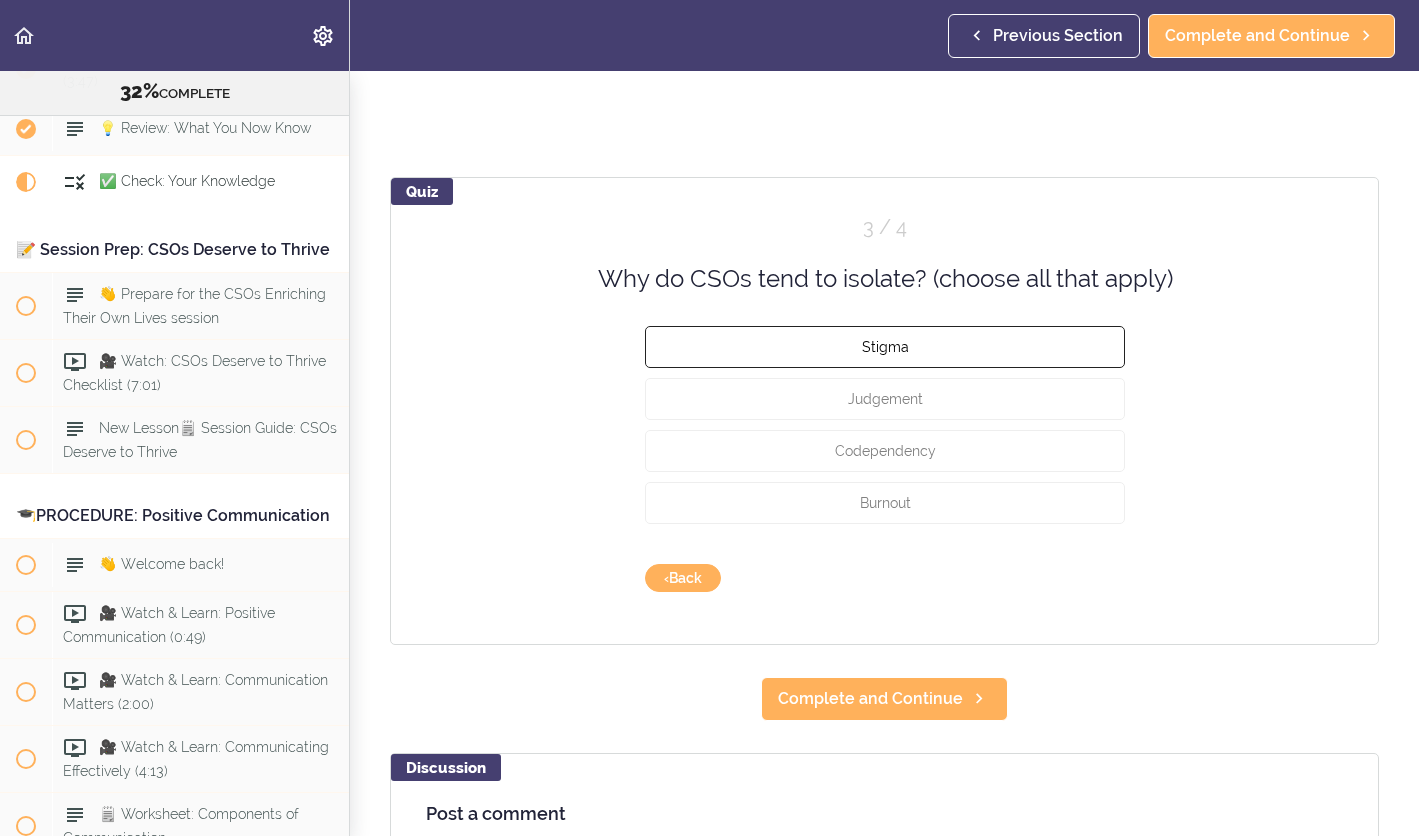 click on "Stigma" at bounding box center [884, 347] 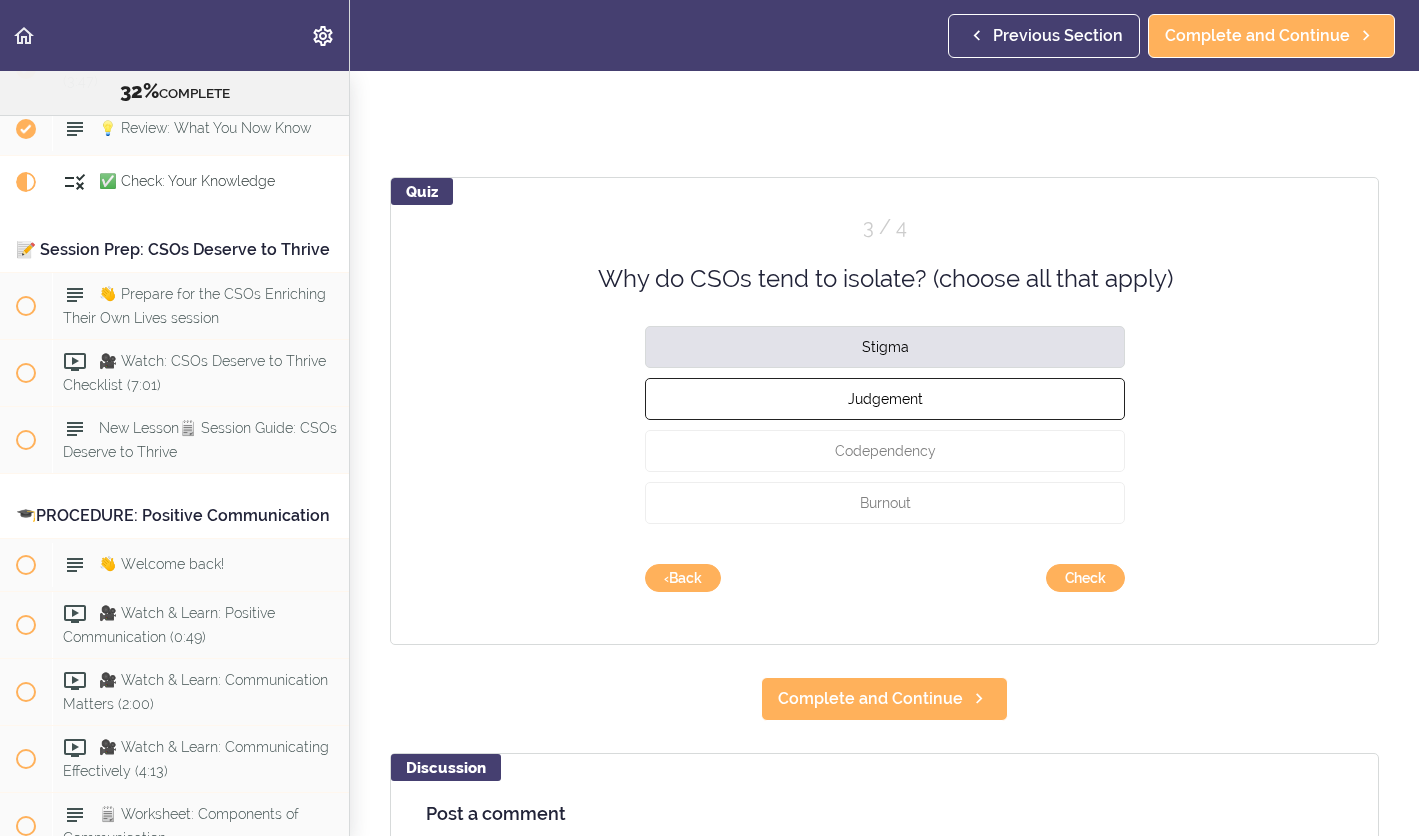 click on "Judgement" at bounding box center [884, 399] 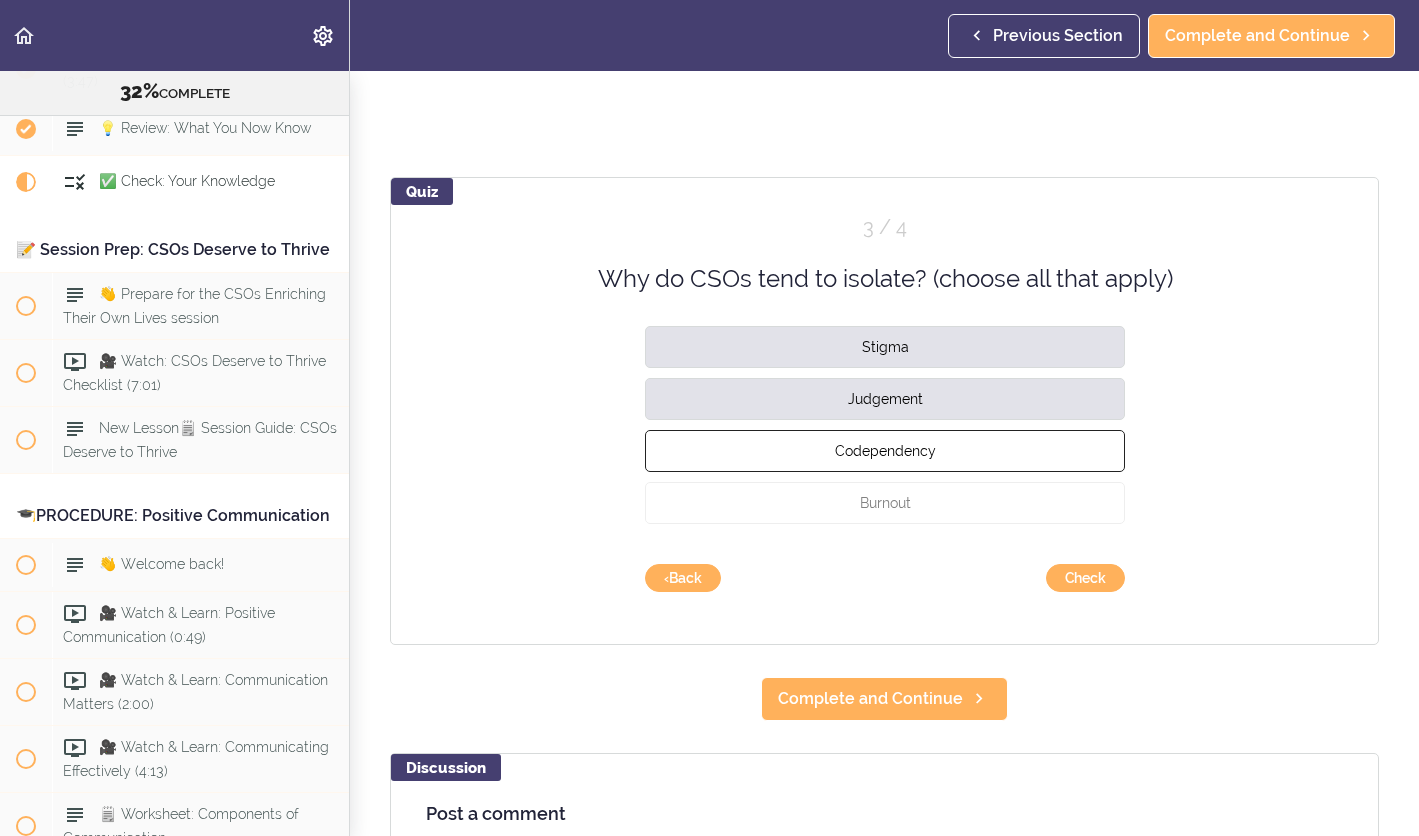 click on "Codependency" at bounding box center [884, 451] 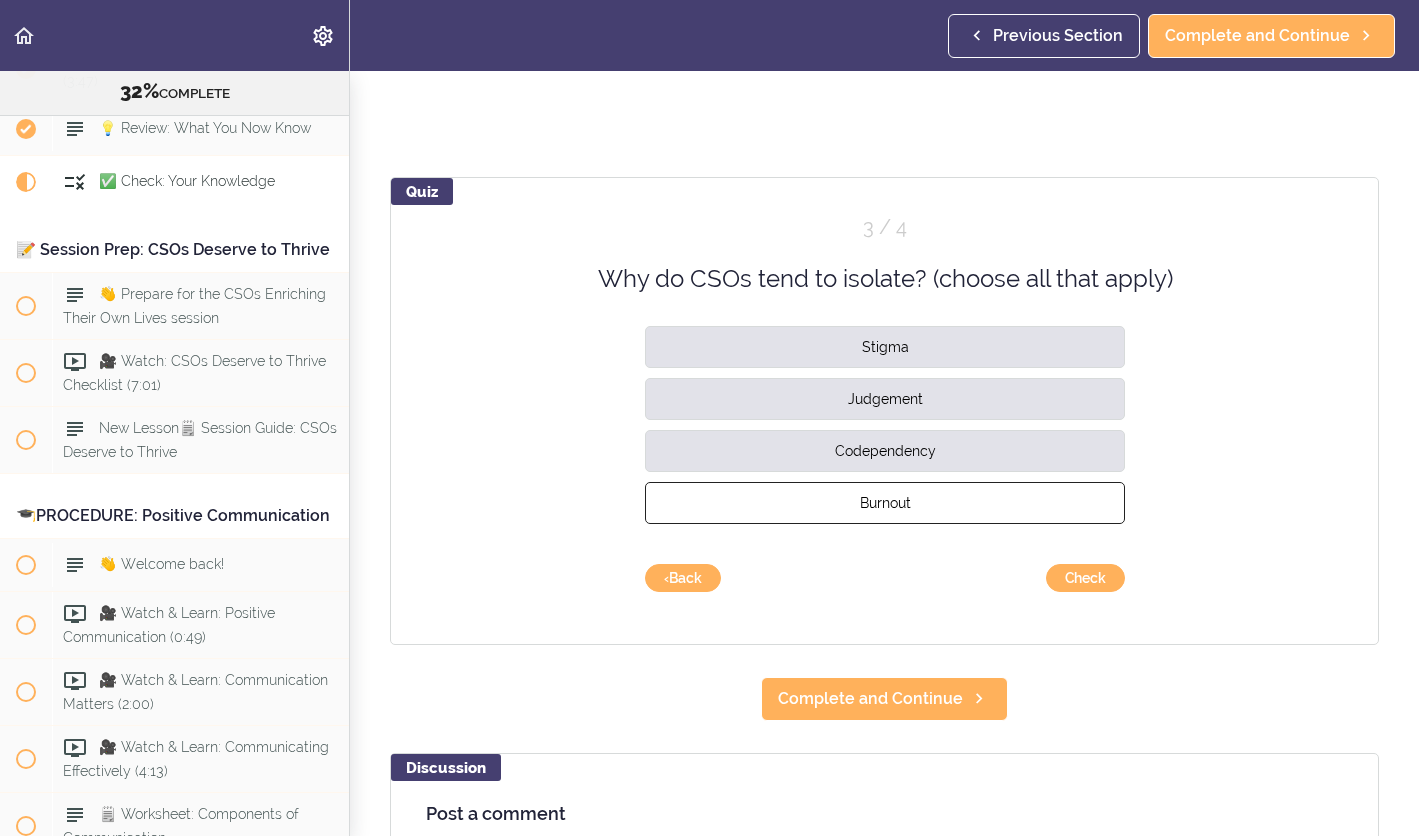 click on "Burnout" at bounding box center (884, 503) 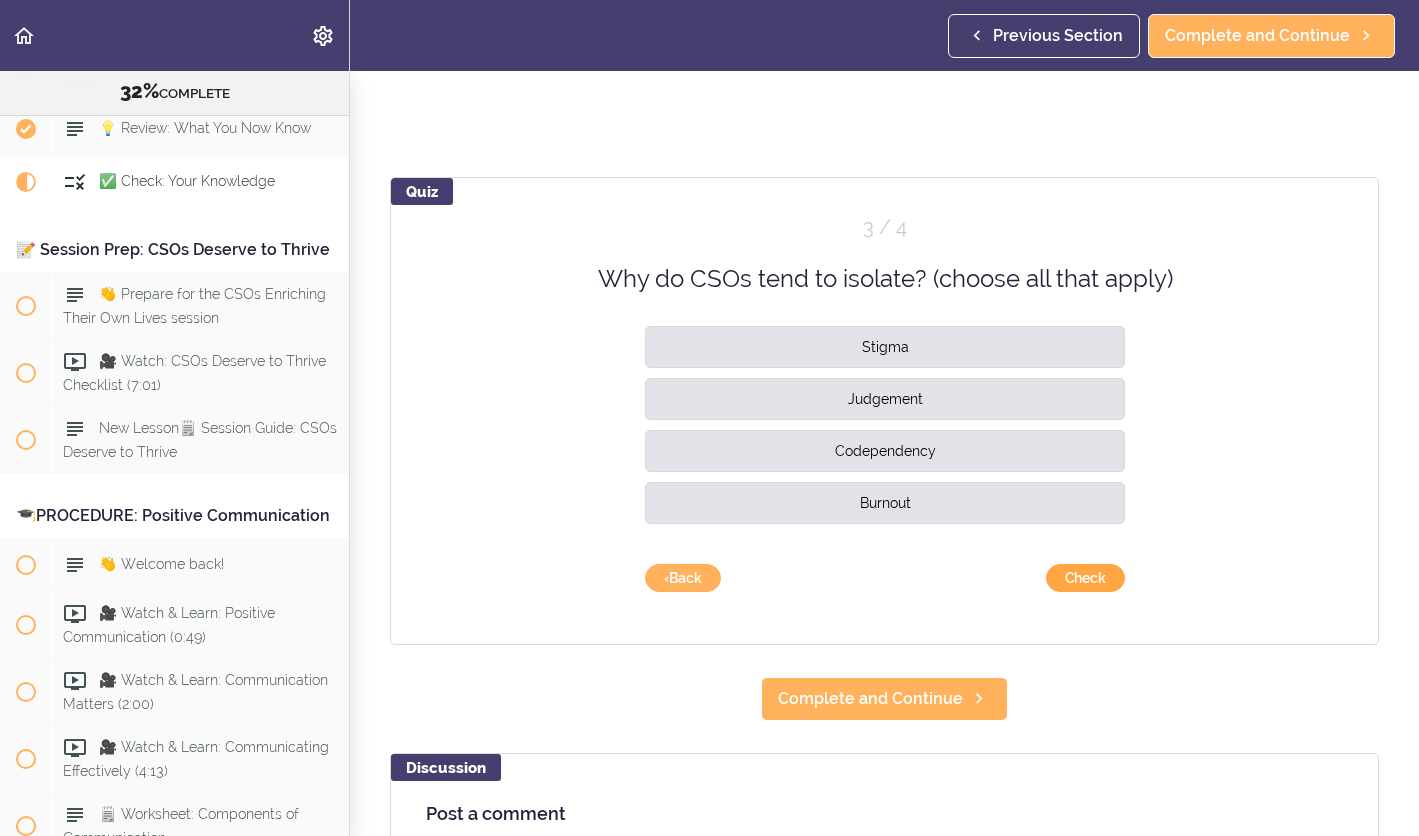 click on "Check" at bounding box center (1085, 578) 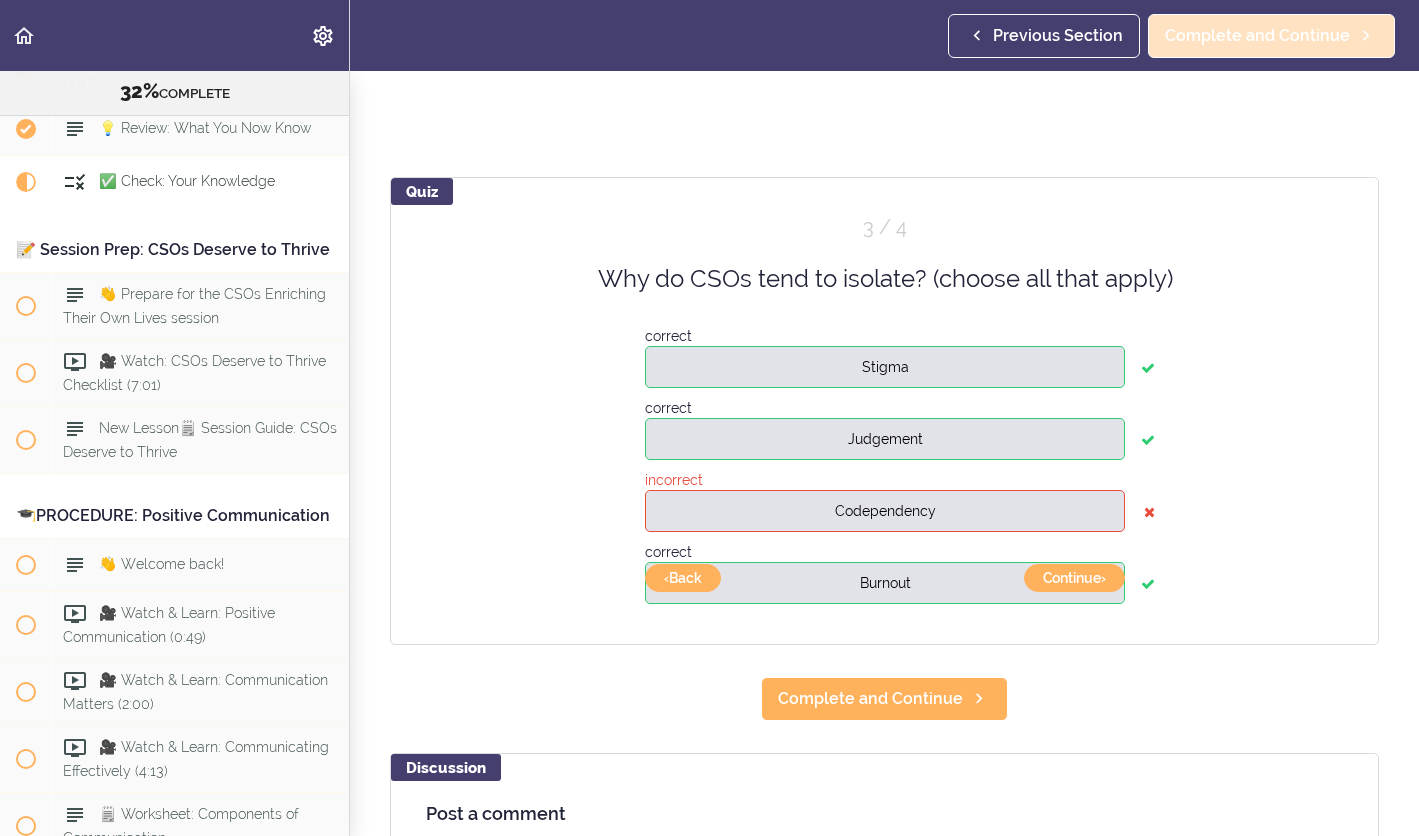click on "Complete and Continue" at bounding box center [1257, 36] 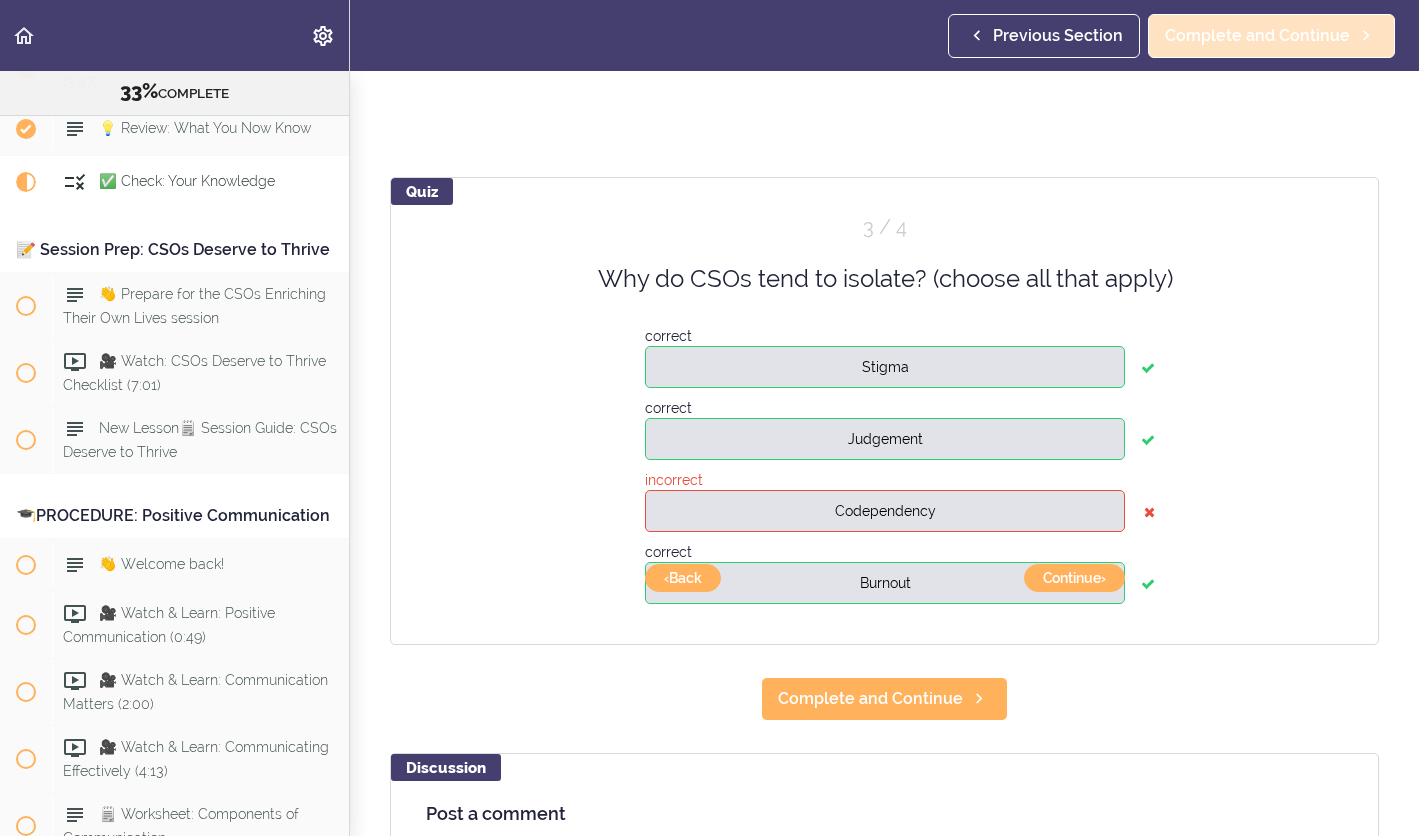 scroll, scrollTop: 15, scrollLeft: 0, axis: vertical 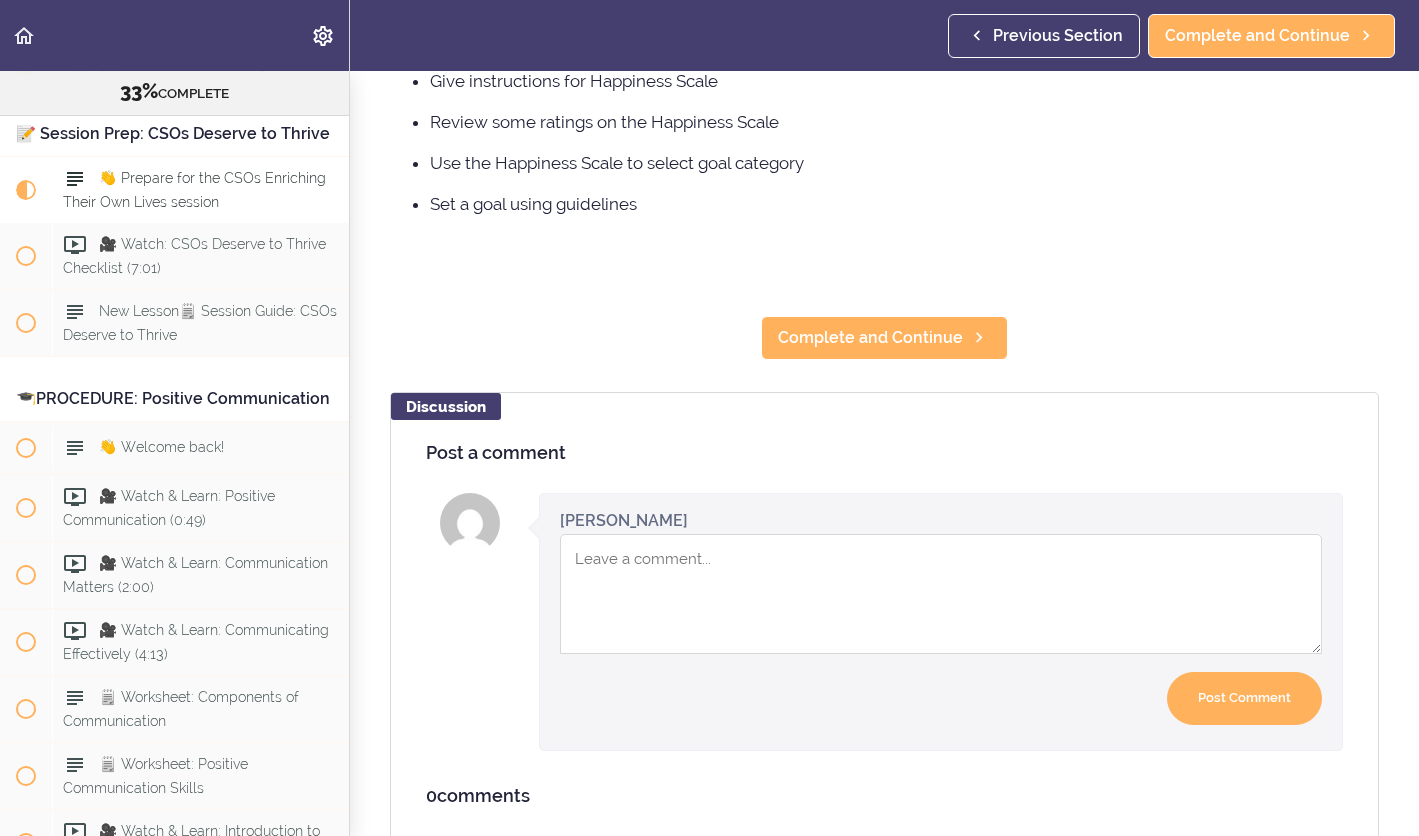 click at bounding box center [941, 594] 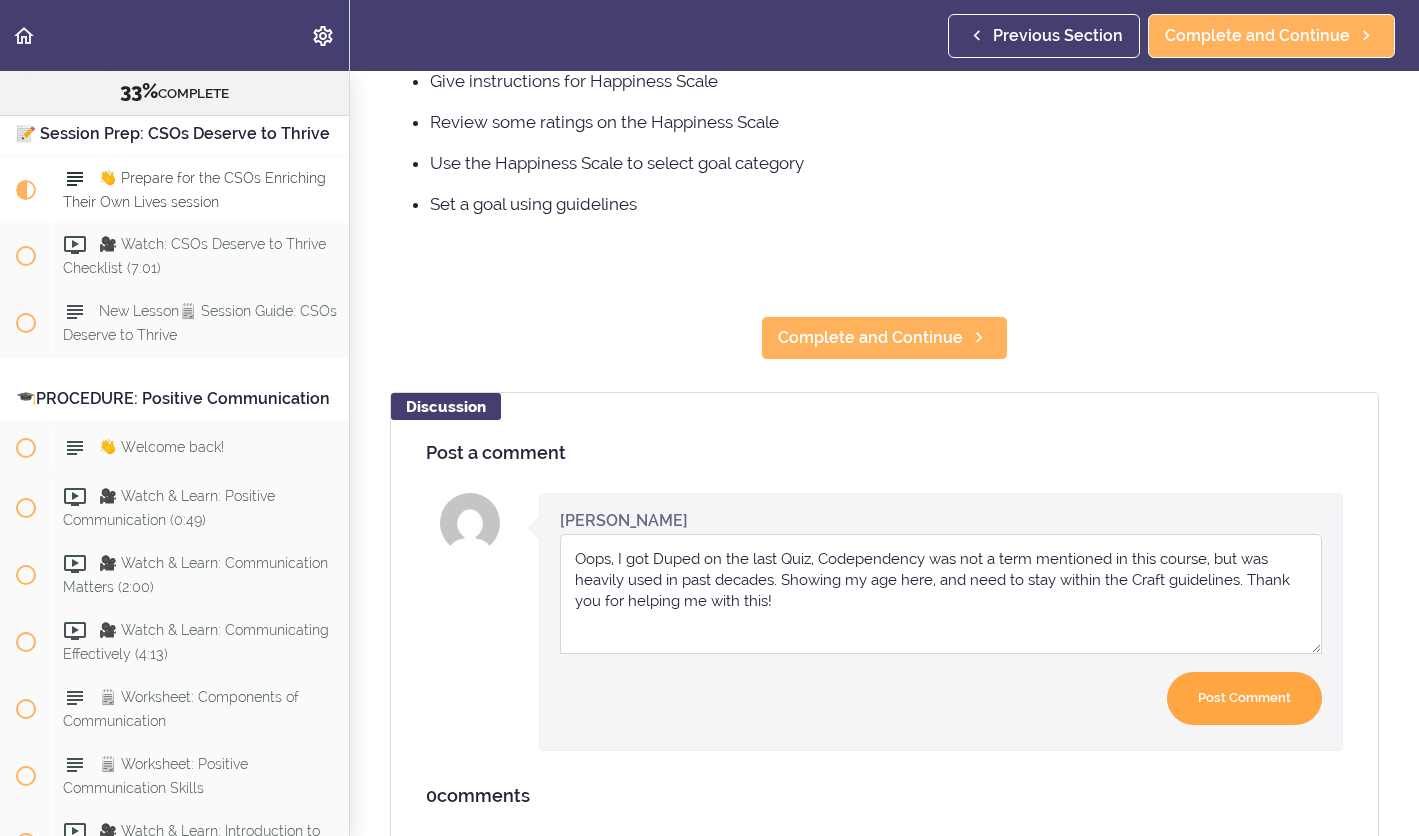 type on "Oops, I got Duped on the last Quiz, Codependency was not a term mentioned in this course, but was heavily used in past decades. Showing my age here, and need to stay within the Craft guidelines. Thank you for helping me with this!" 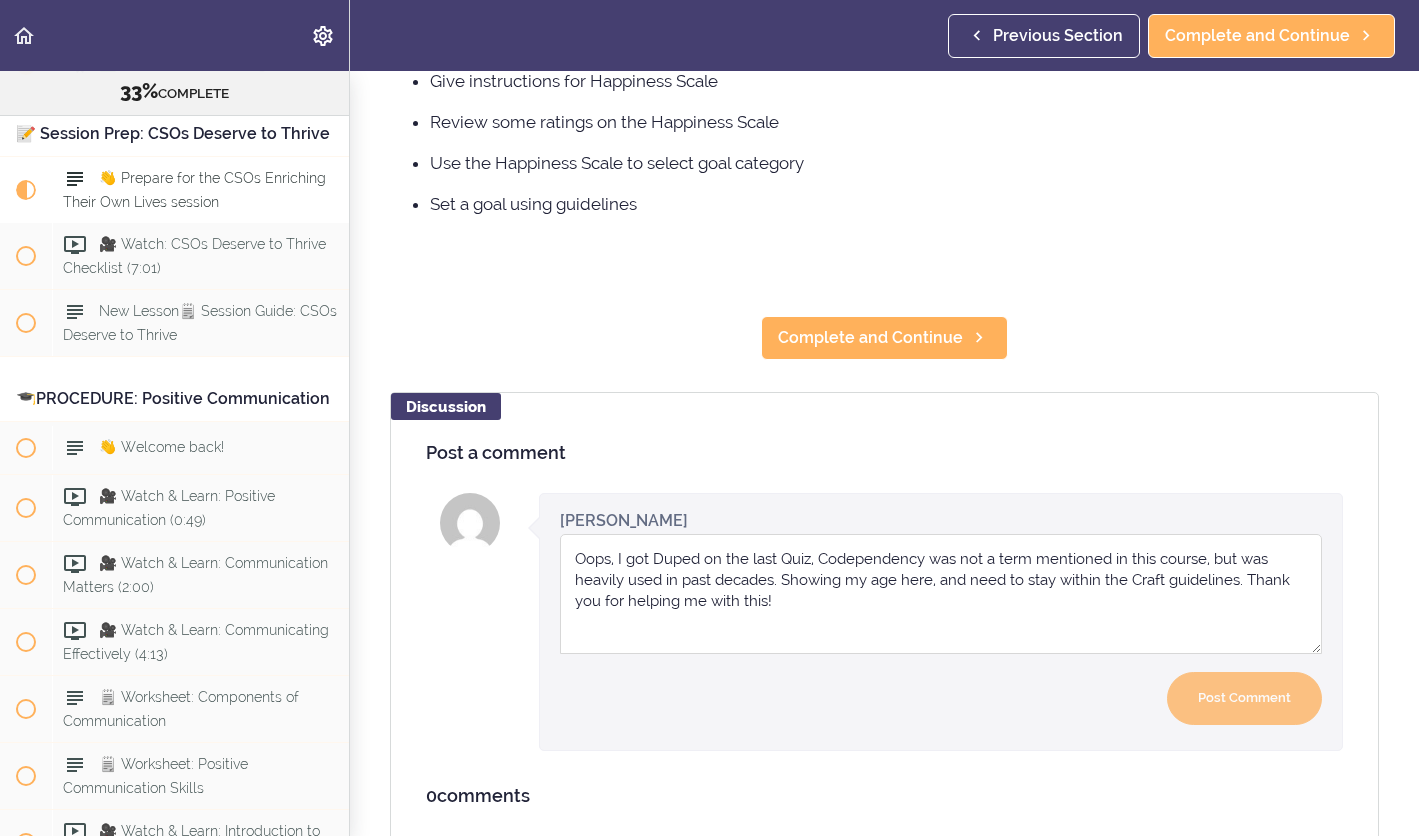 type 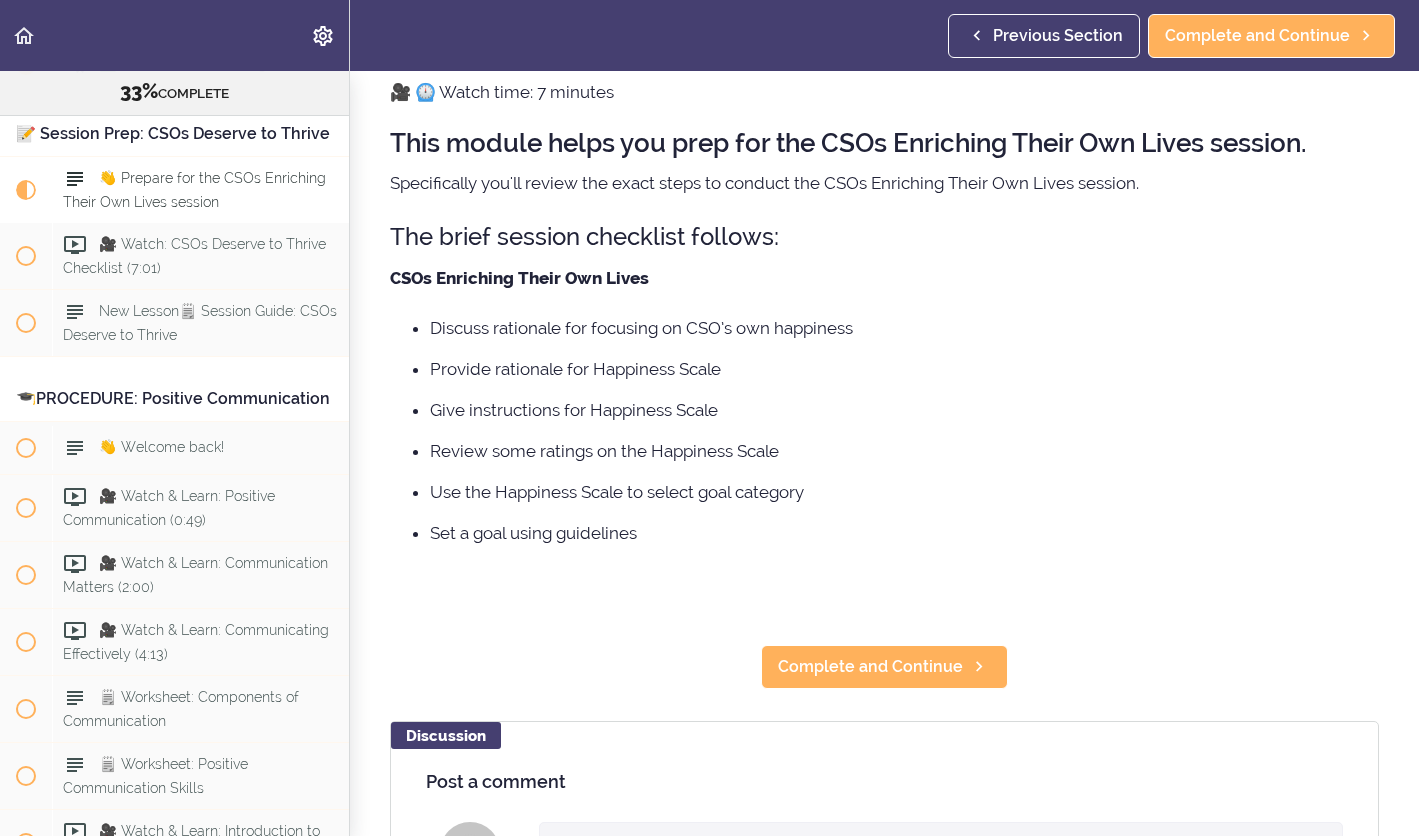 scroll, scrollTop: 77, scrollLeft: 0, axis: vertical 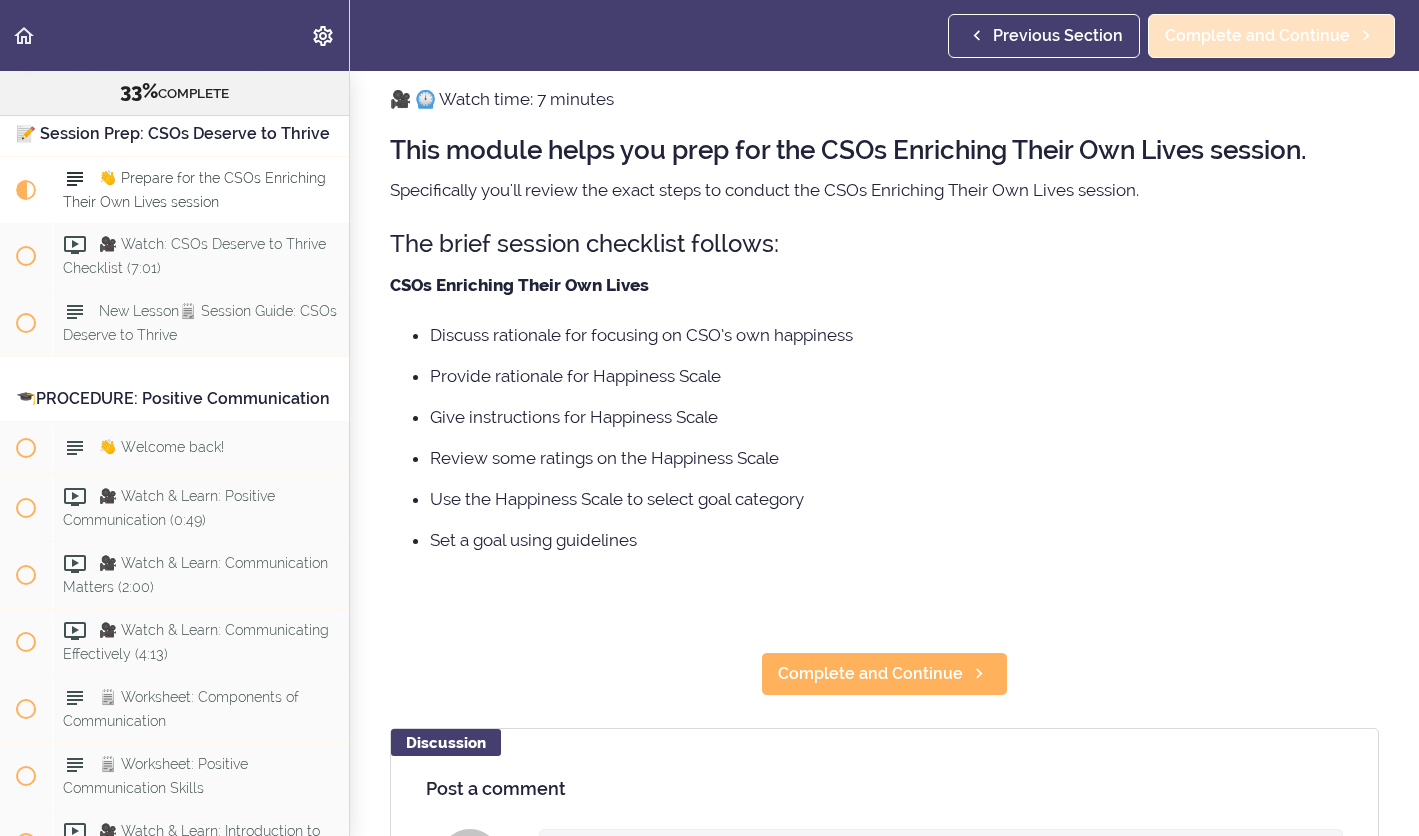 click 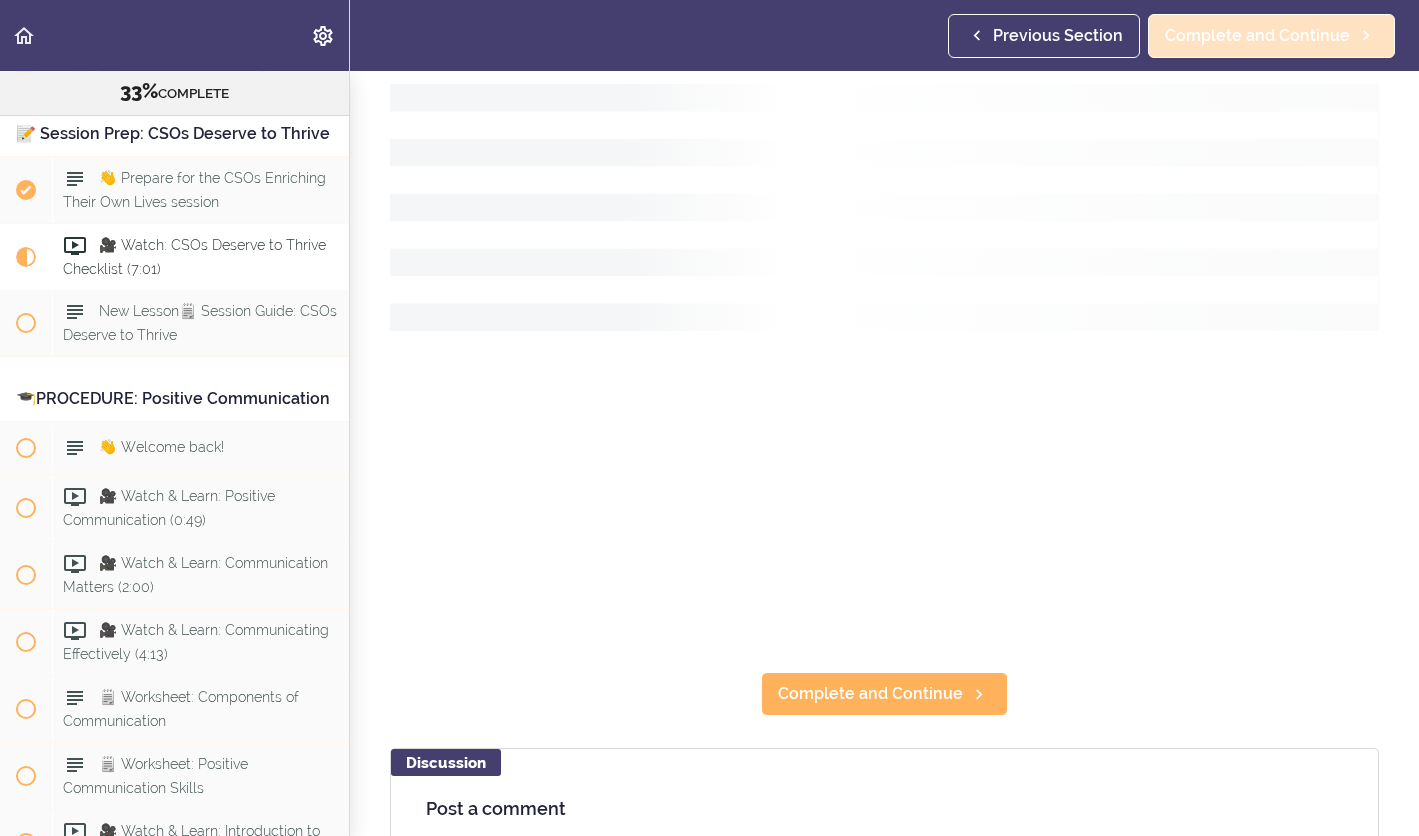 scroll, scrollTop: 0, scrollLeft: 0, axis: both 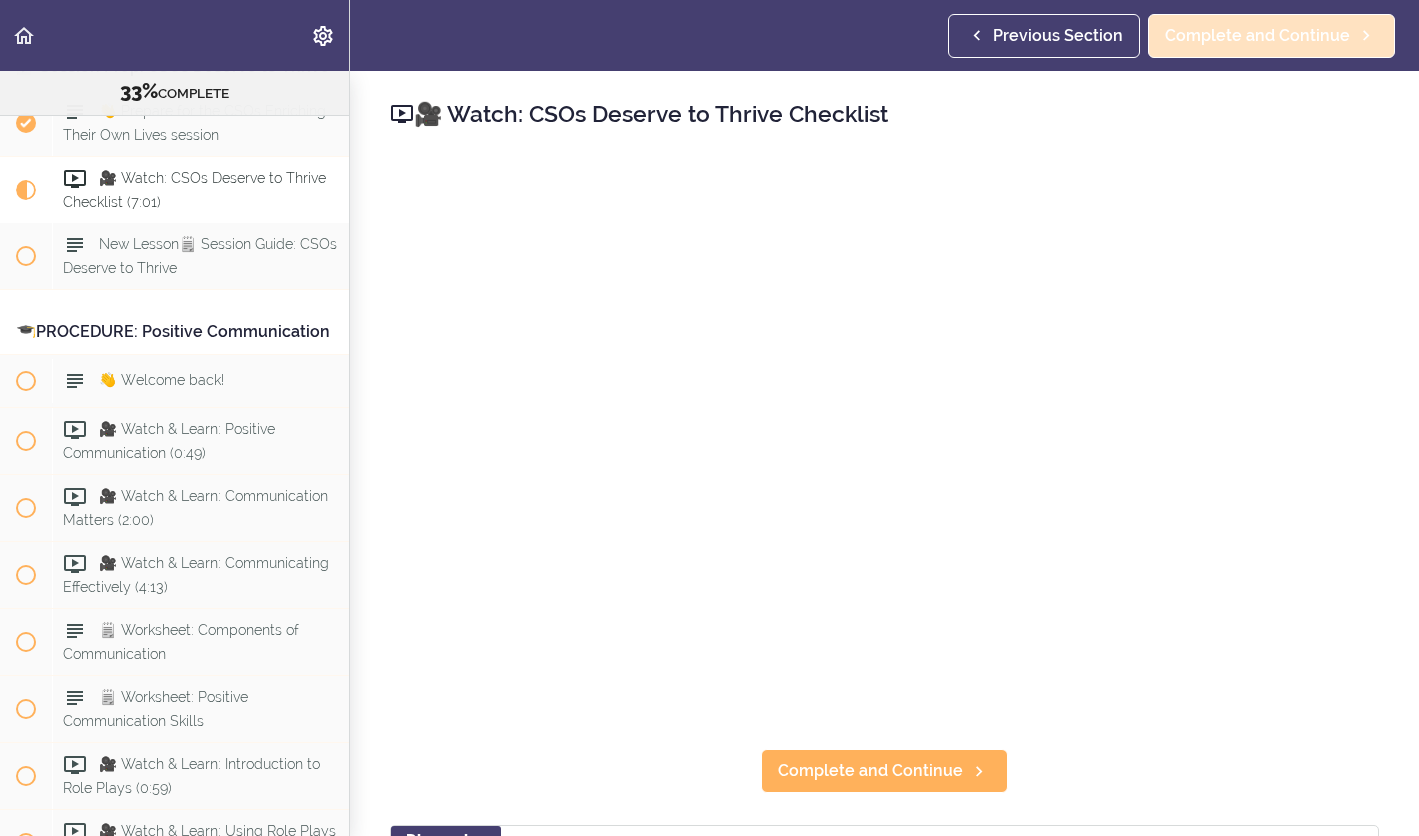 click 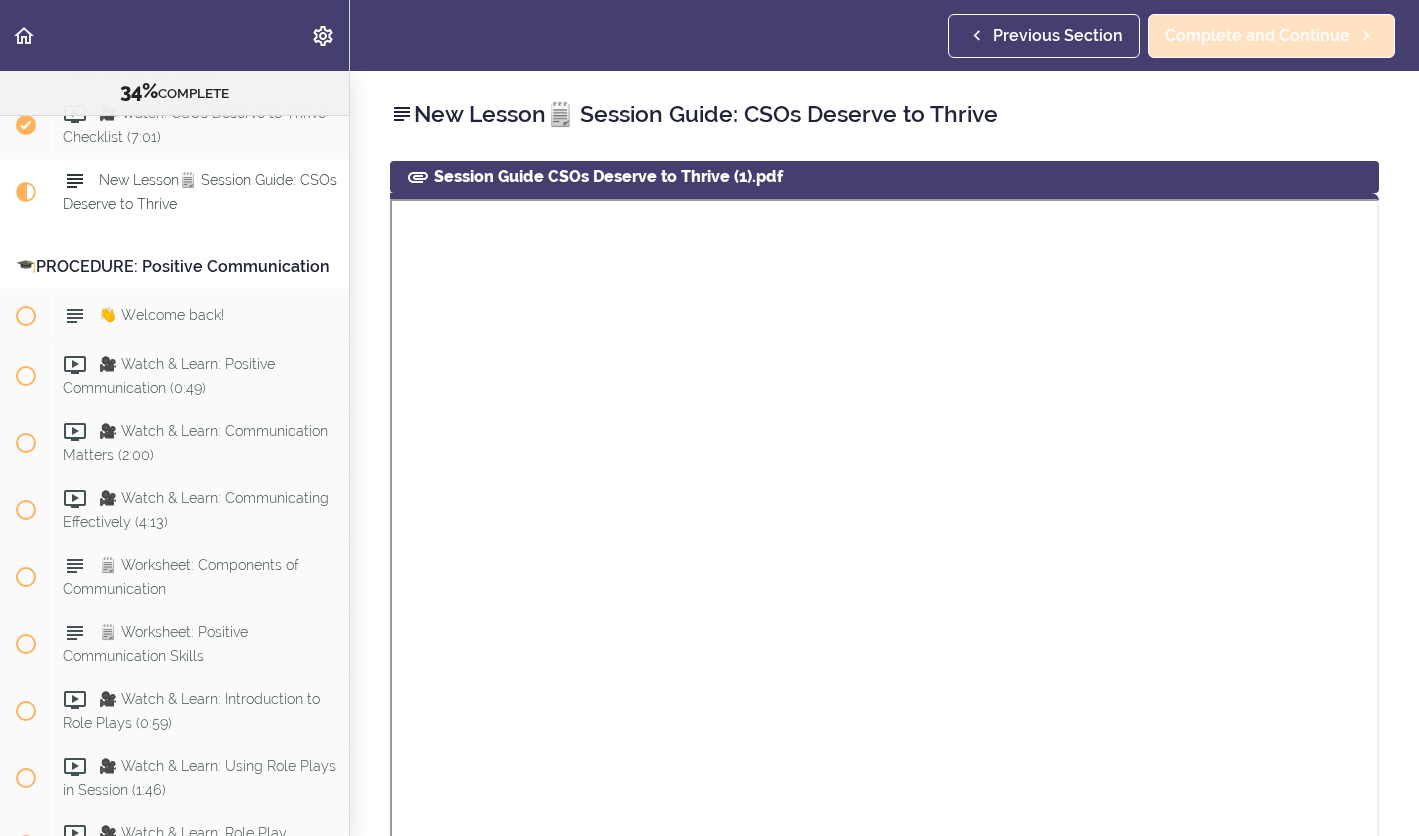 scroll, scrollTop: 4827, scrollLeft: 0, axis: vertical 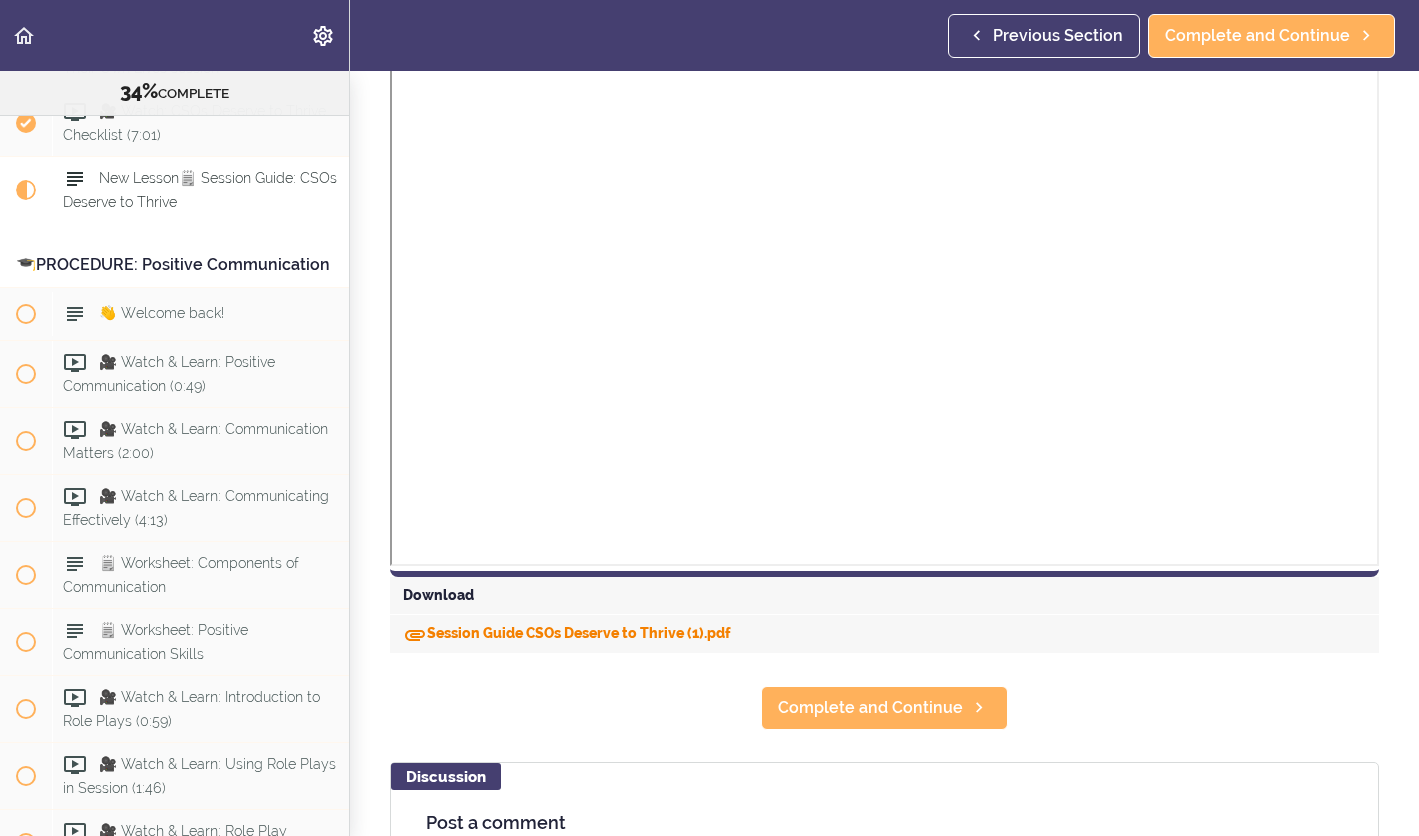 click on "Session Guide CSOs Deserve to Thrive (1).pdf" at bounding box center (567, 633) 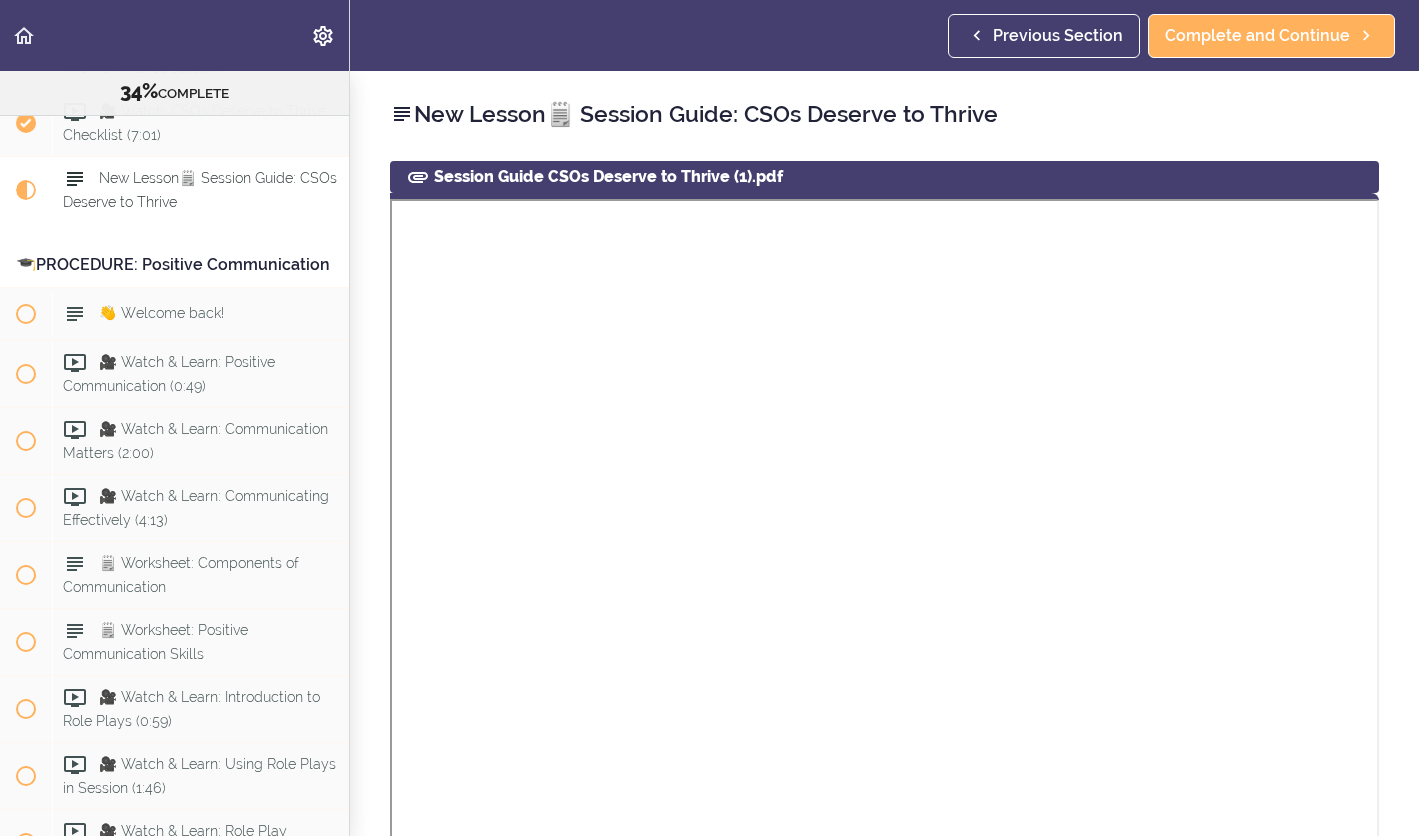 scroll, scrollTop: 0, scrollLeft: 0, axis: both 